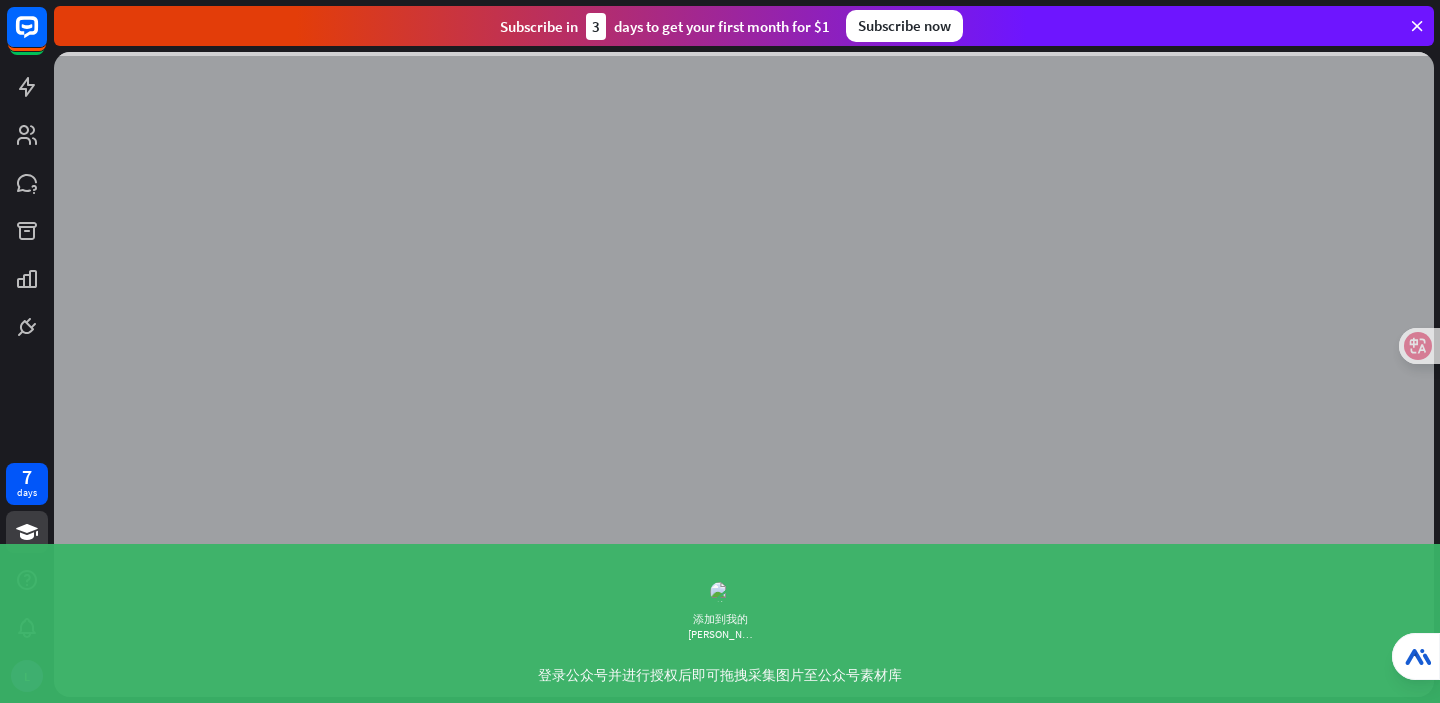 scroll, scrollTop: 0, scrollLeft: 0, axis: both 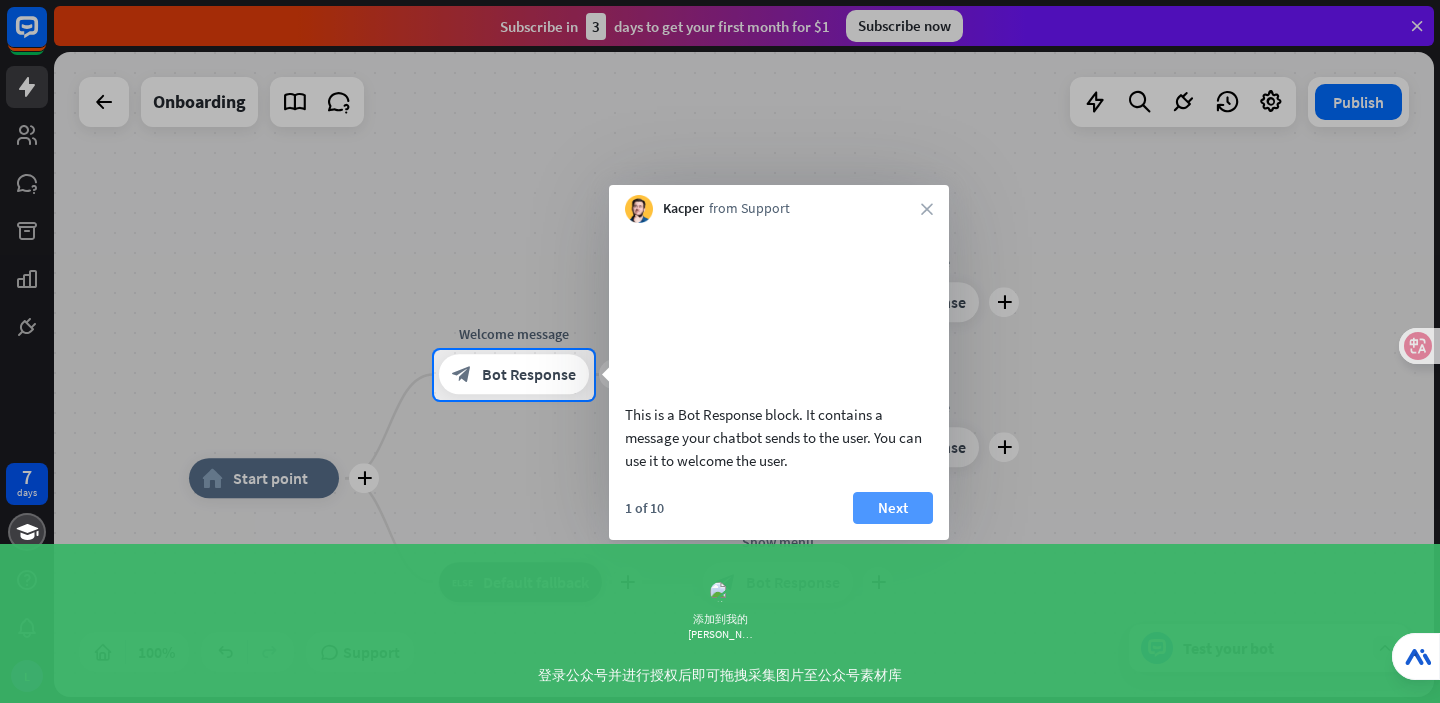 click on "Next" at bounding box center (893, 508) 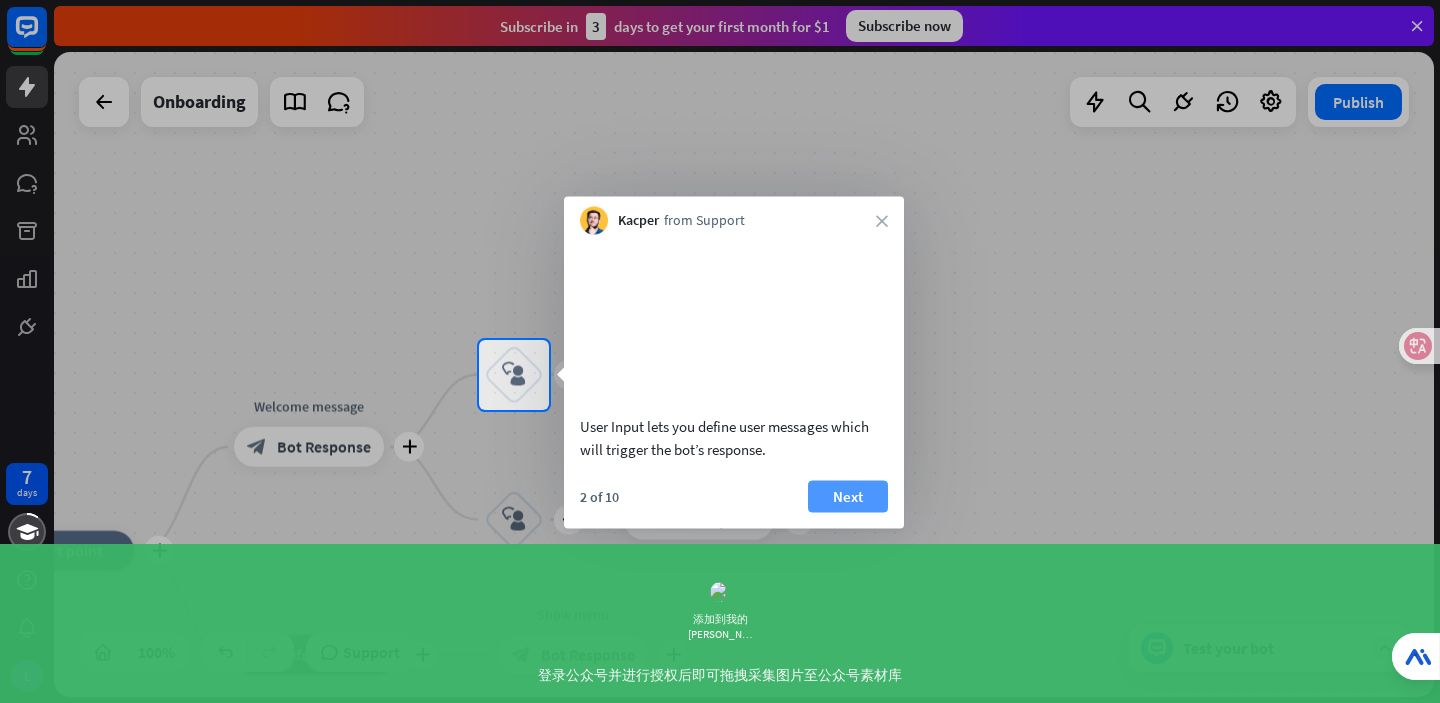 click on "Next" at bounding box center (848, 496) 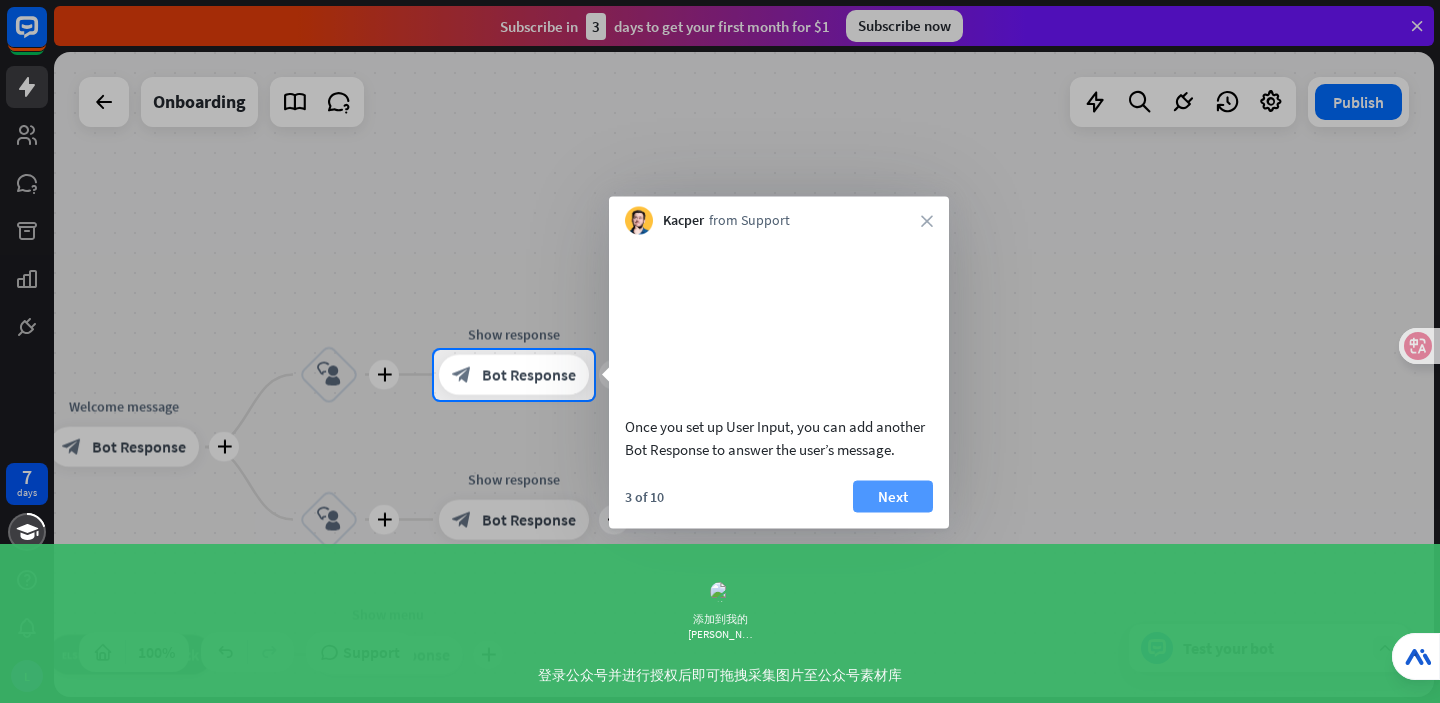click on "Next" at bounding box center [893, 496] 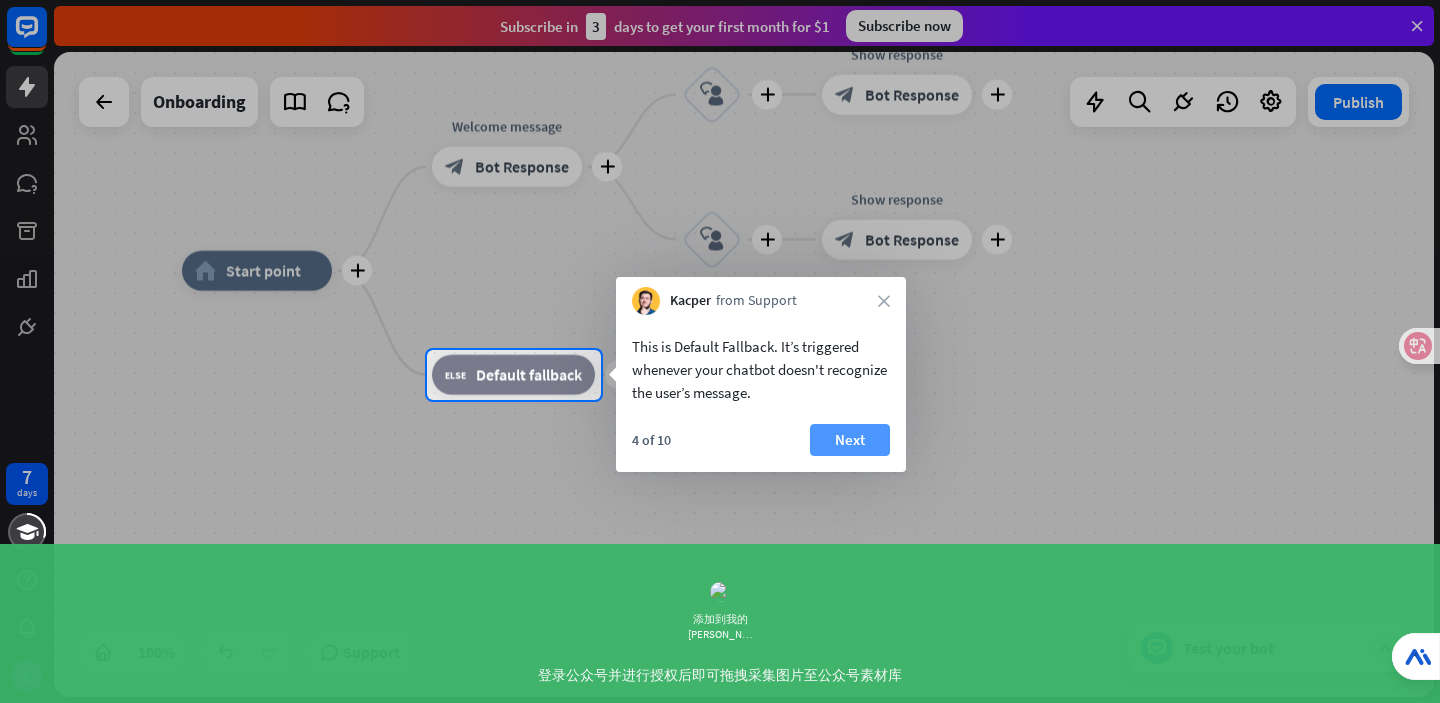 click on "Next" at bounding box center (850, 440) 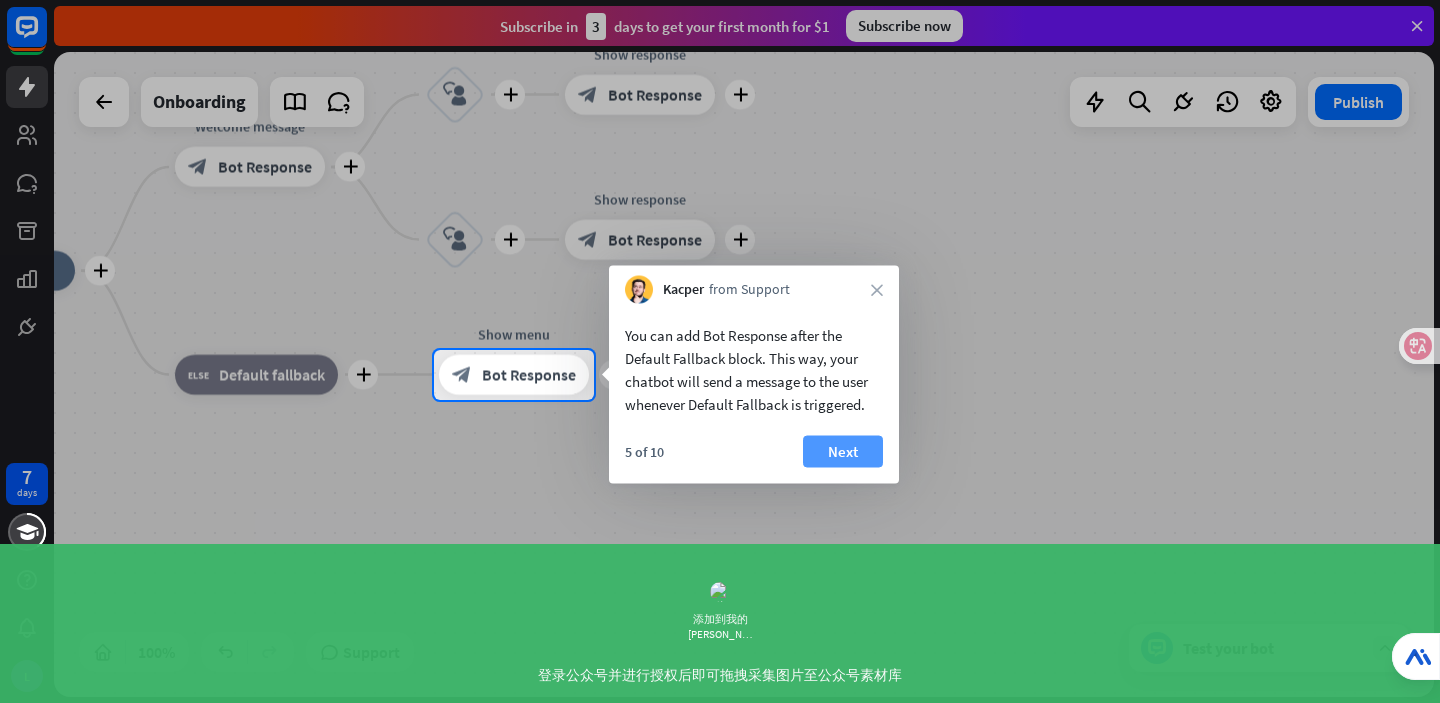 click on "Next" at bounding box center [843, 452] 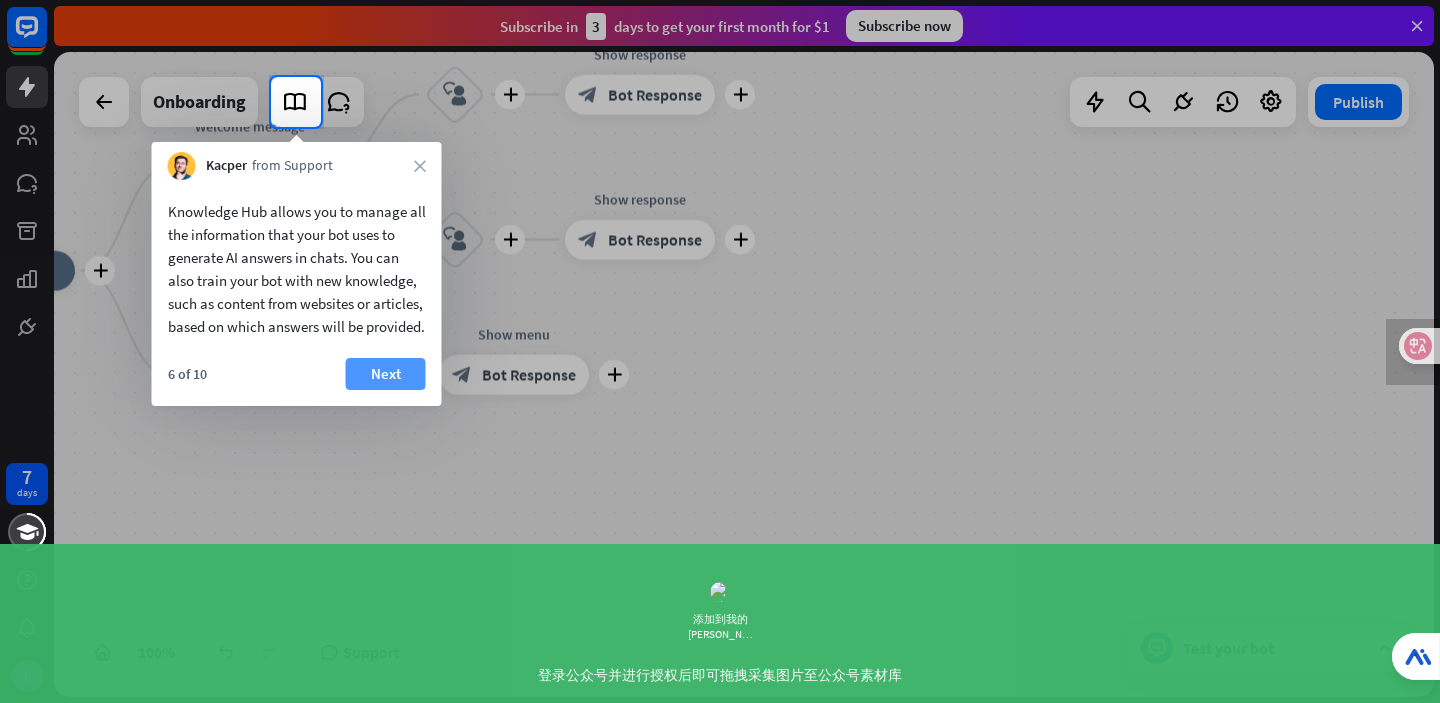 click on "Next" at bounding box center (386, 374) 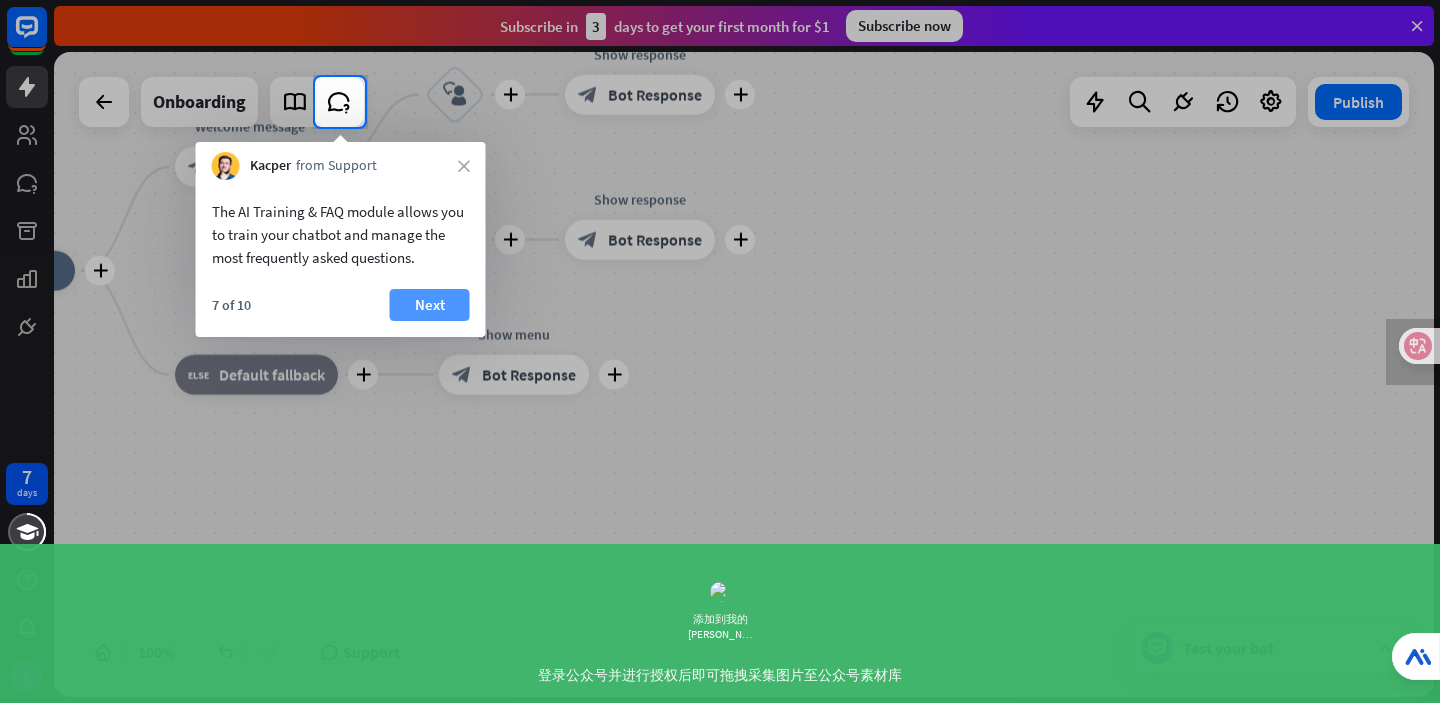 click on "Next" at bounding box center [430, 305] 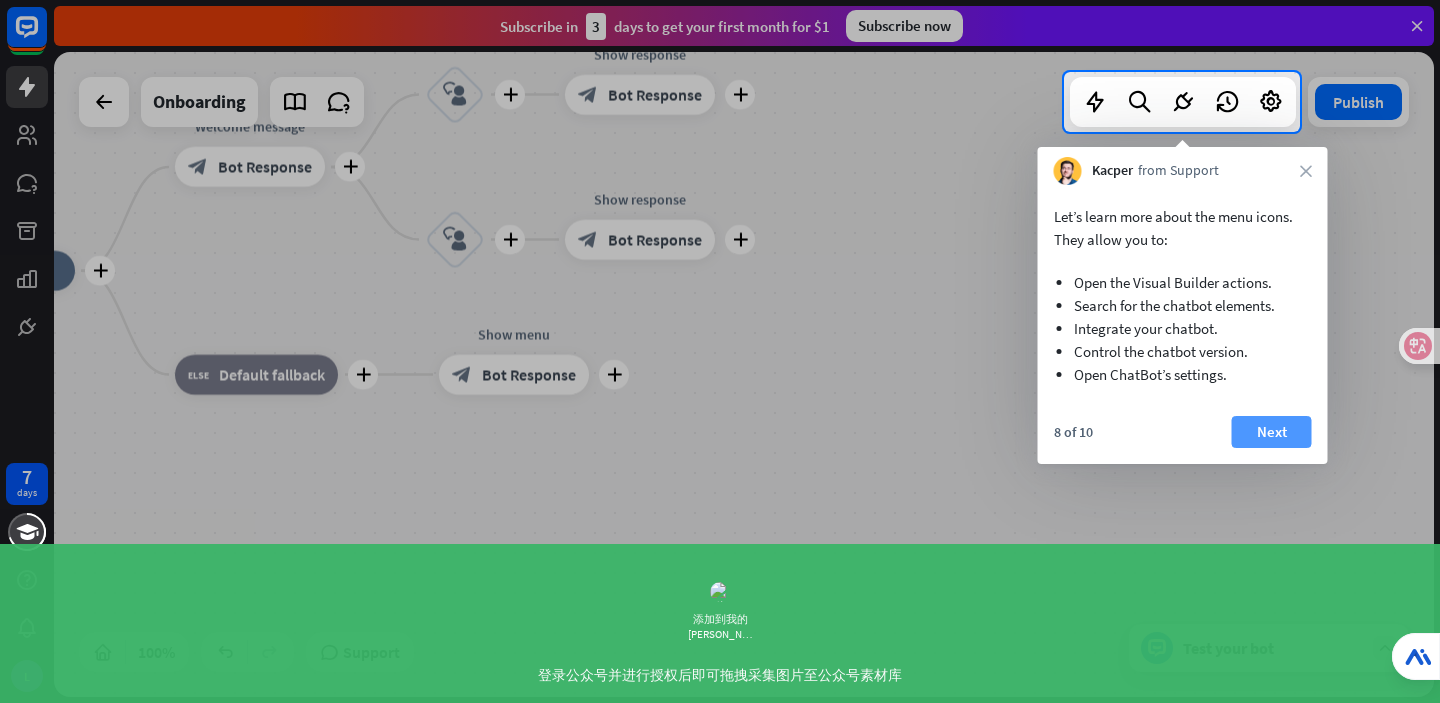 click on "Next" at bounding box center (1272, 432) 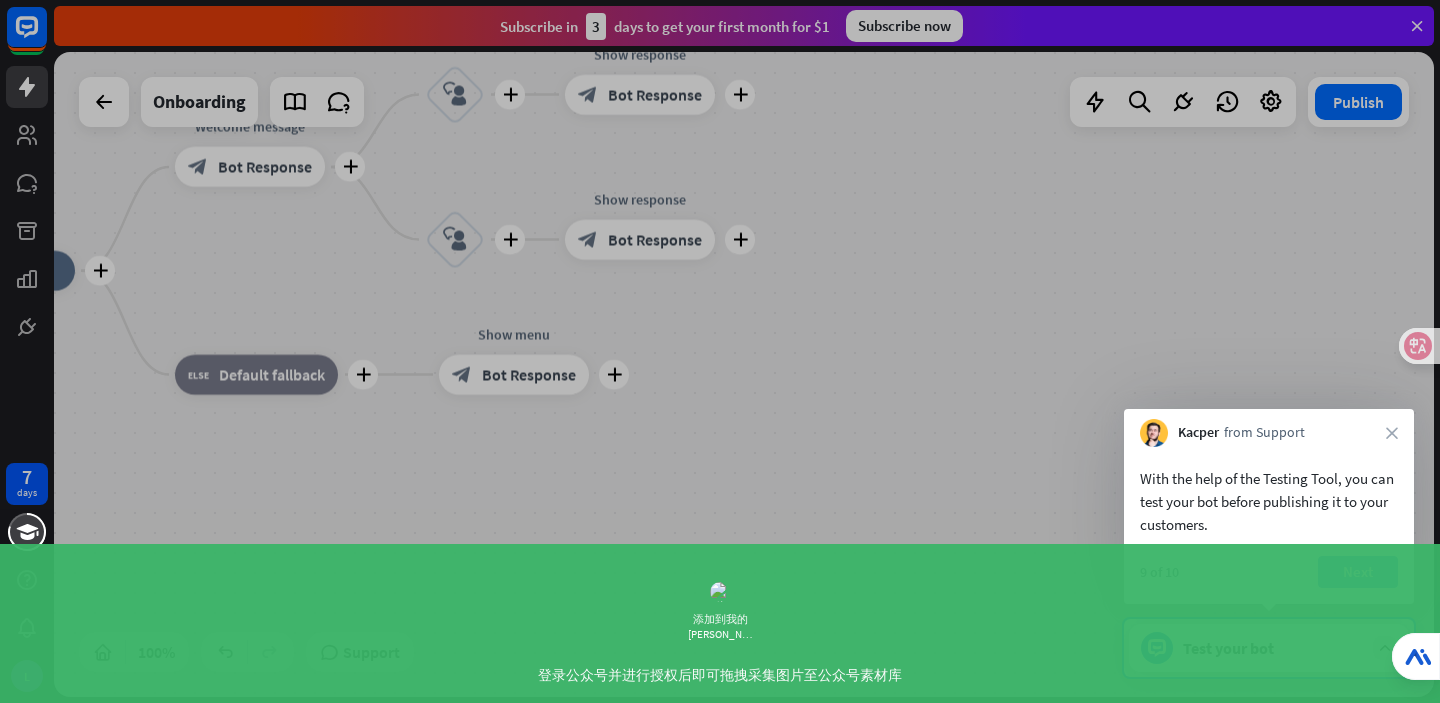 click on "Next" at bounding box center [1358, 572] 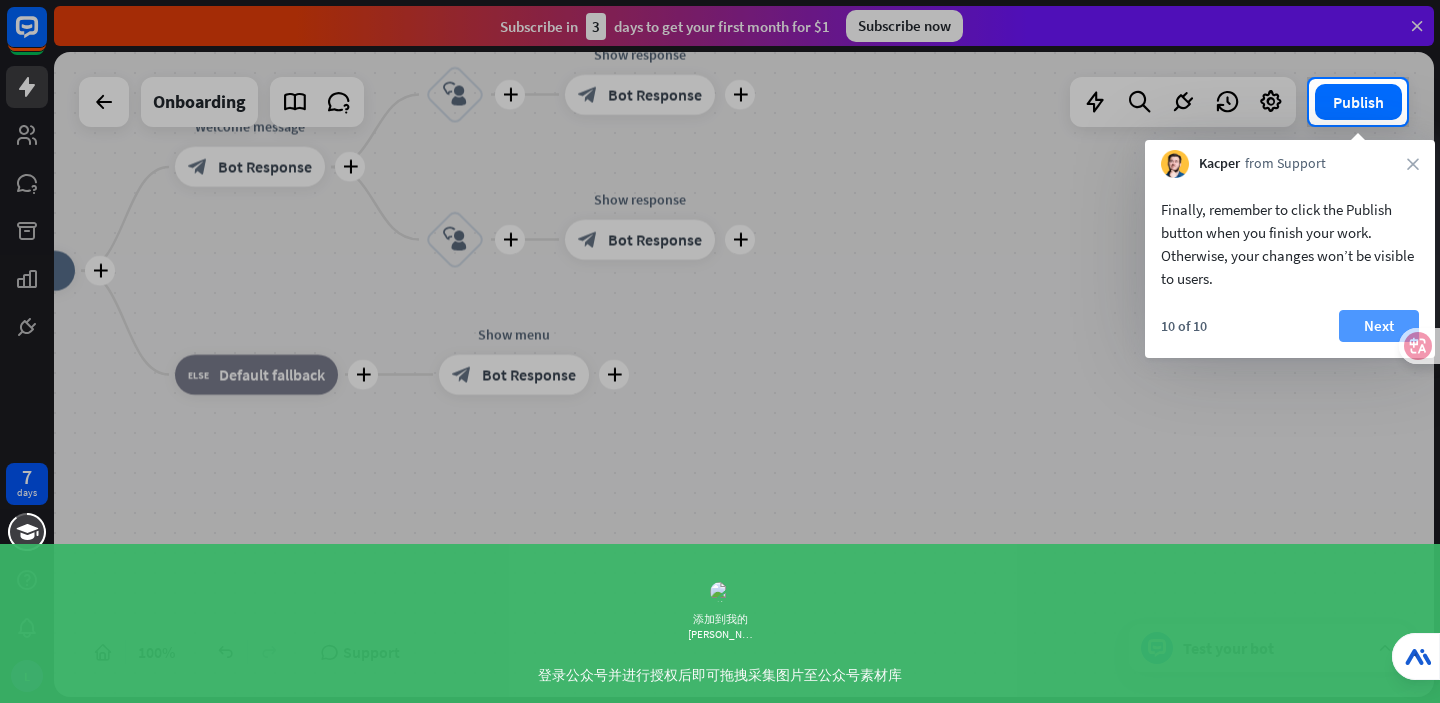 click on "Next" at bounding box center (1379, 326) 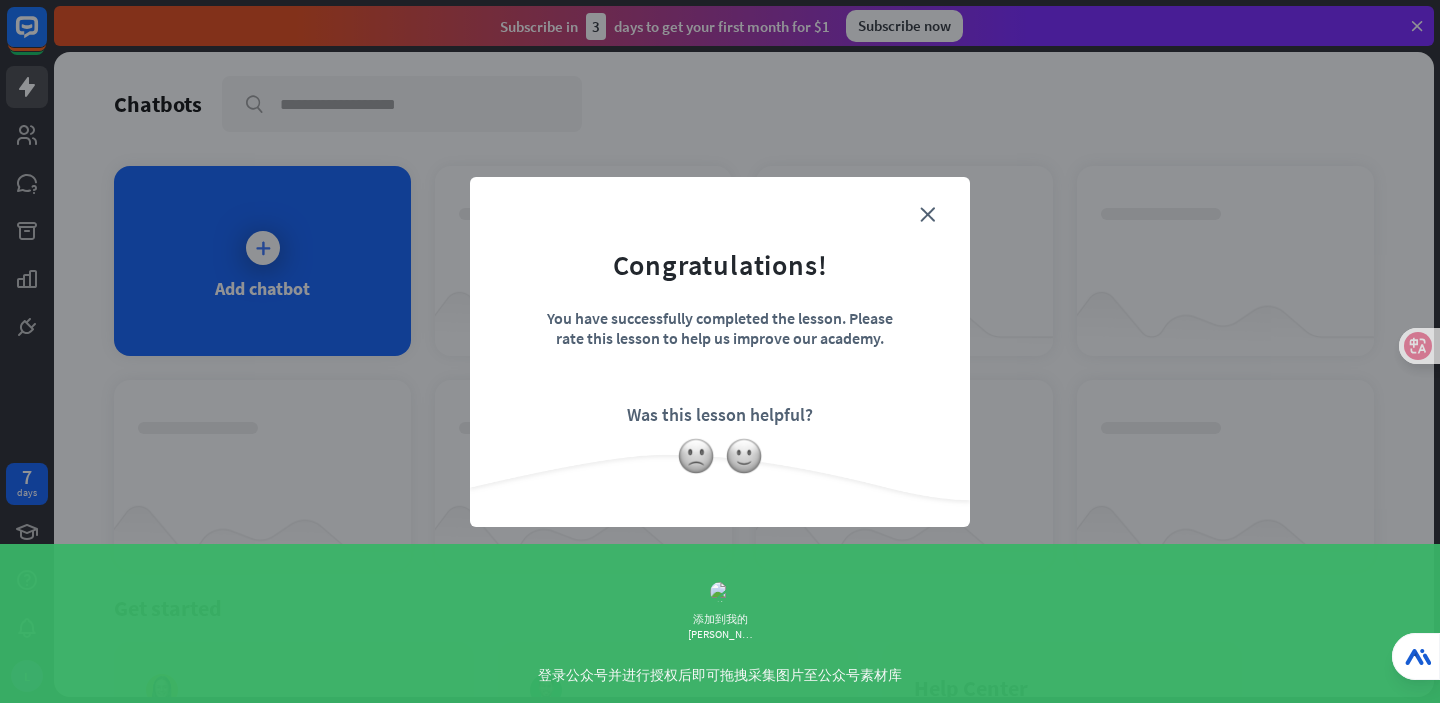 click on "Congratulations!
You have successfully completed the lesson.
Please rate this lesson to help us improve our
academy.
Was this lesson helpful?" at bounding box center [720, 321] 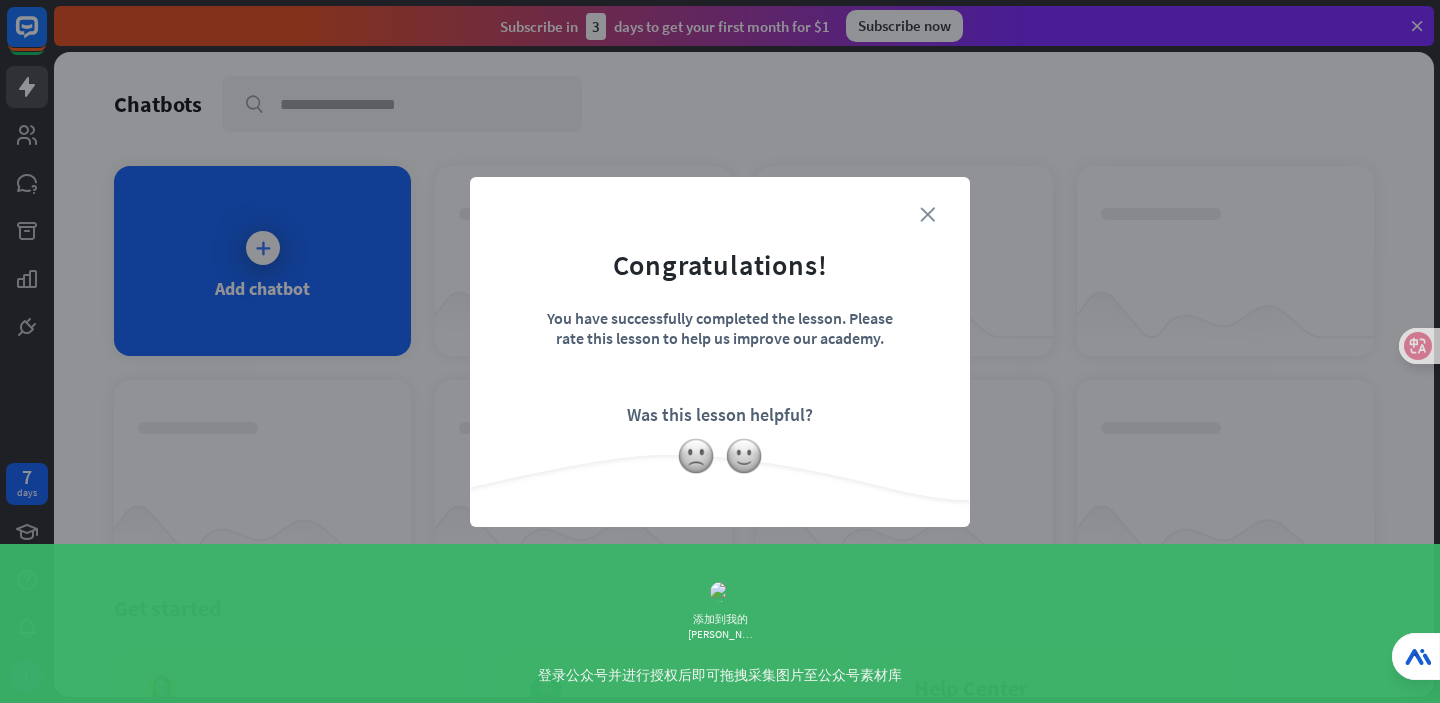 click on "close" at bounding box center [927, 214] 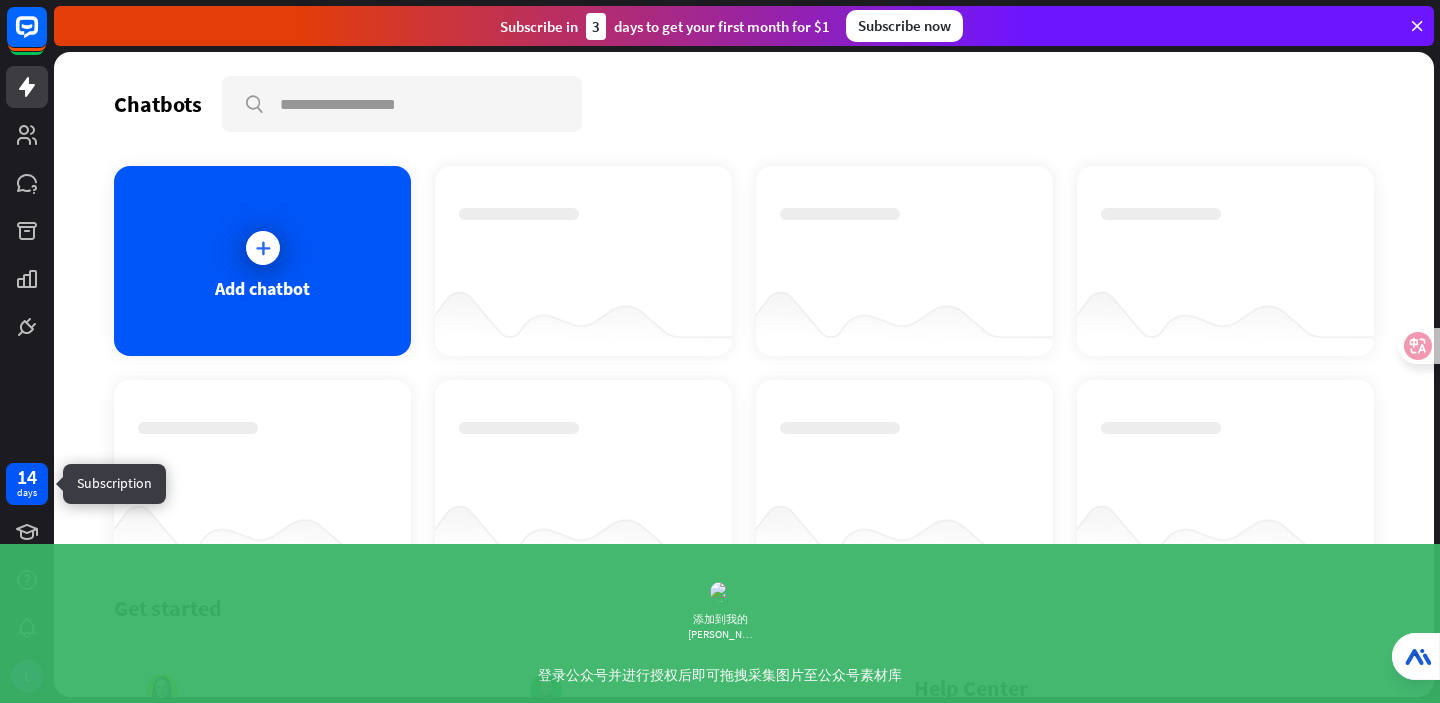 click on "days" at bounding box center [27, 493] 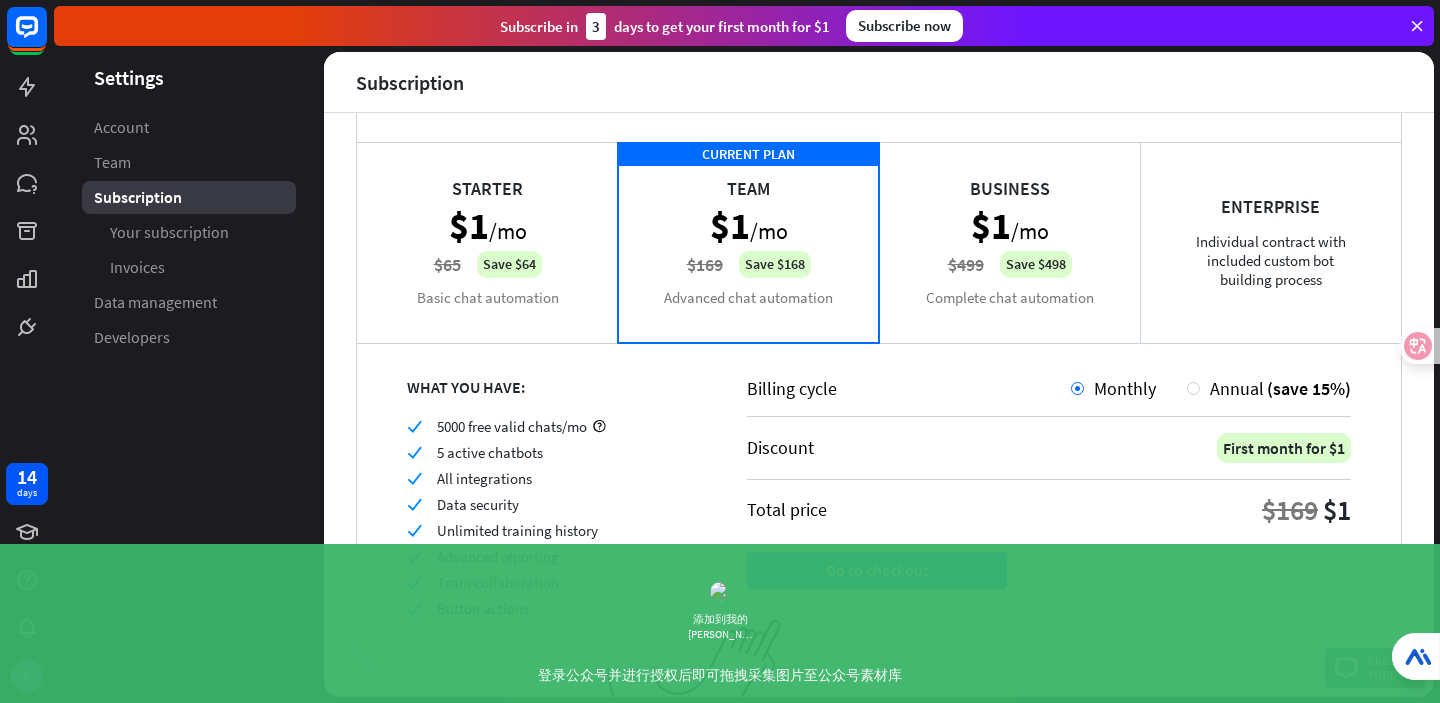 scroll, scrollTop: 105, scrollLeft: 0, axis: vertical 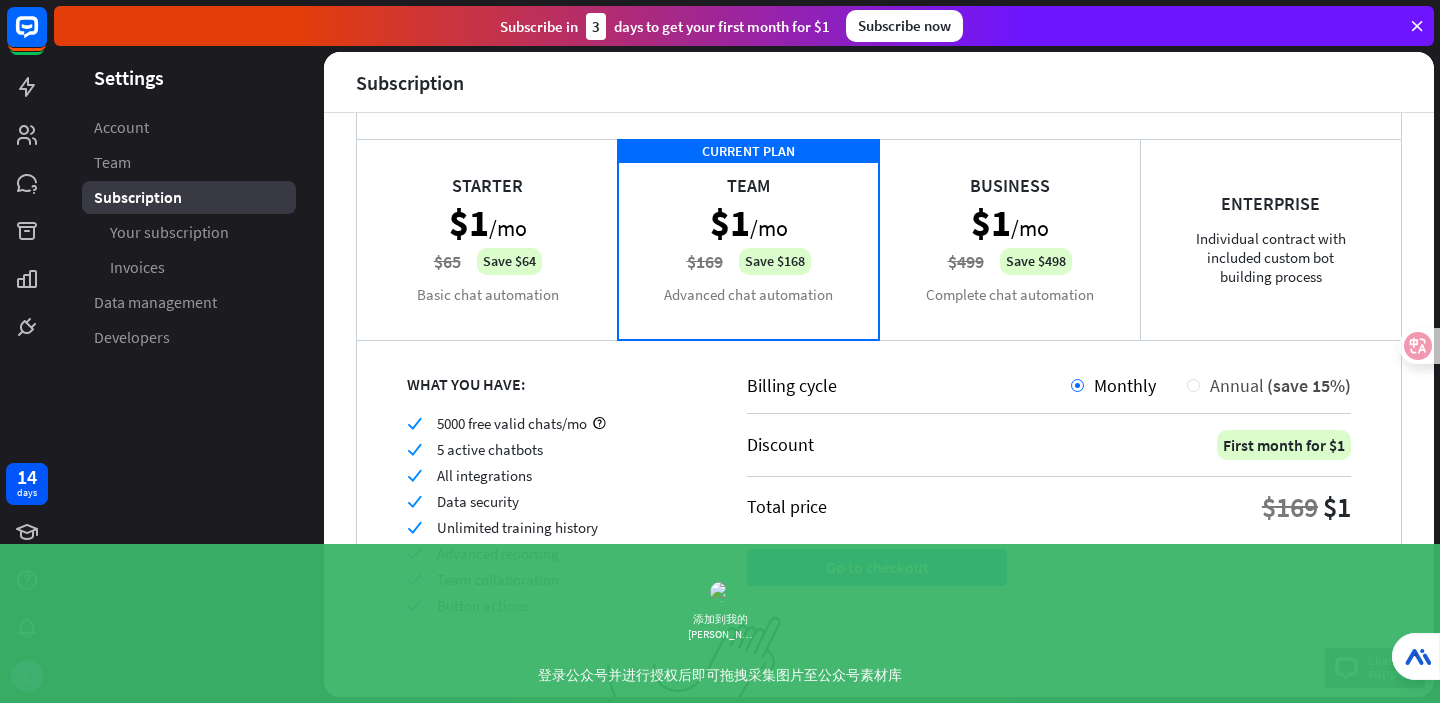 click at bounding box center [1193, 385] 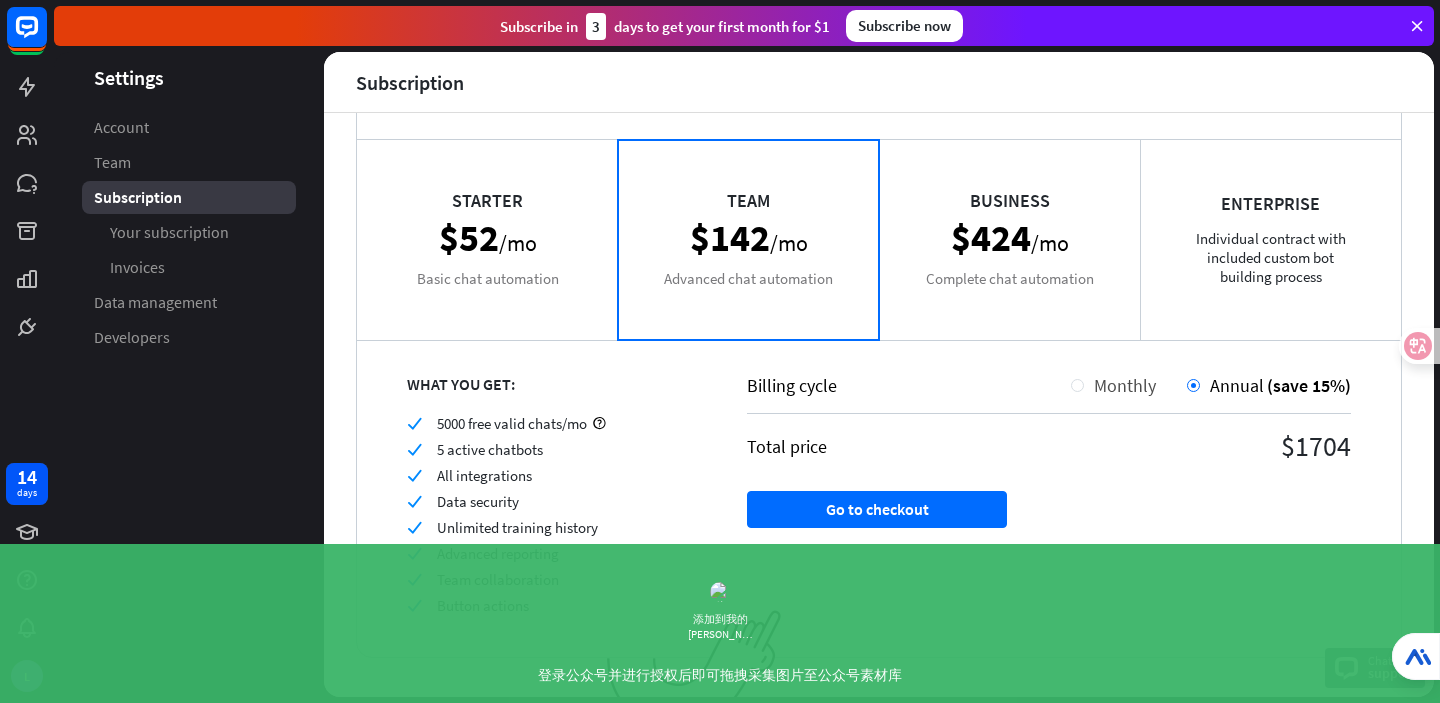 click on "Monthly" at bounding box center (1125, 385) 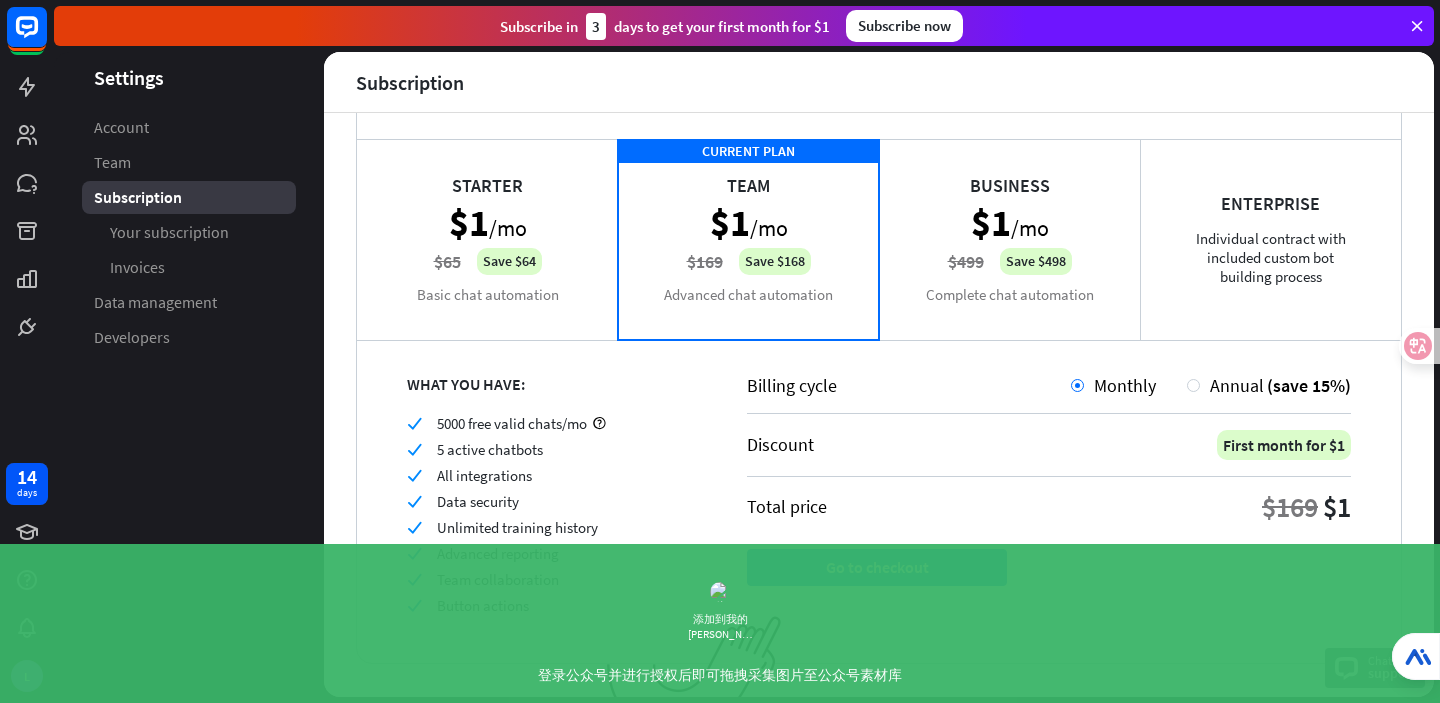click on "Starter
$1   /mo   $65   Save $64
Basic chat automation" at bounding box center [487, 239] 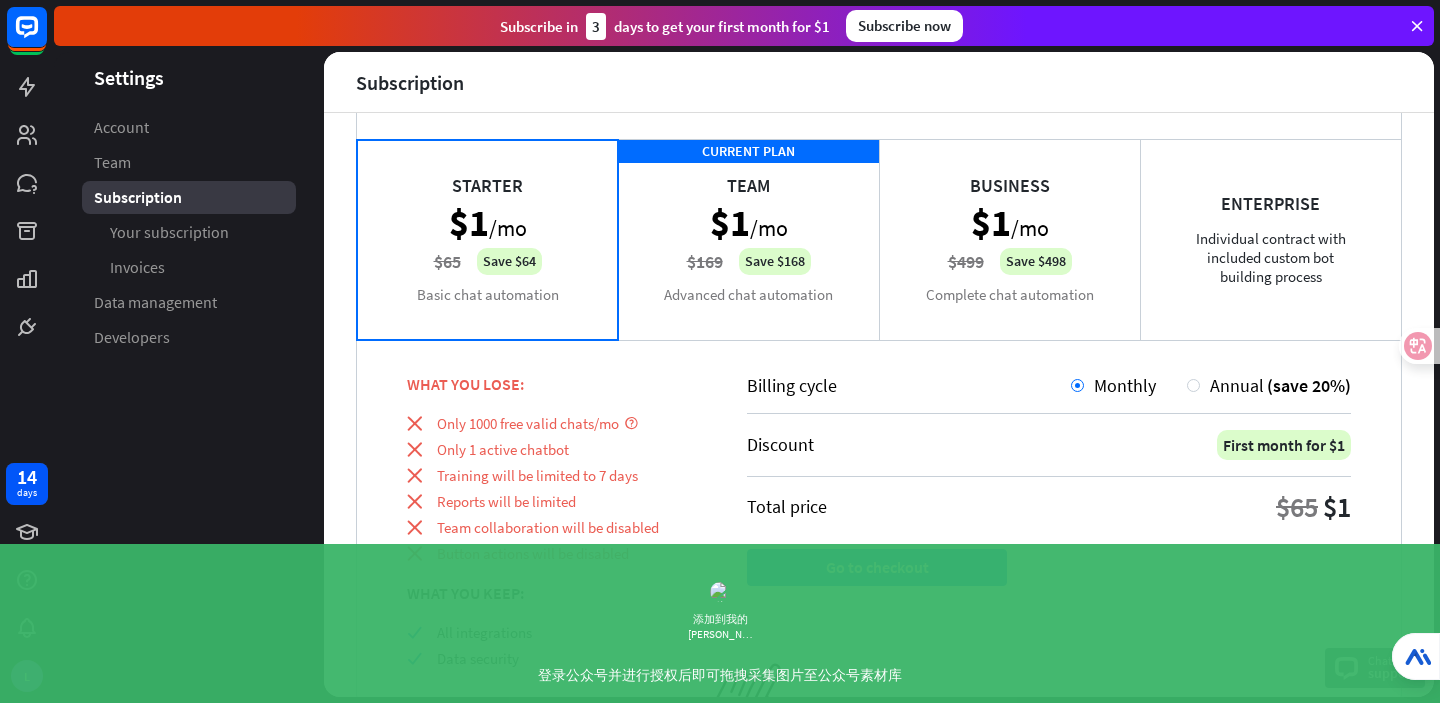 click on "CURRENT PLAN
Team
$1   /mo   $169   Save $168
Advanced chat automation" at bounding box center [748, 239] 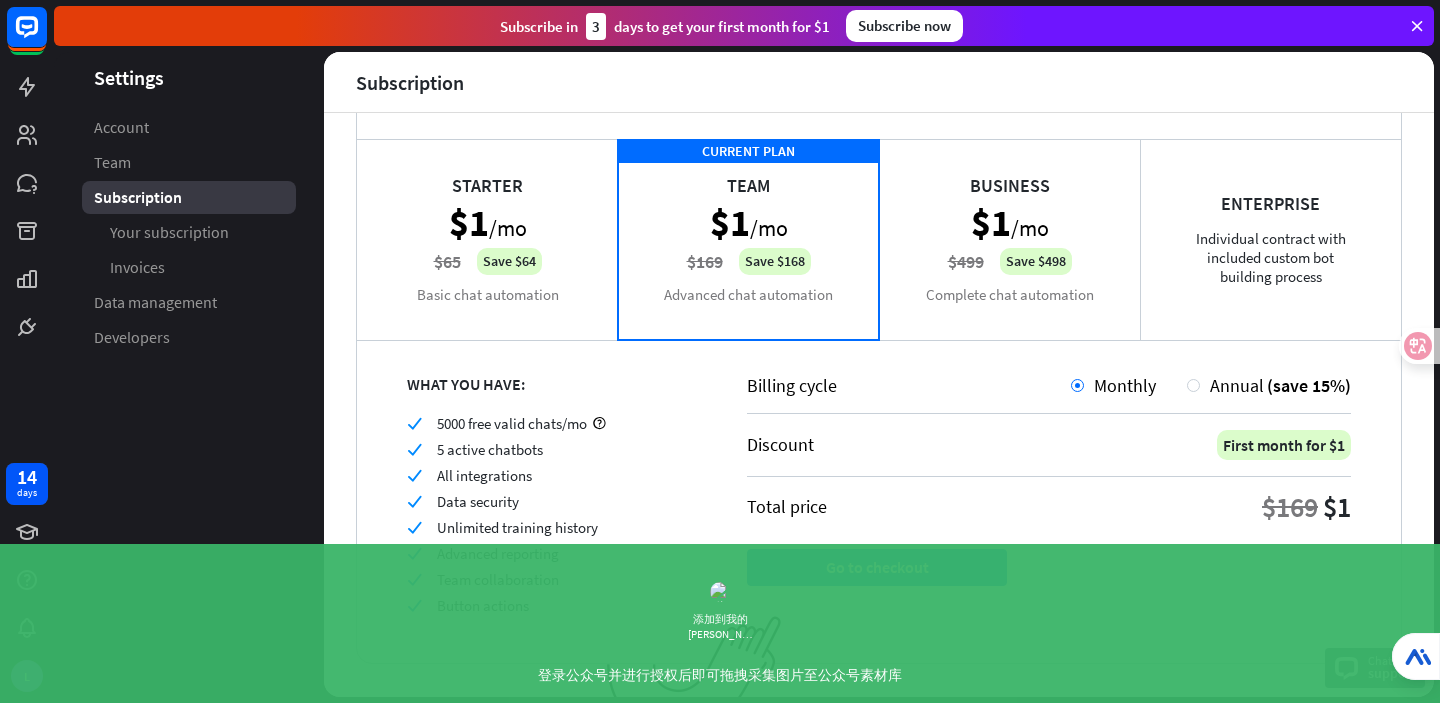click on "Starter
$1   /mo   $65   Save $64
Basic chat automation" at bounding box center [487, 239] 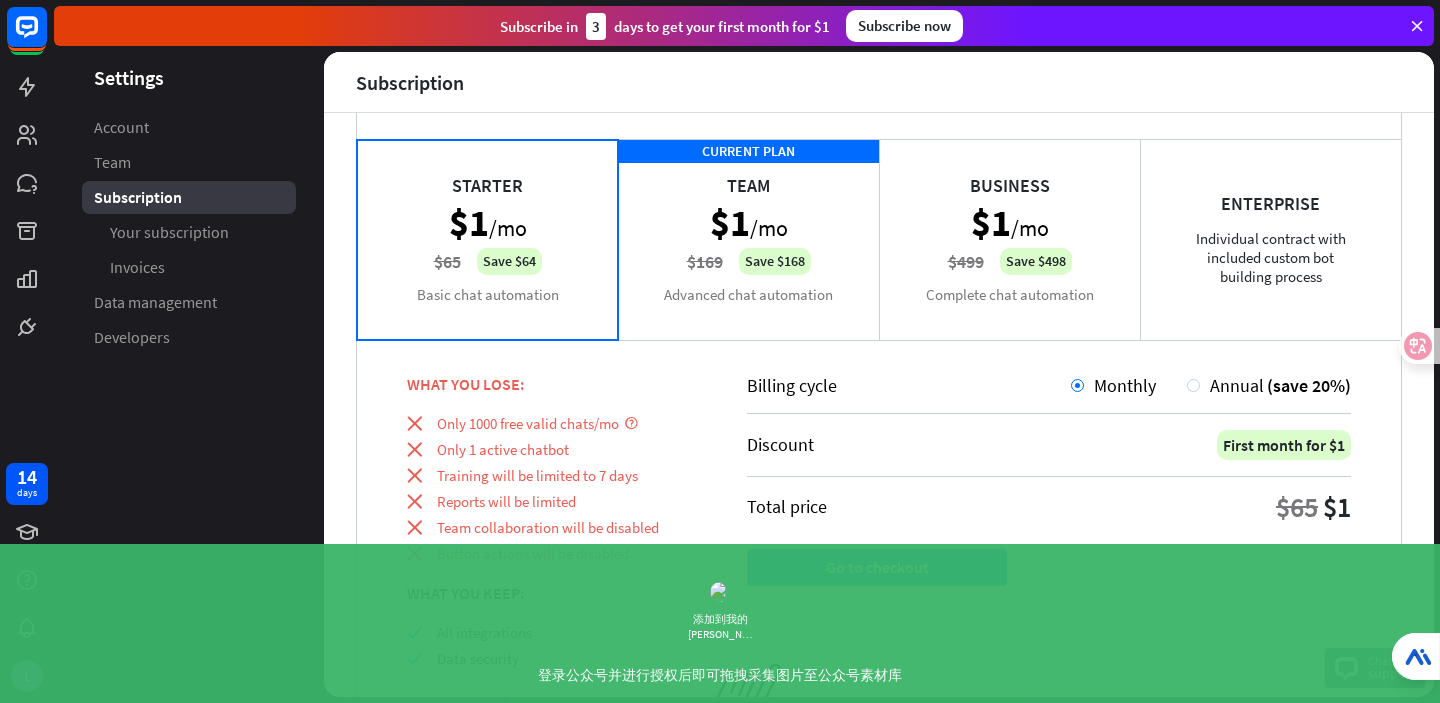 click on "CURRENT PLAN
Team
$1   /mo   $169   Save $168
Advanced chat automation" at bounding box center [748, 239] 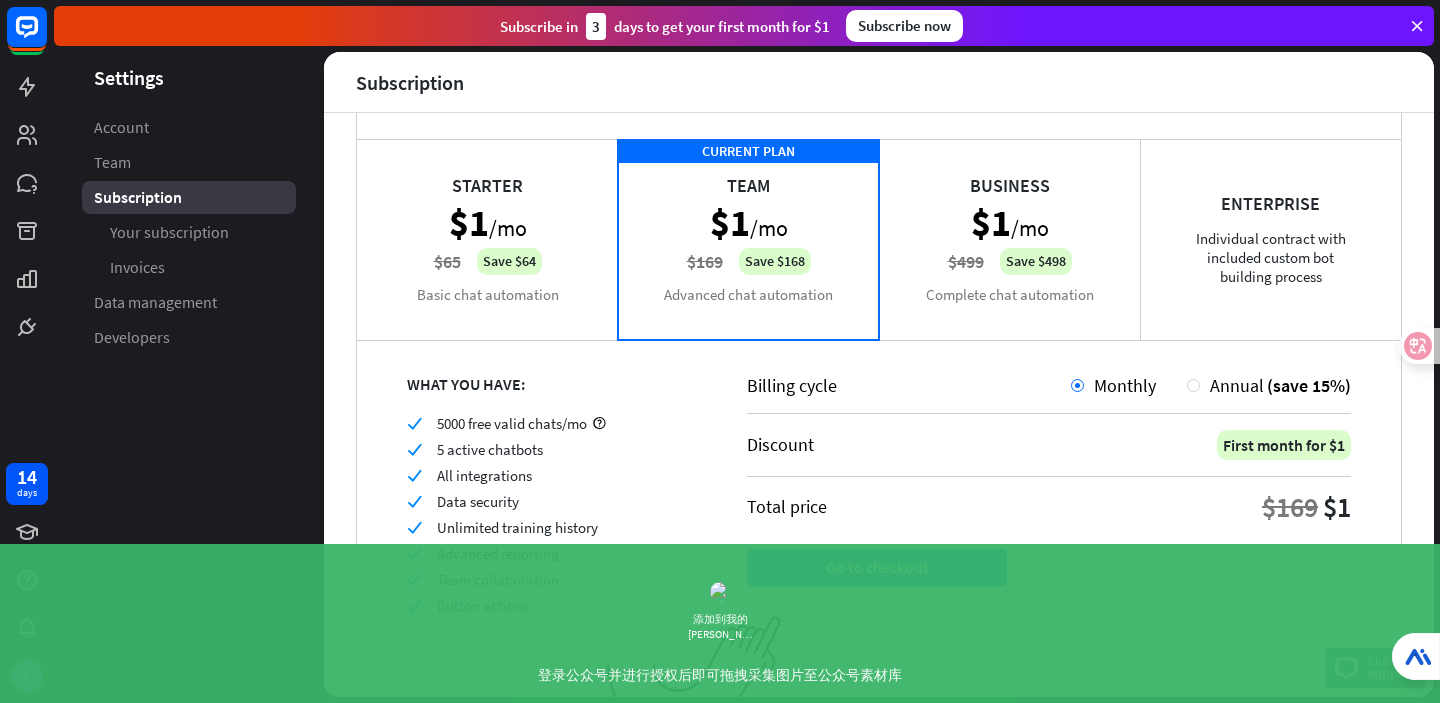 click on "Starter
$1   /mo   $65   Save $64
Basic chat automation" at bounding box center [487, 239] 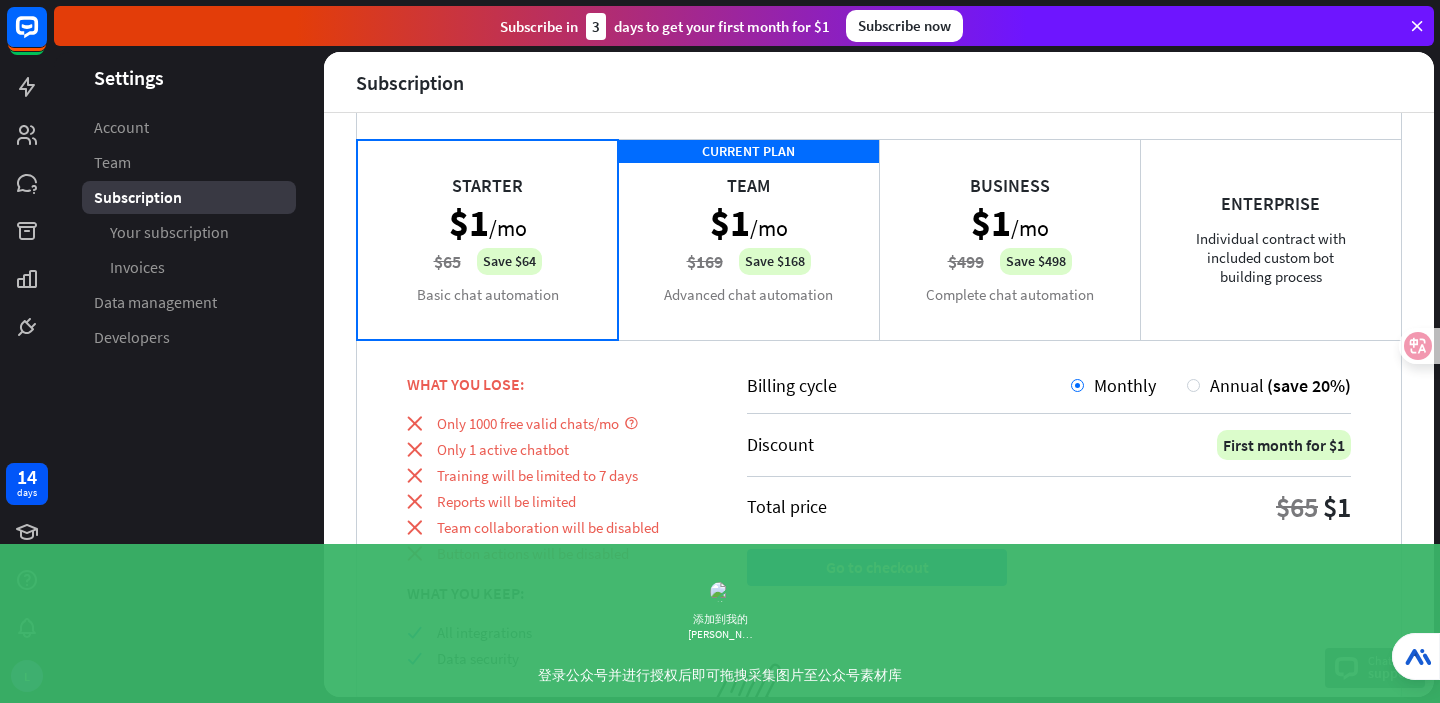 click on "CURRENT PLAN
Team
$1   /mo   $169   Save $168
Advanced chat automation" at bounding box center [748, 239] 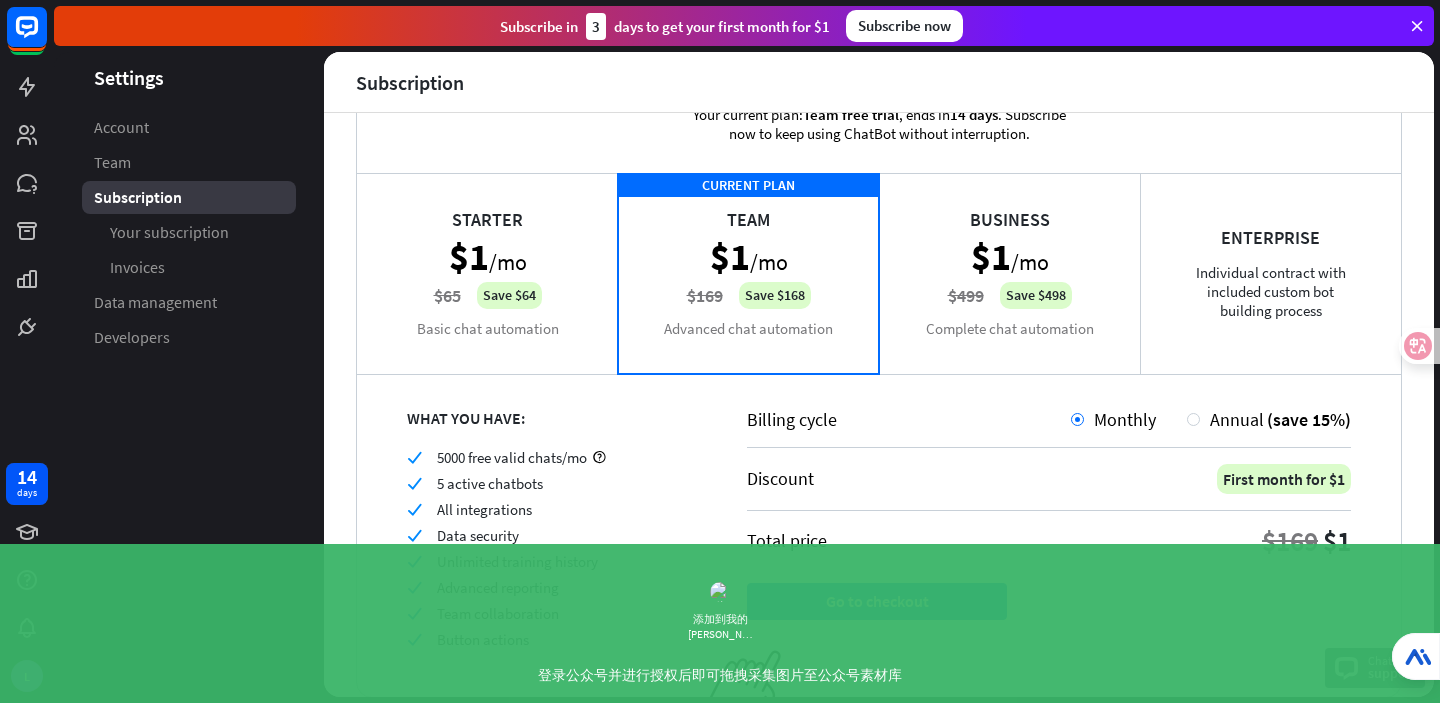 scroll, scrollTop: 69, scrollLeft: 0, axis: vertical 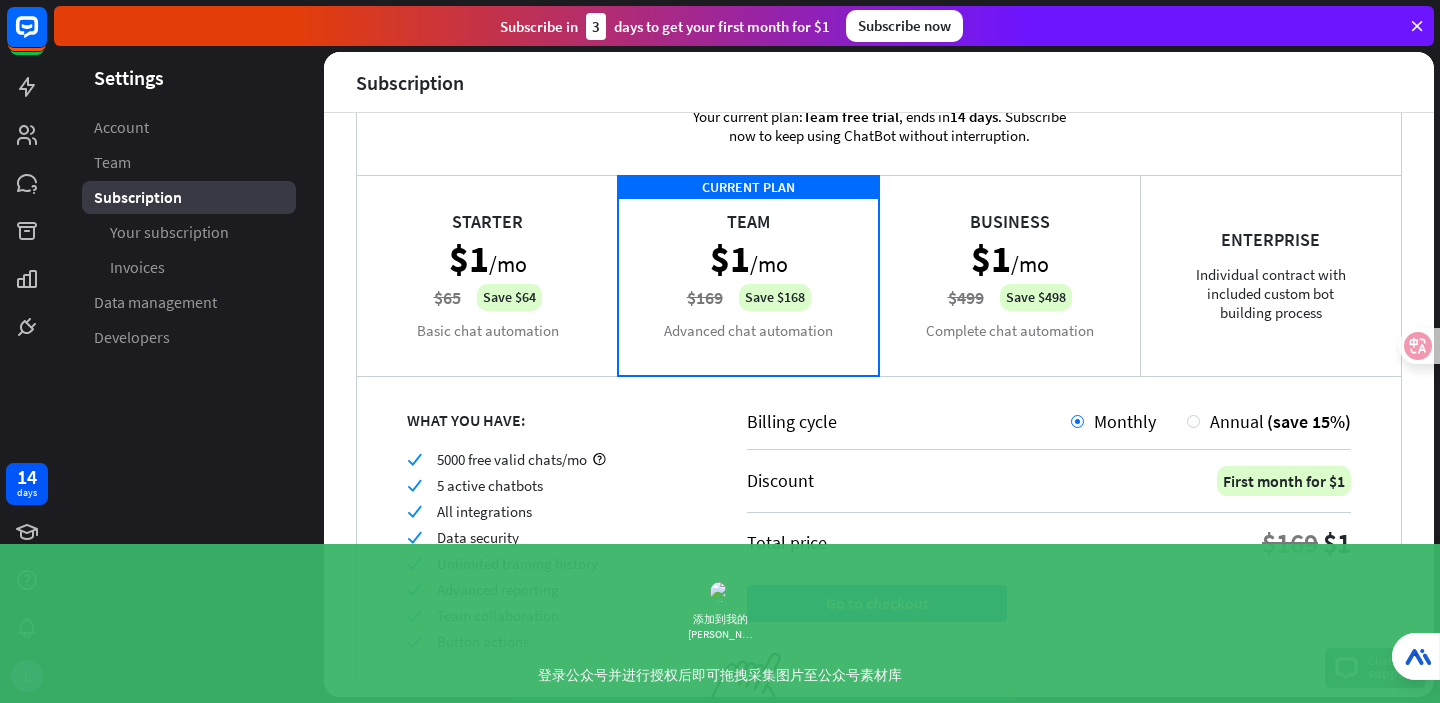 click on "Starter
$1   /mo   $65   Save $64
Basic chat automation" at bounding box center [487, 275] 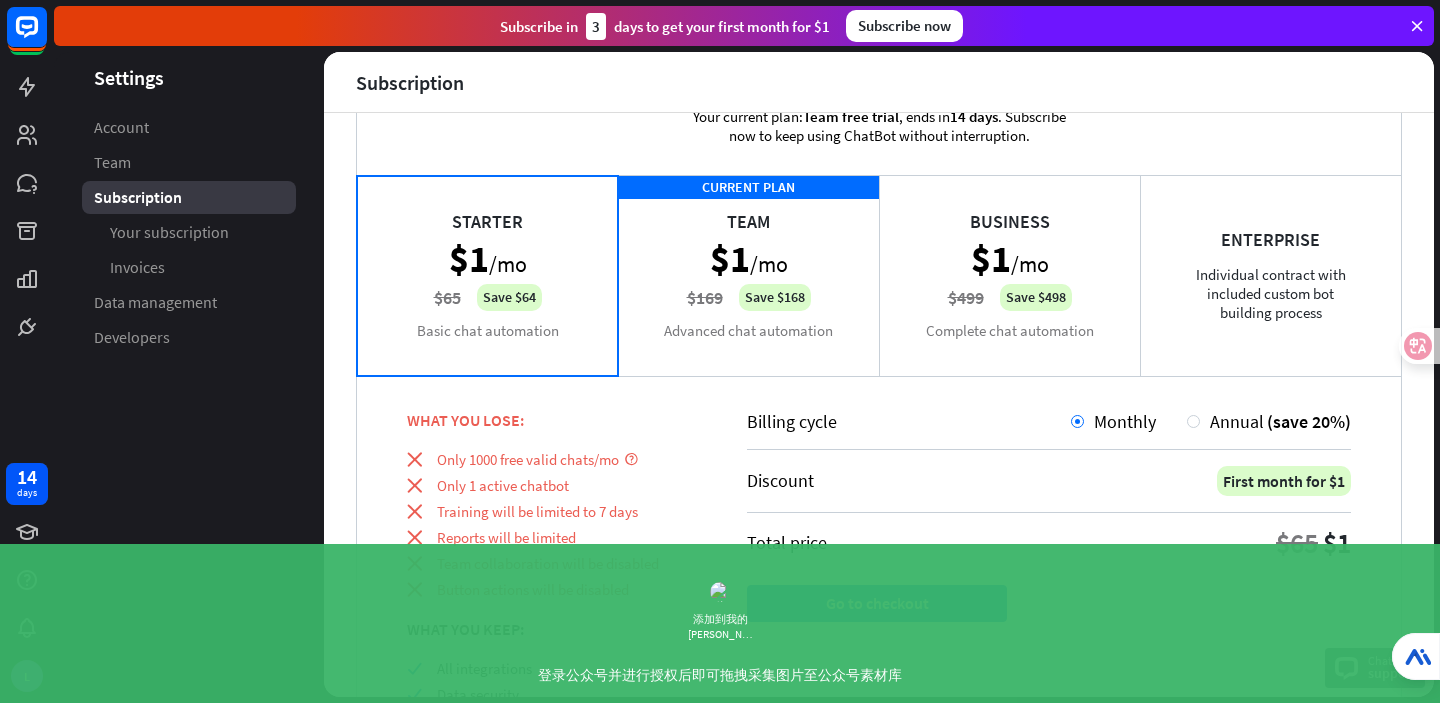 click on "CURRENT PLAN
Team
$1   /mo   $169   Save $168
Advanced chat automation" at bounding box center (748, 275) 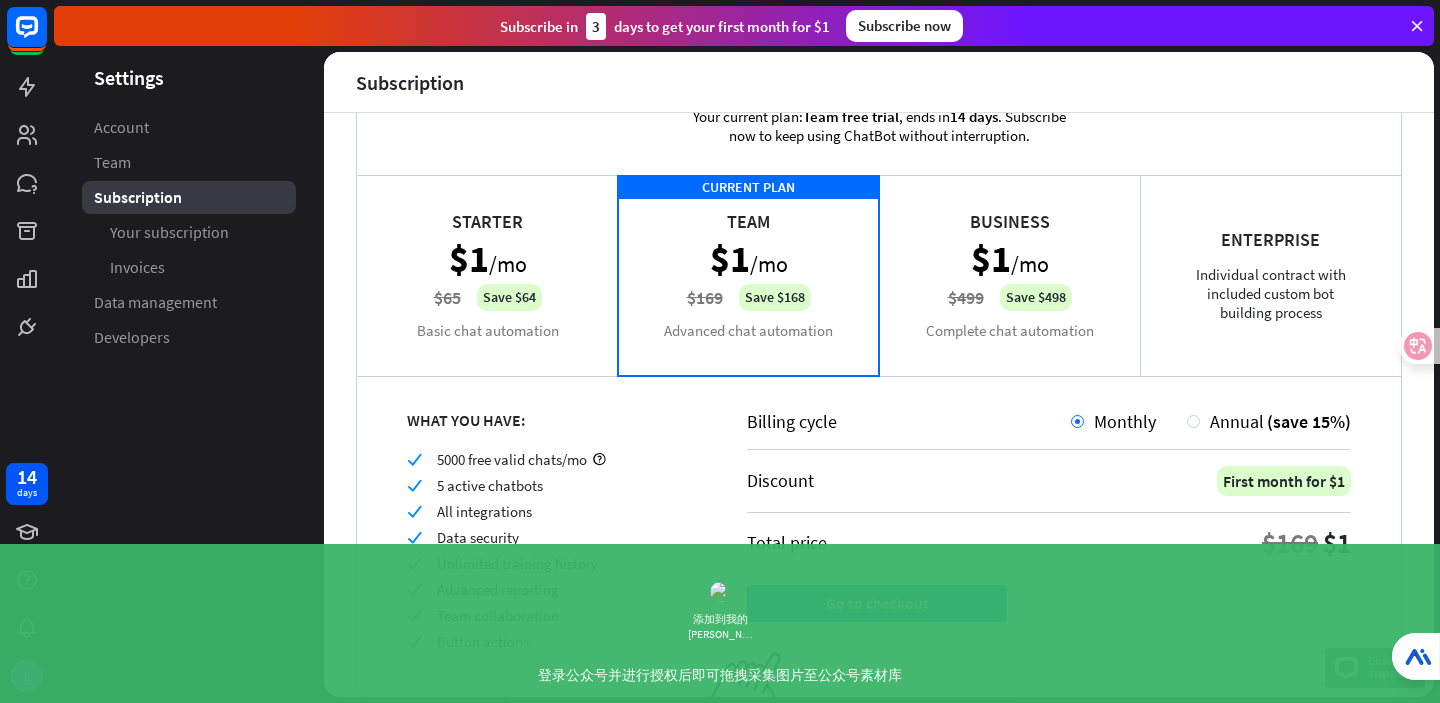 scroll, scrollTop: 143, scrollLeft: 0, axis: vertical 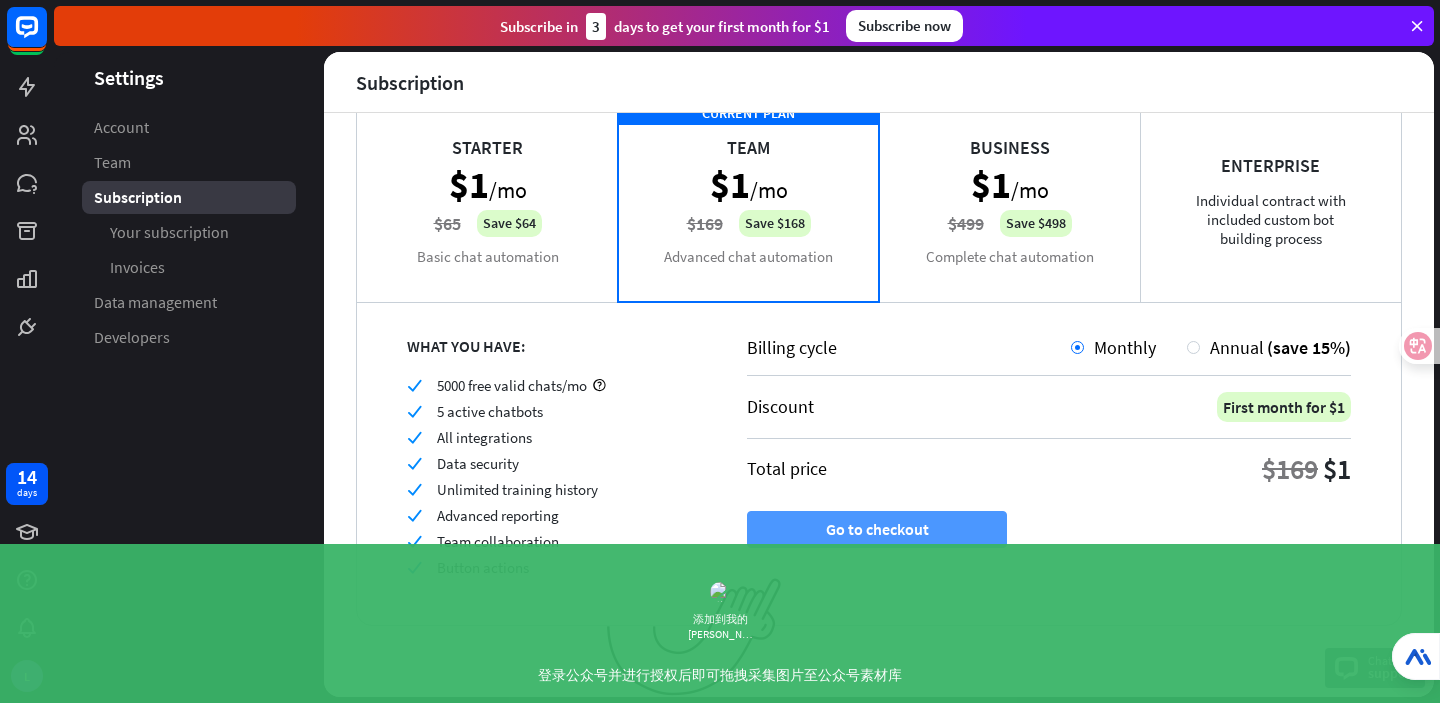 click on "Go to checkout" at bounding box center (877, 529) 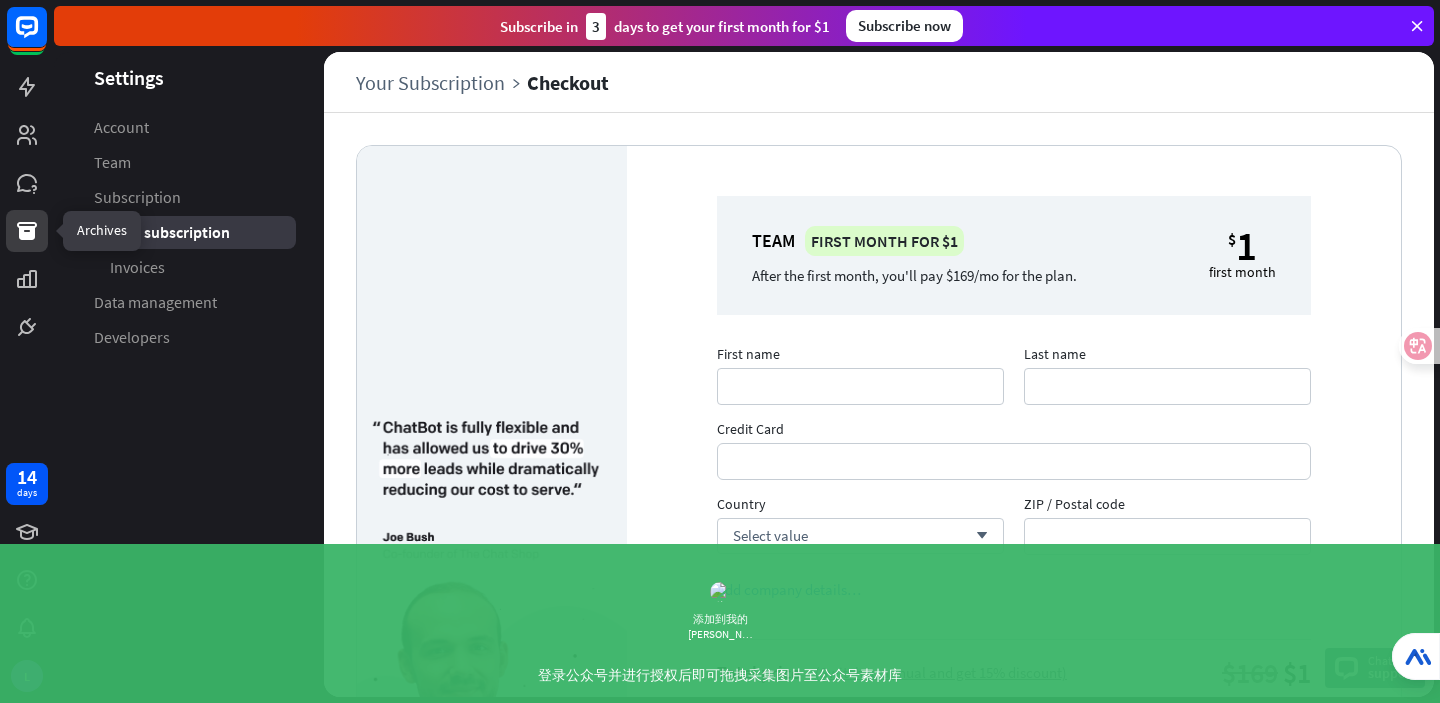 click 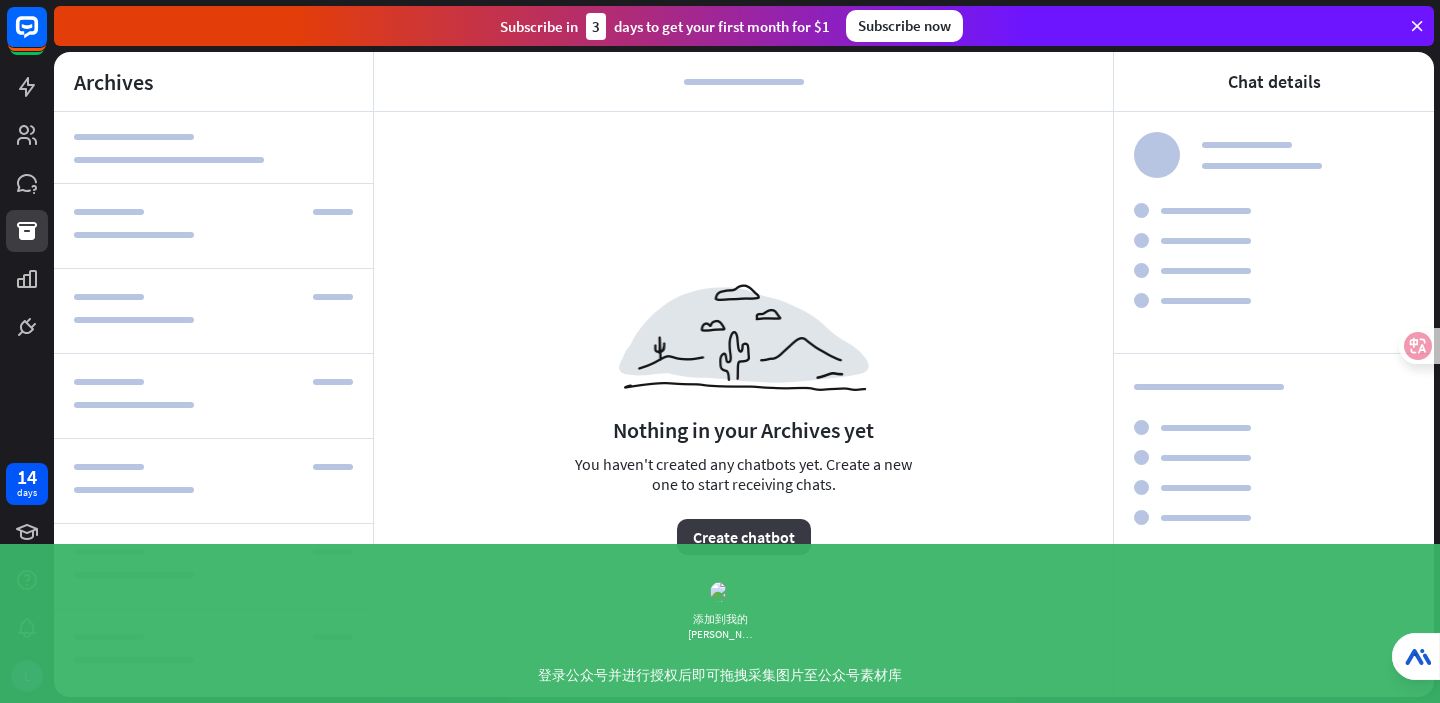 click on "Create chatbot" at bounding box center (744, 537) 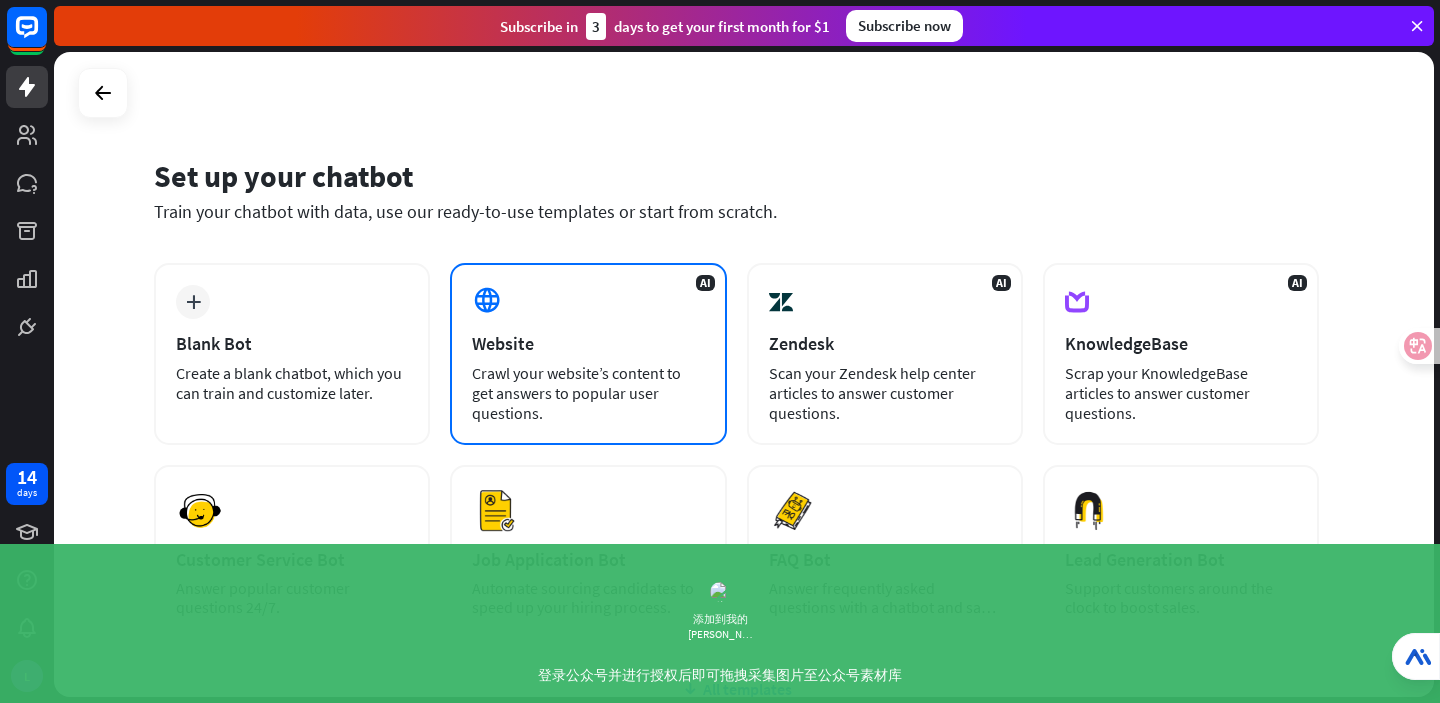 scroll, scrollTop: 64, scrollLeft: 0, axis: vertical 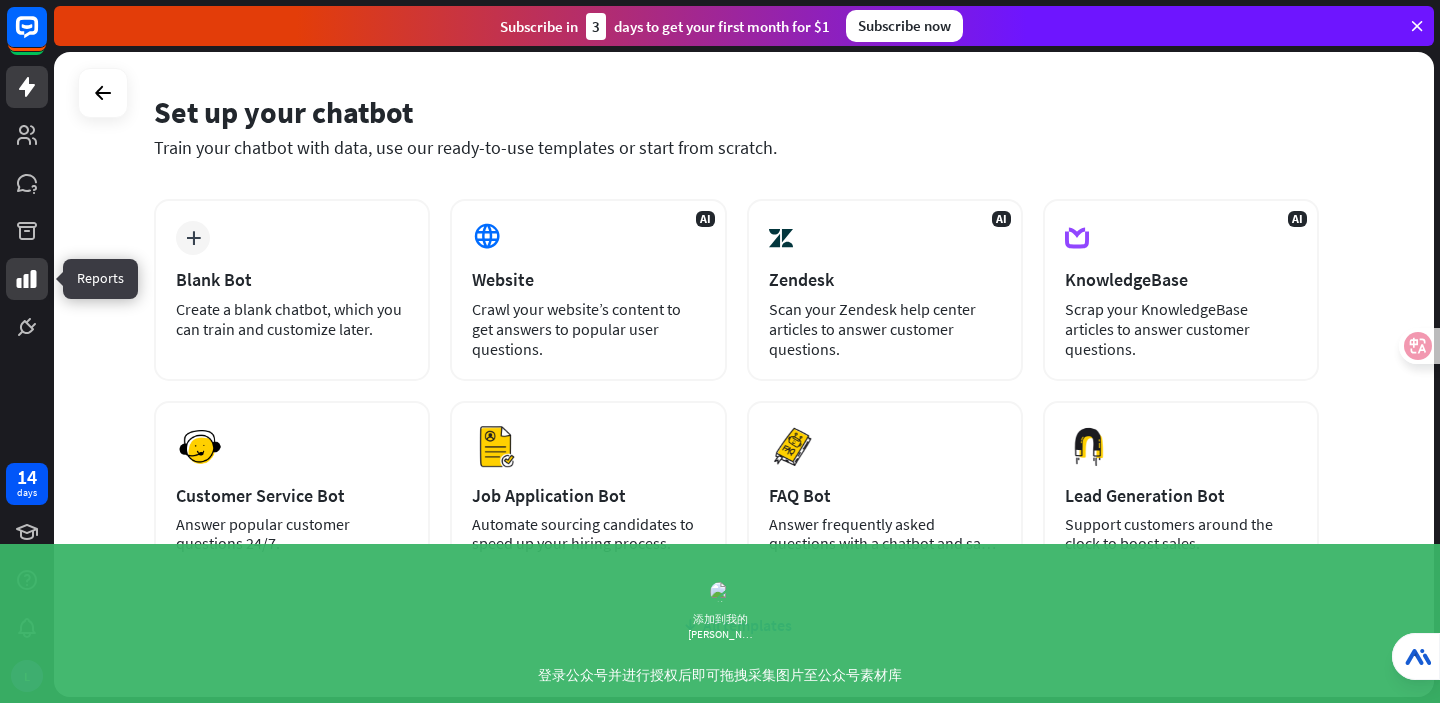 click 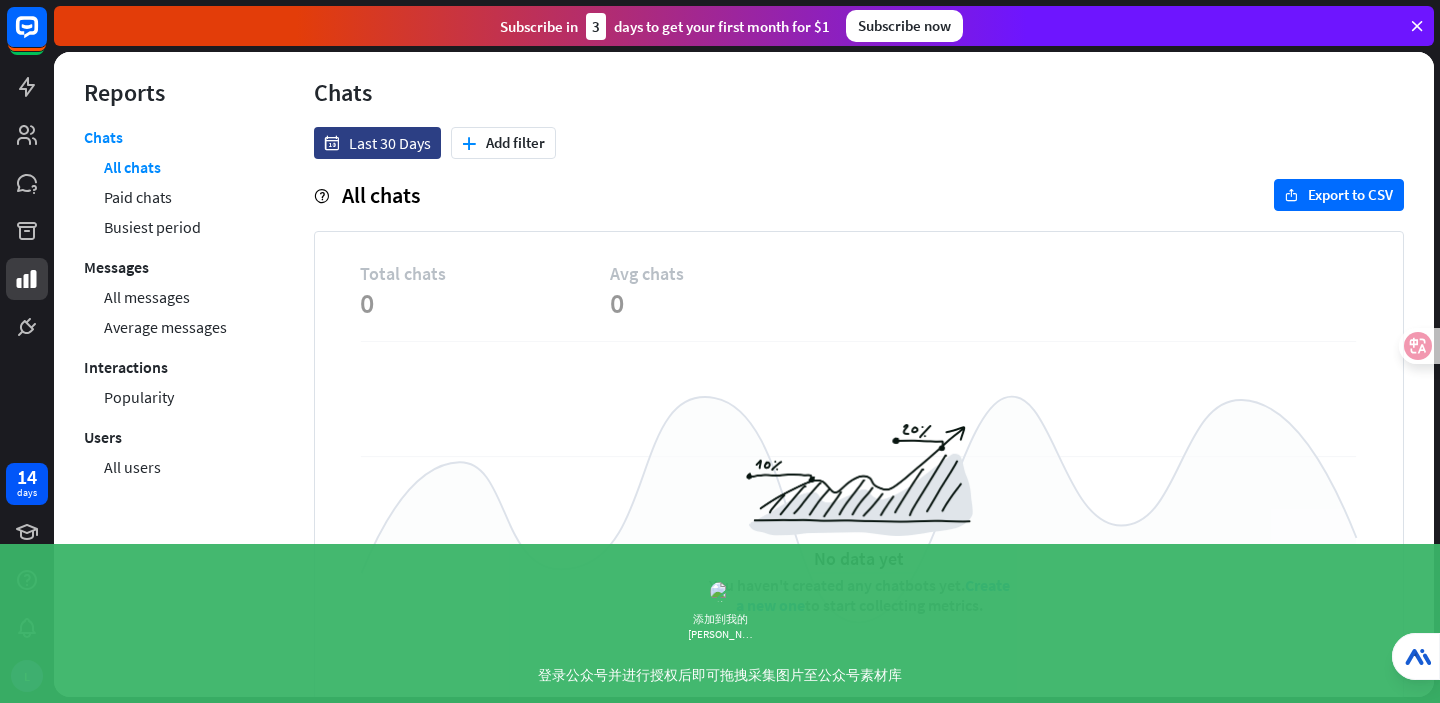 click on "No data yet
You haven't created any chatbots yet.
Create a new one
to start collecting metrics." at bounding box center [859, 520] 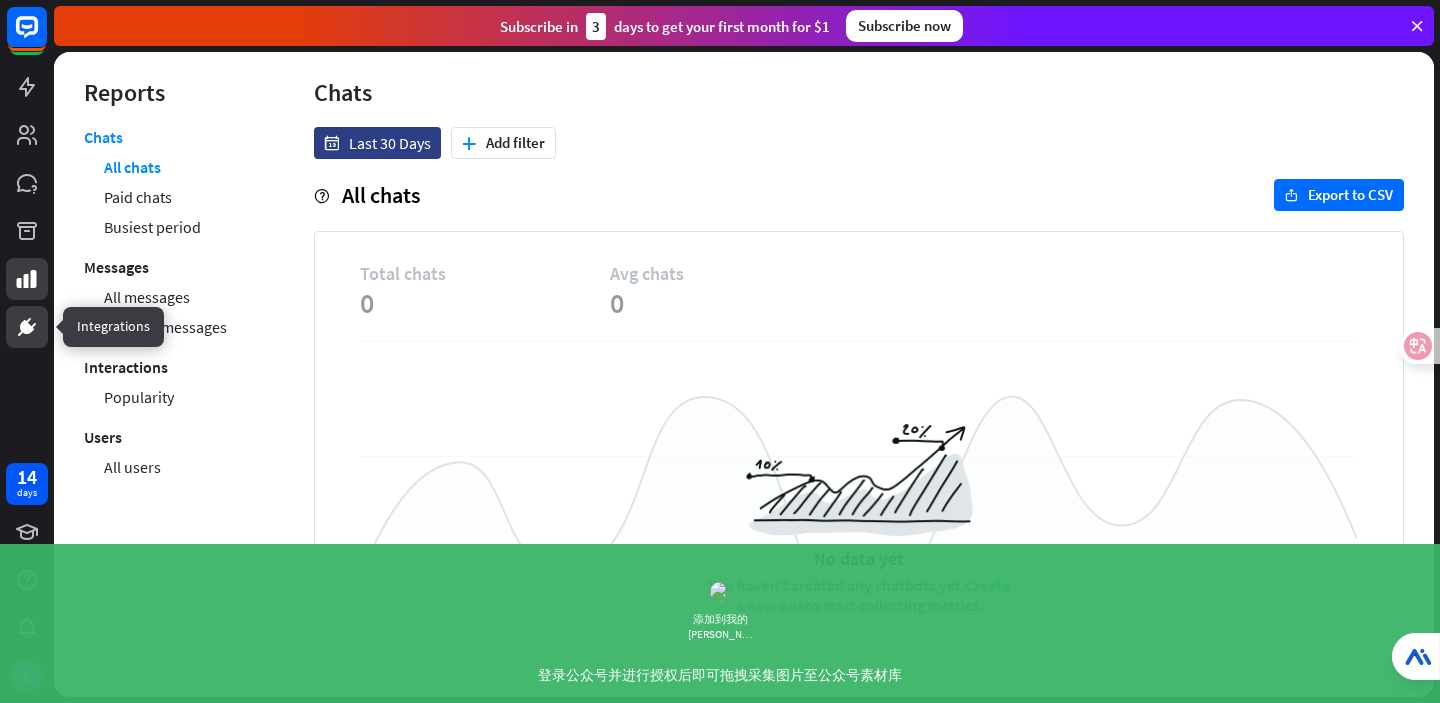 click 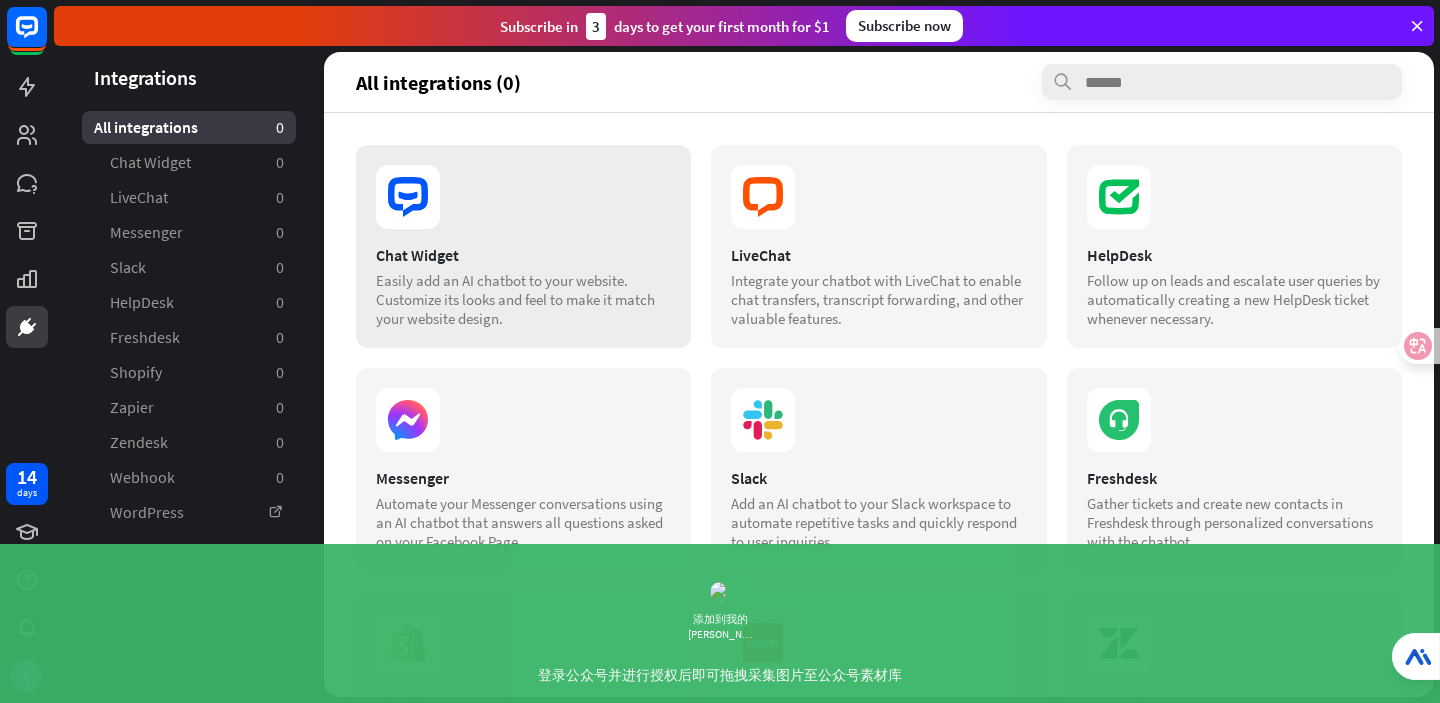 click on "Chat Widget" at bounding box center [523, 255] 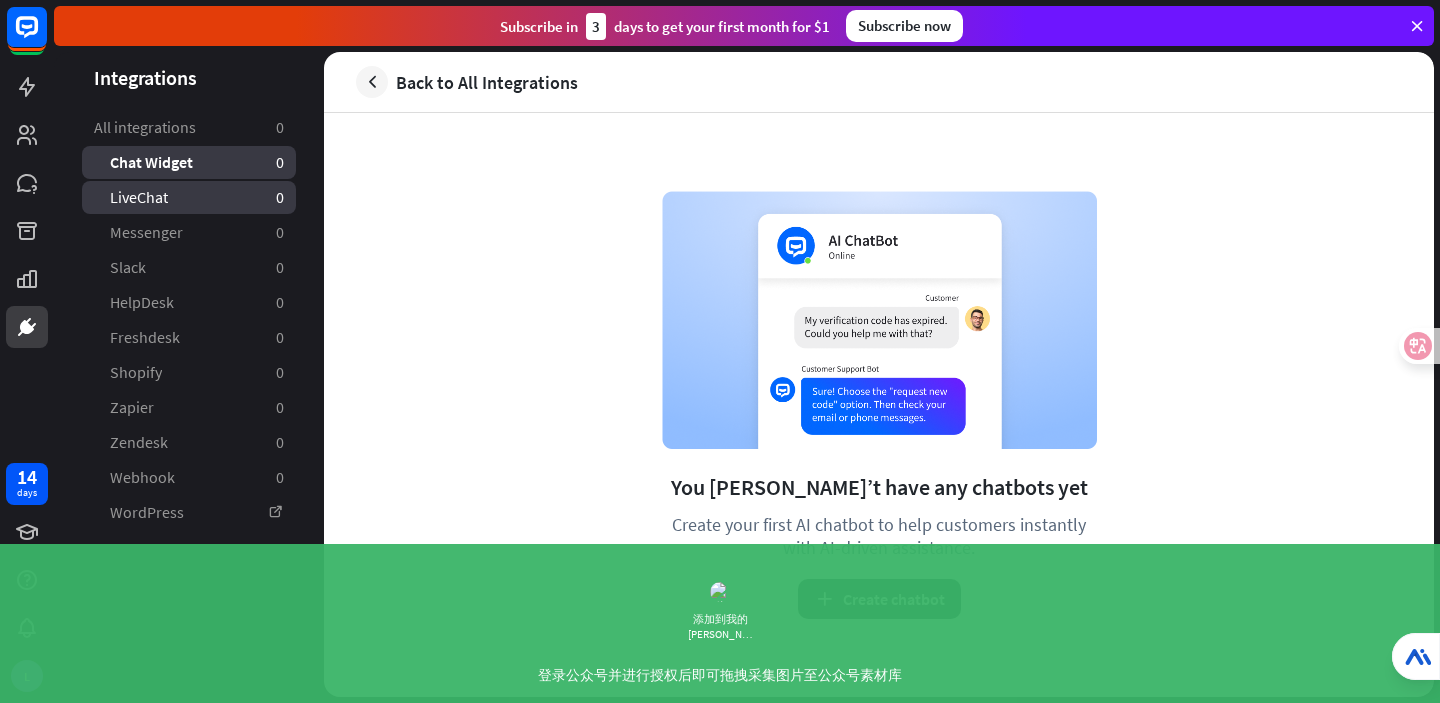 click on "LiveChat
0" at bounding box center [189, 197] 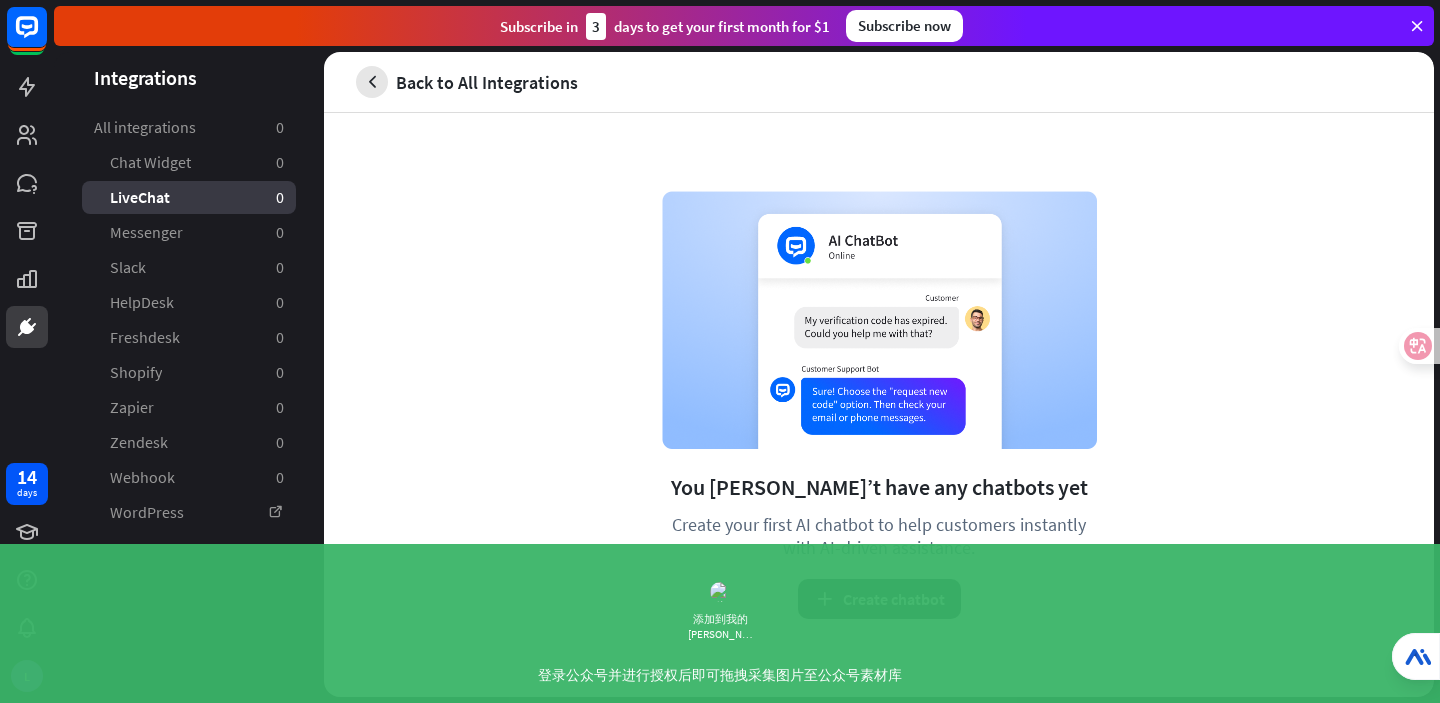 click at bounding box center (372, 82) 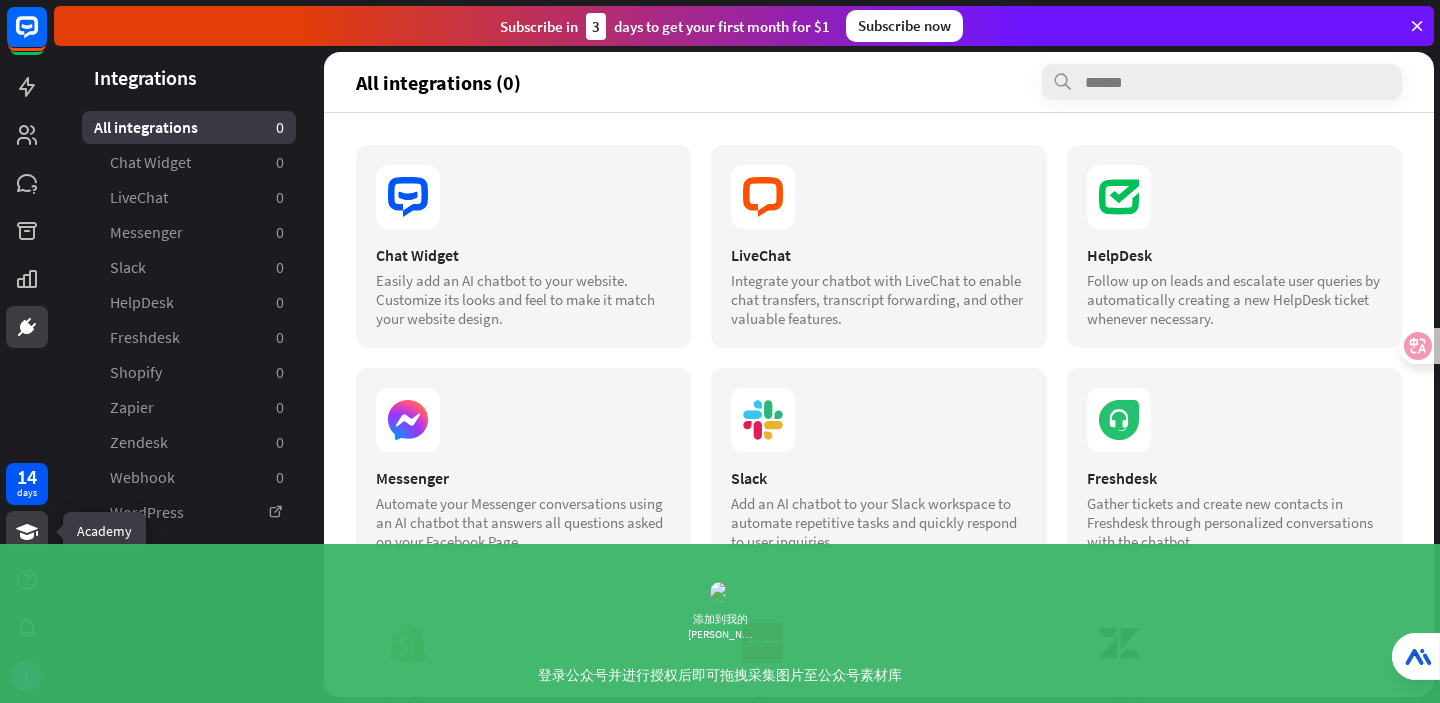 click 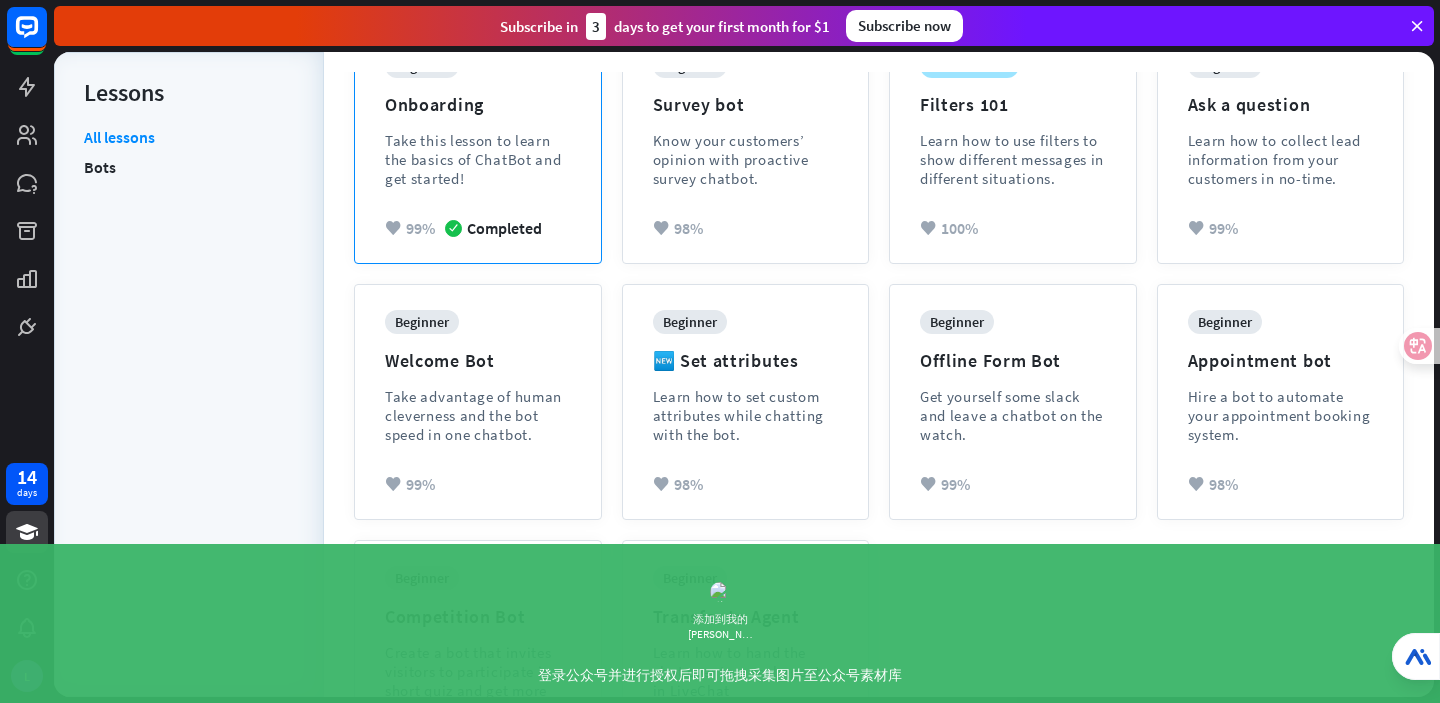 scroll, scrollTop: 404, scrollLeft: 0, axis: vertical 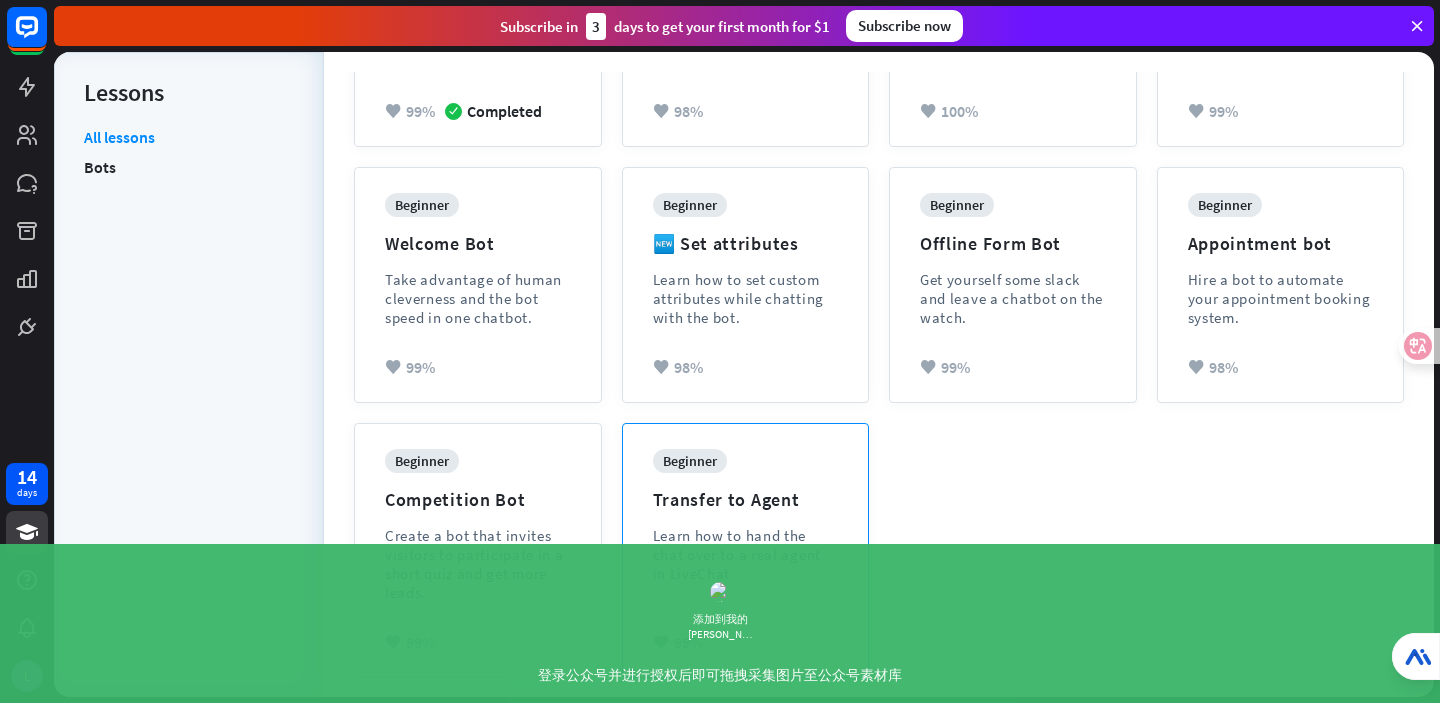 click on "Learn how to hand the chat over to a real agent in LiveChat" at bounding box center [746, 554] 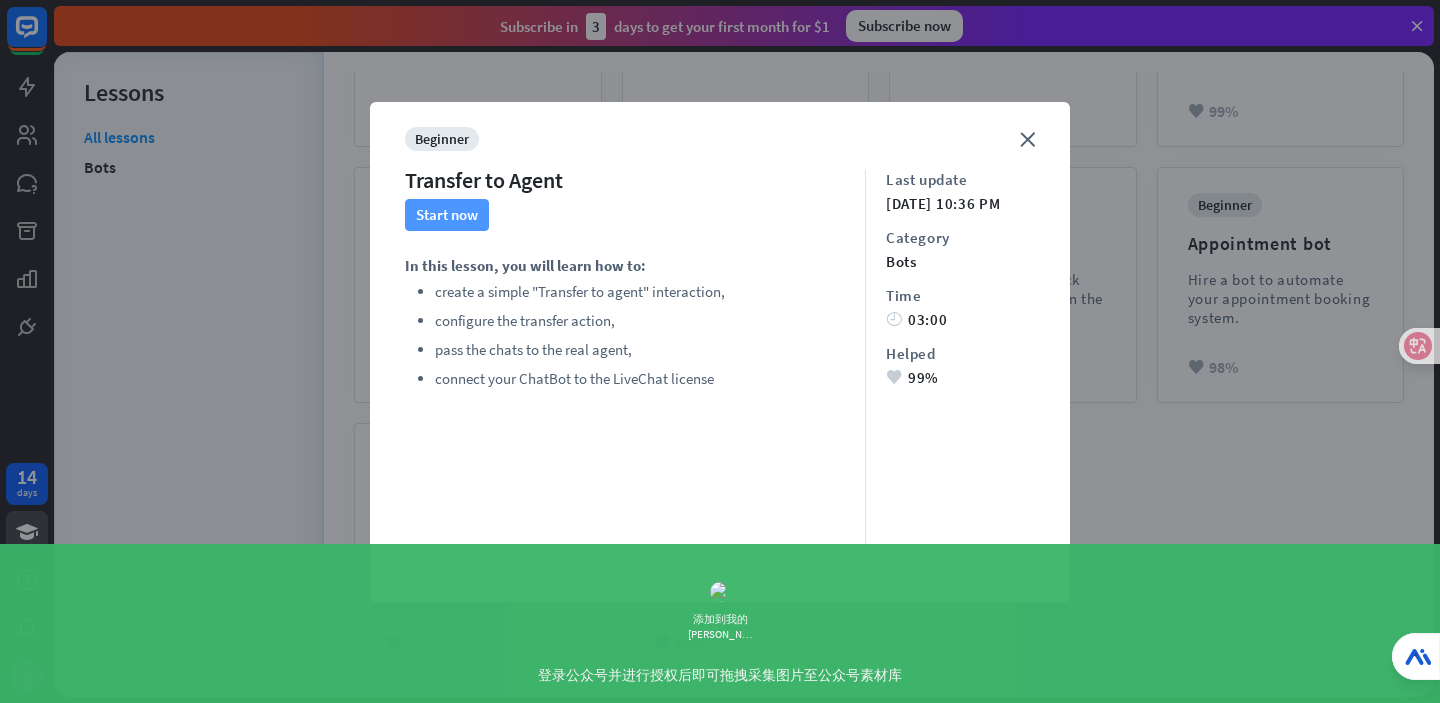 click on "Start now" at bounding box center (447, 215) 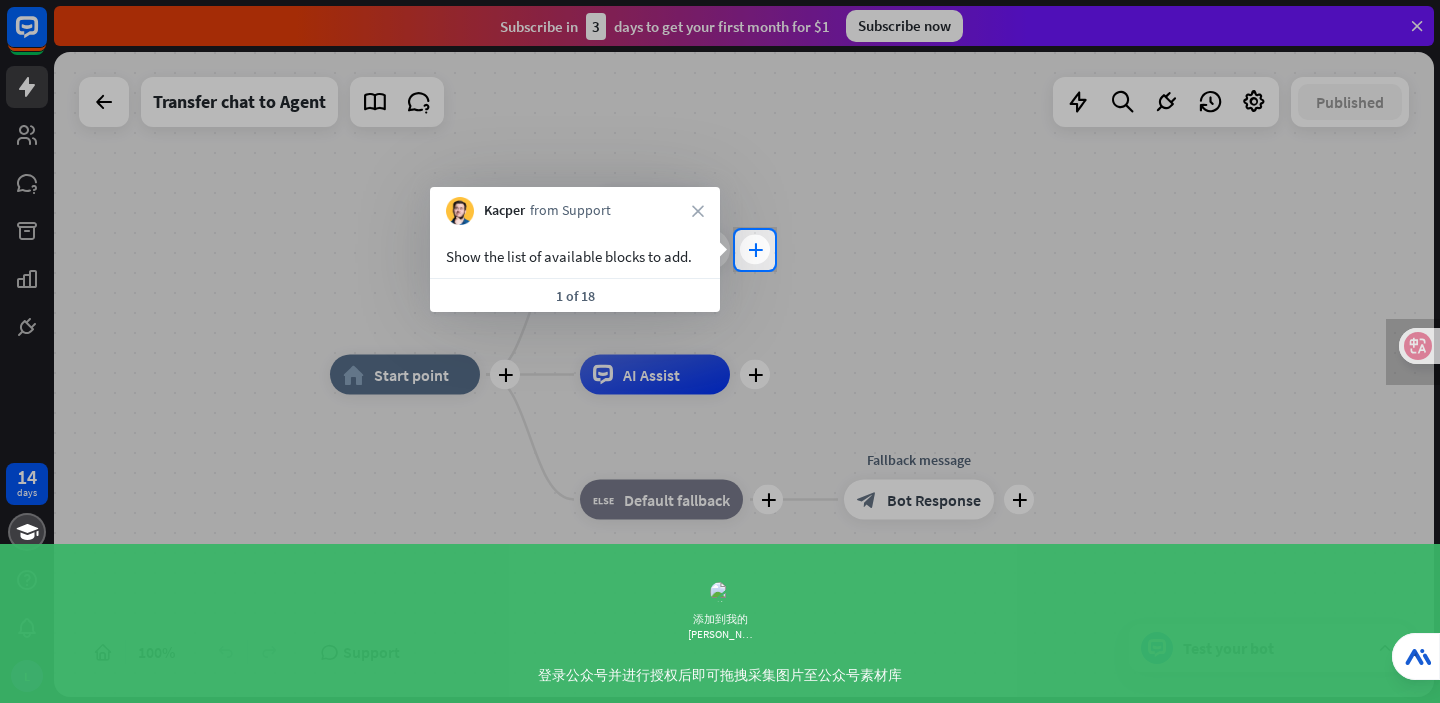 click on "plus" at bounding box center [755, 250] 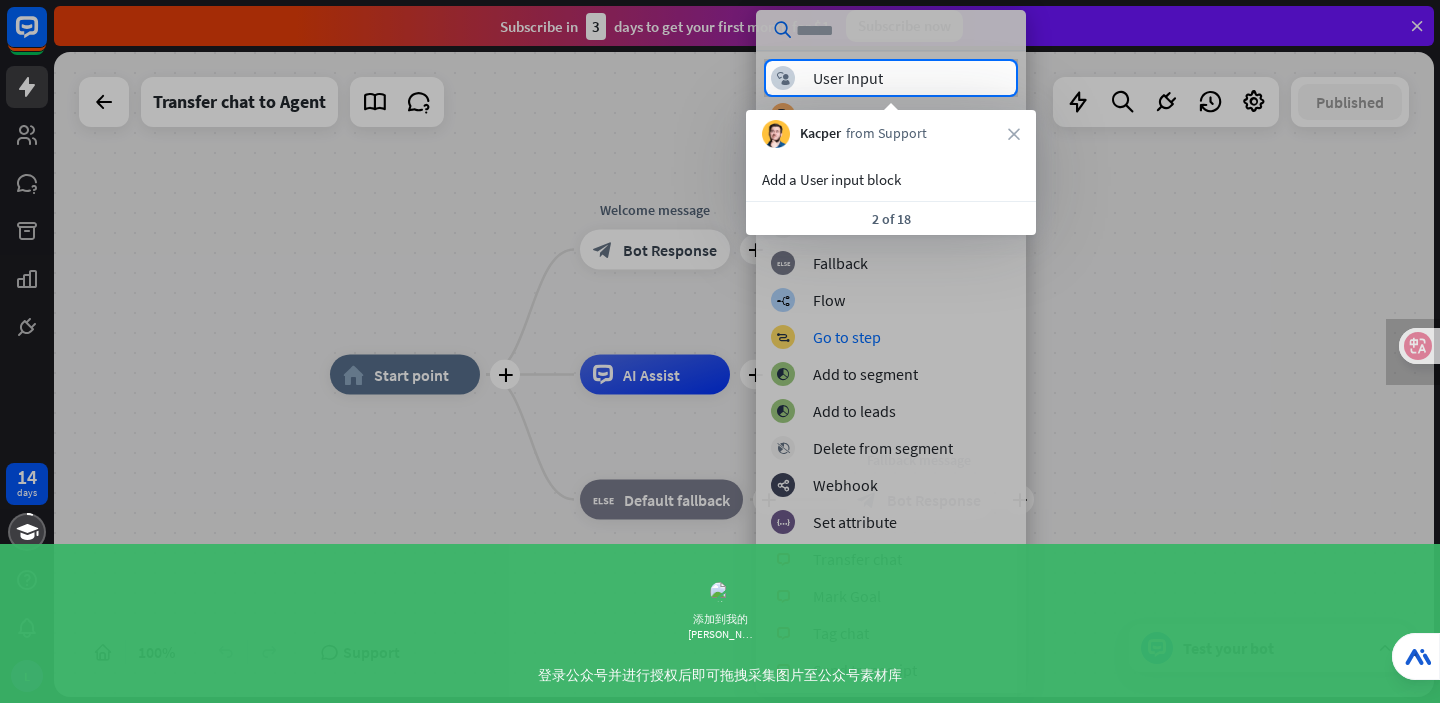 click on "2 of 18" at bounding box center (891, 218) 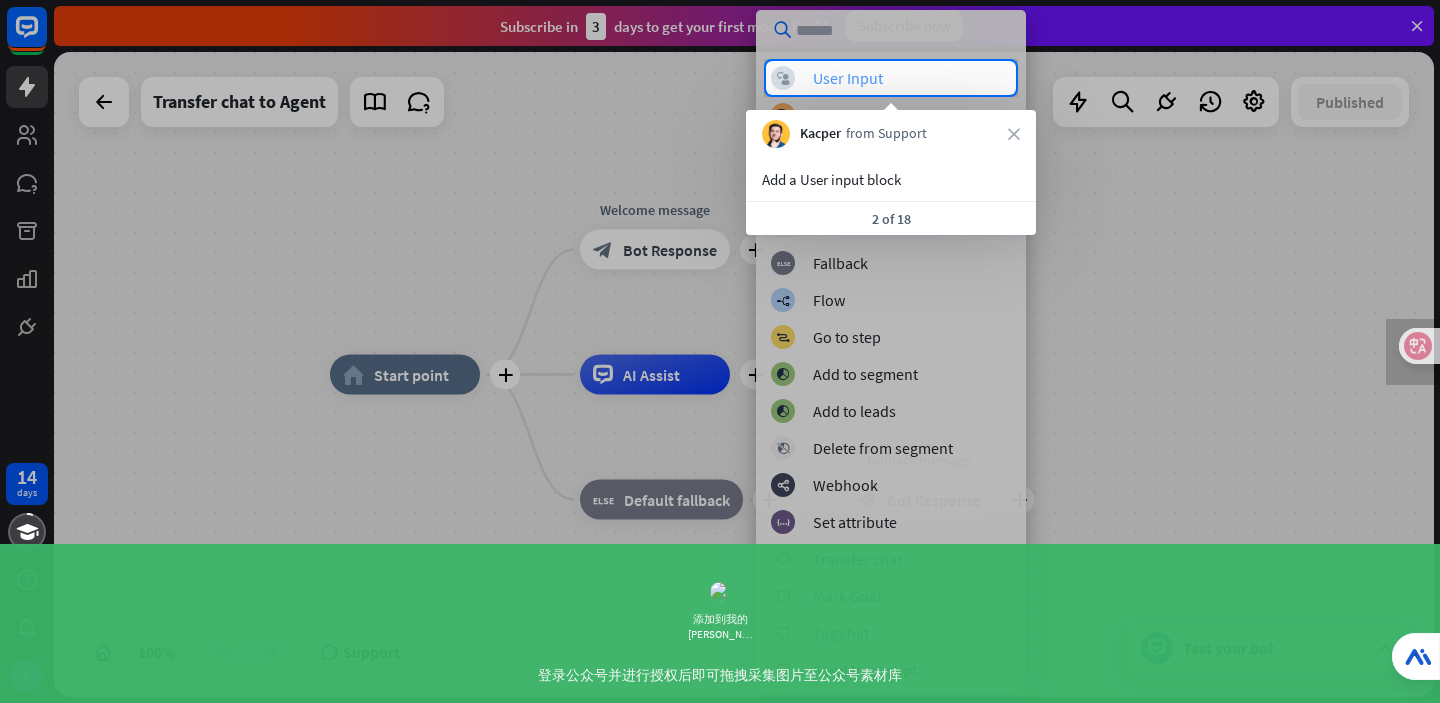 click on "block_user_input
User Input" at bounding box center (891, 78) 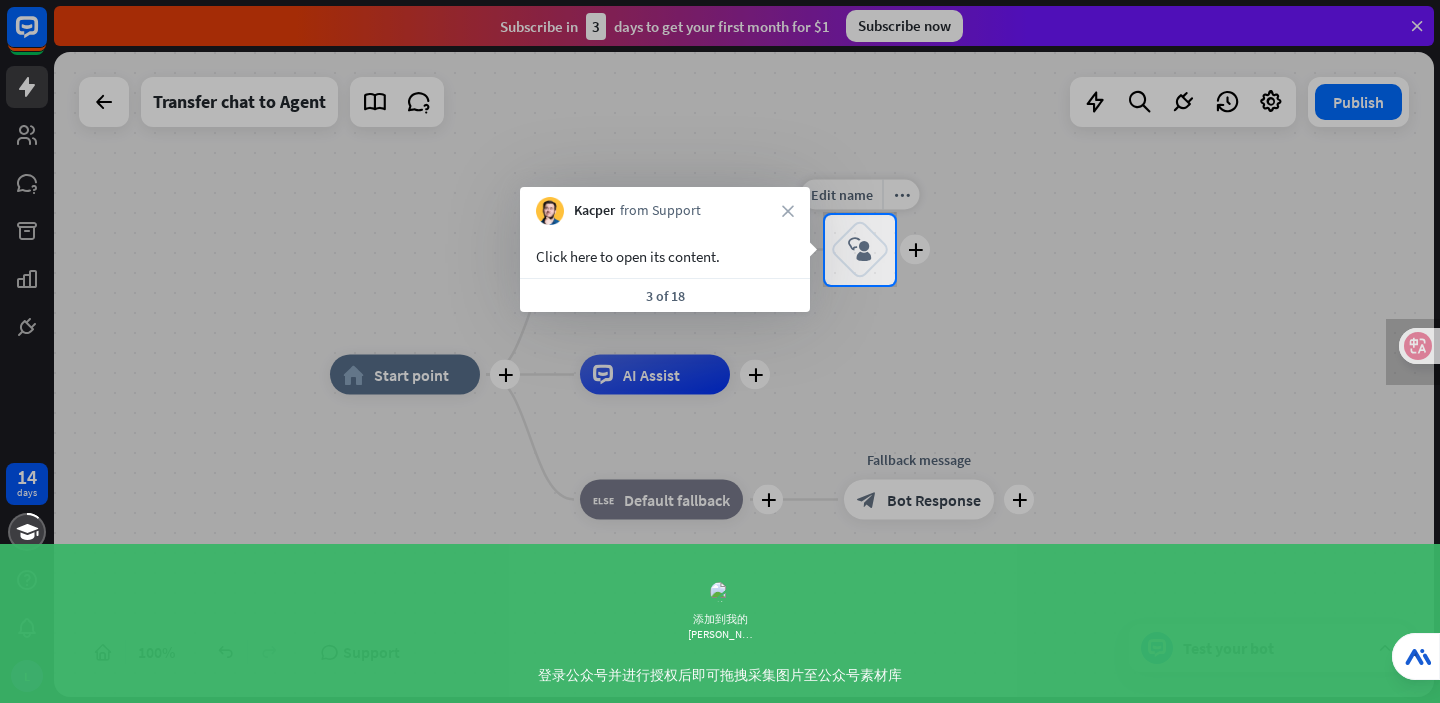 click on "block_user_input" at bounding box center (860, 250) 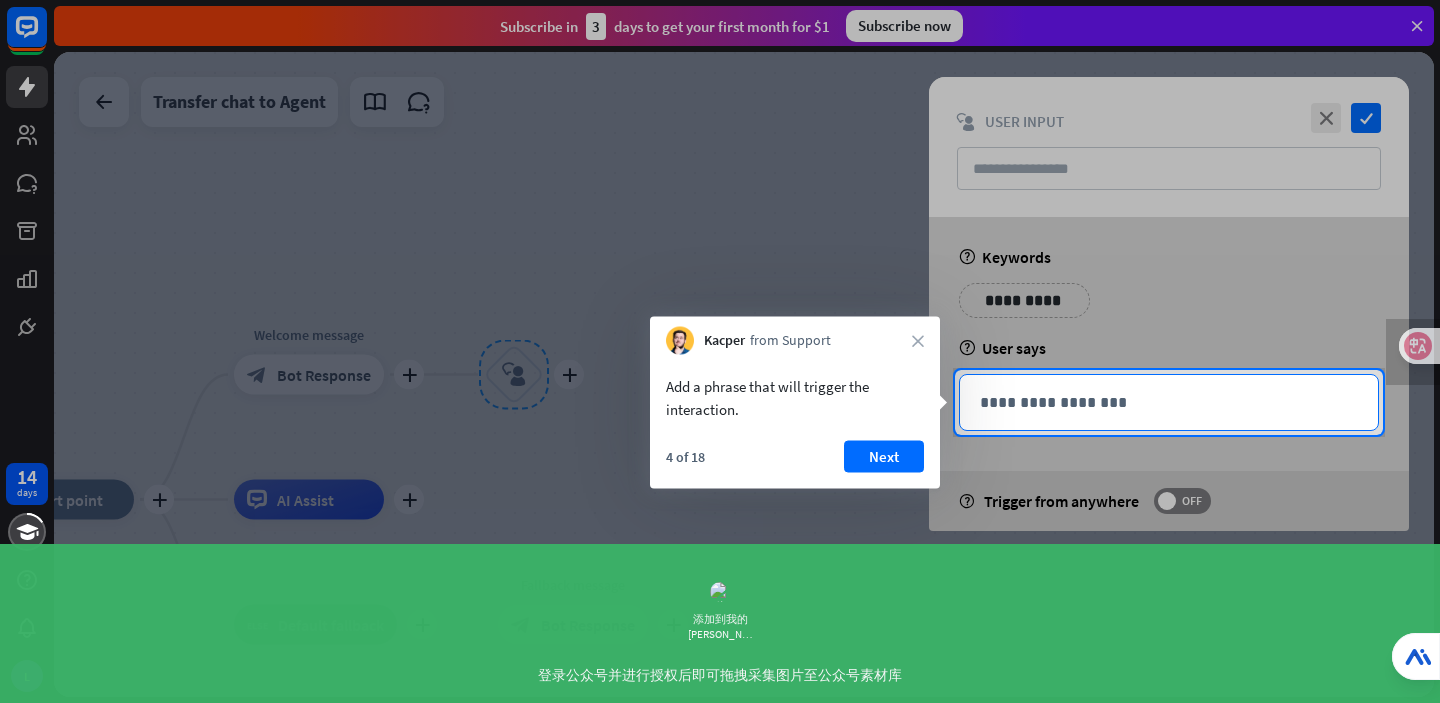 click on "**********" at bounding box center [1169, 402] 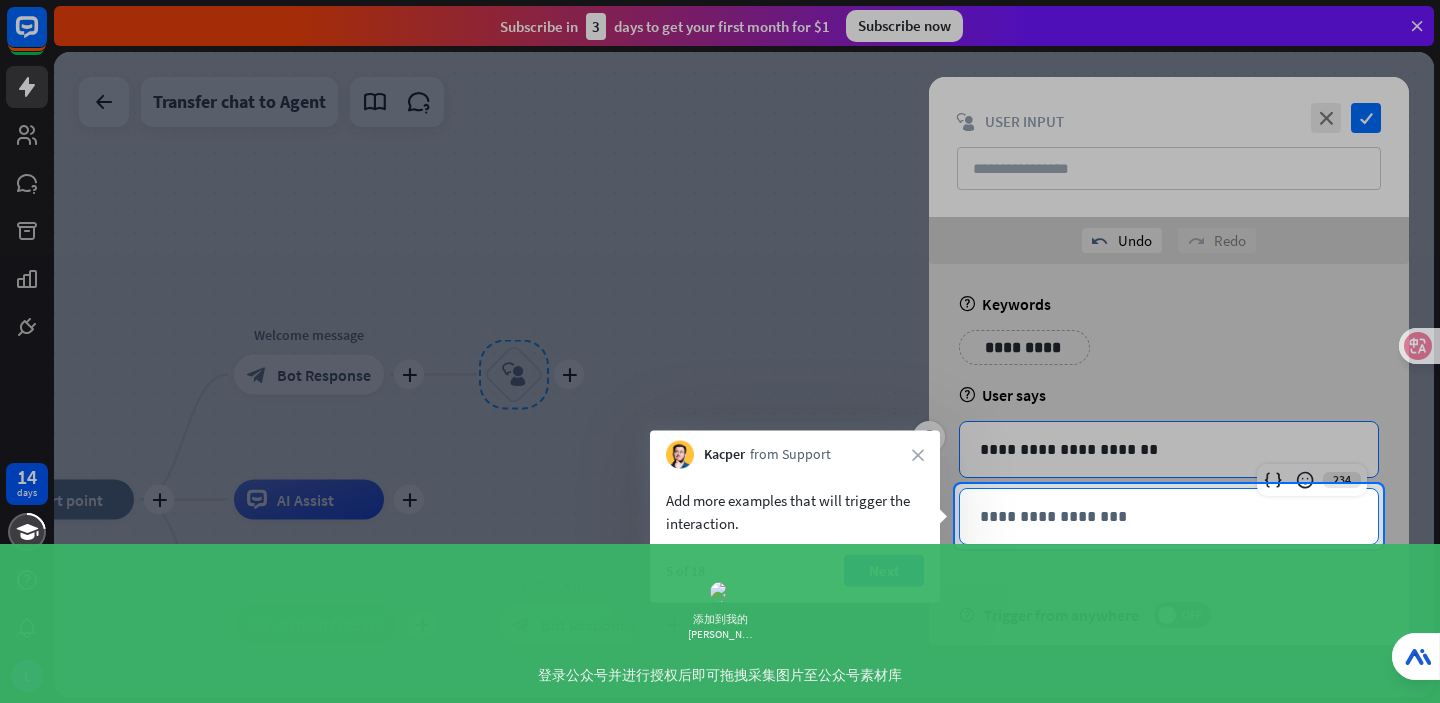 click on "**********" at bounding box center [1169, 516] 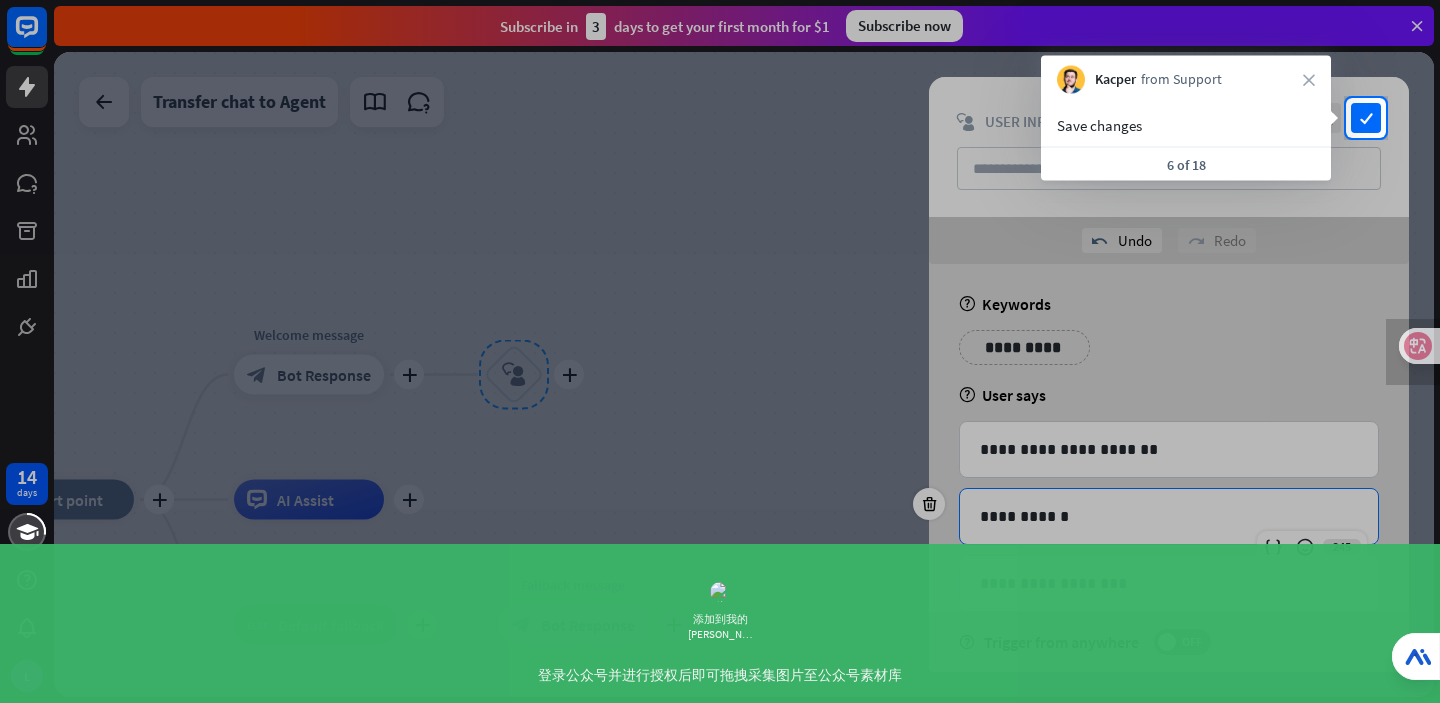 click on "6 of 18" at bounding box center [1186, 164] 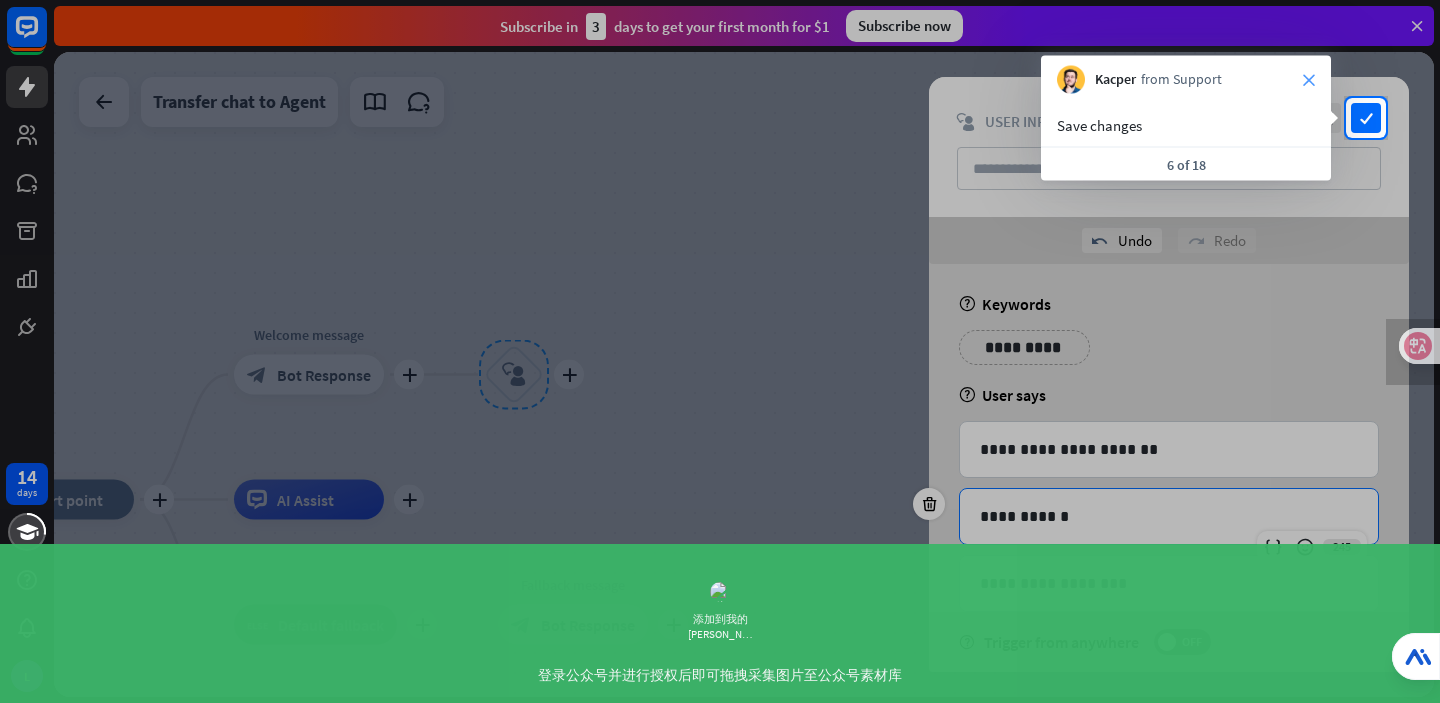 click on "close" at bounding box center [1309, 80] 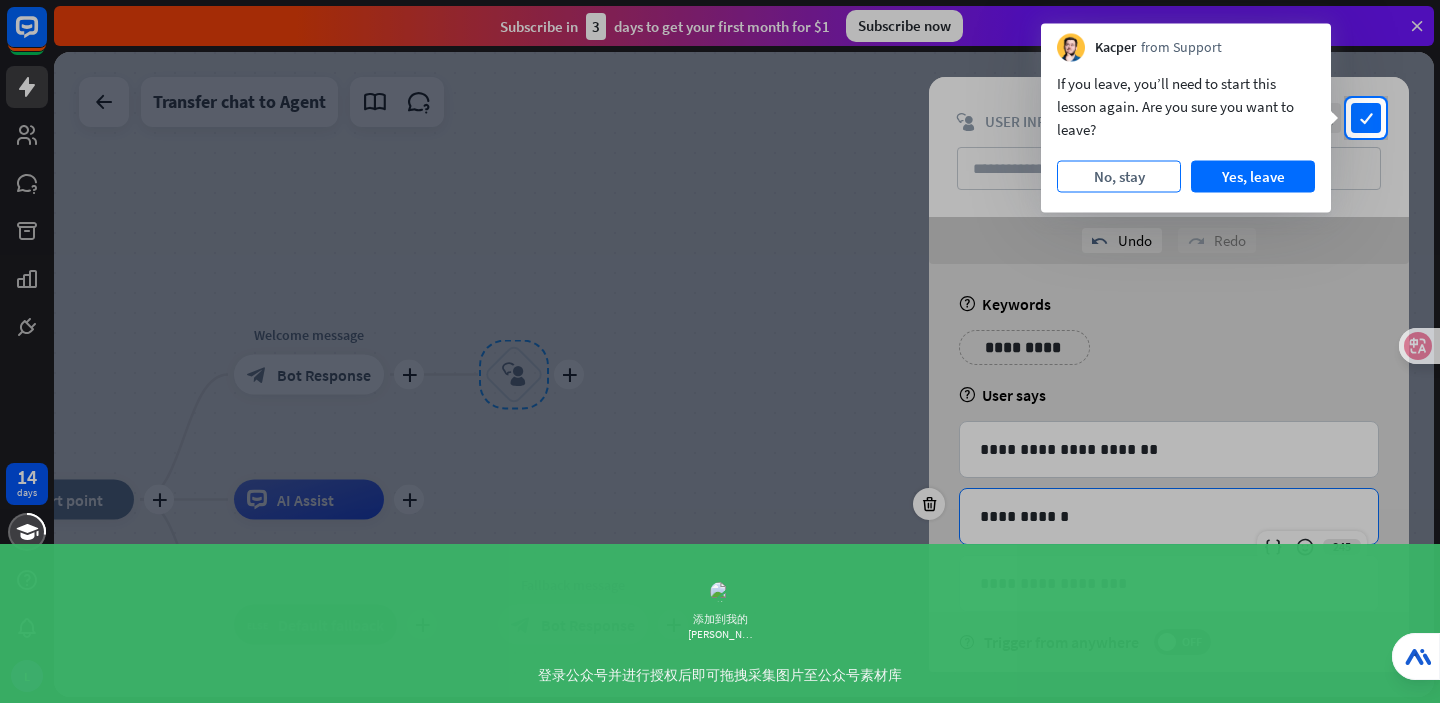 click on "No, stay" at bounding box center (1119, 177) 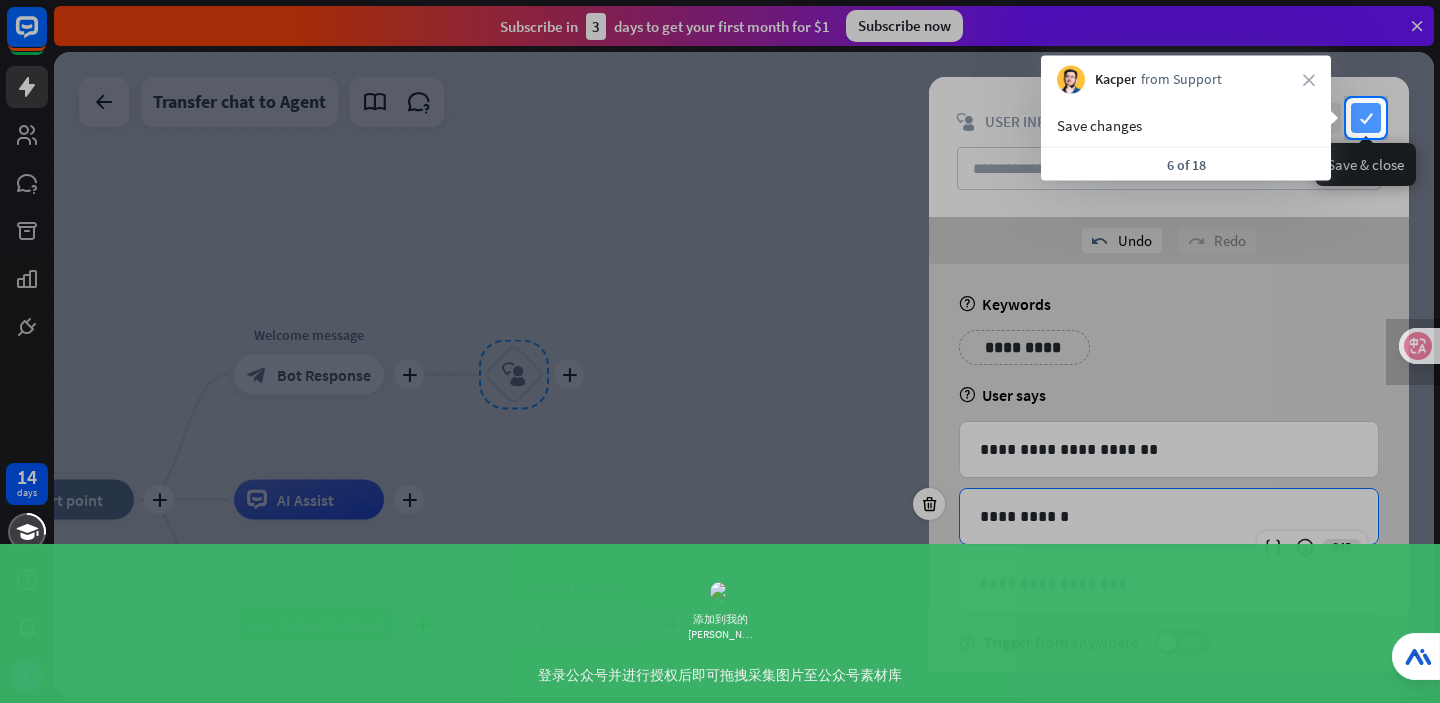 click on "check" at bounding box center (1366, 118) 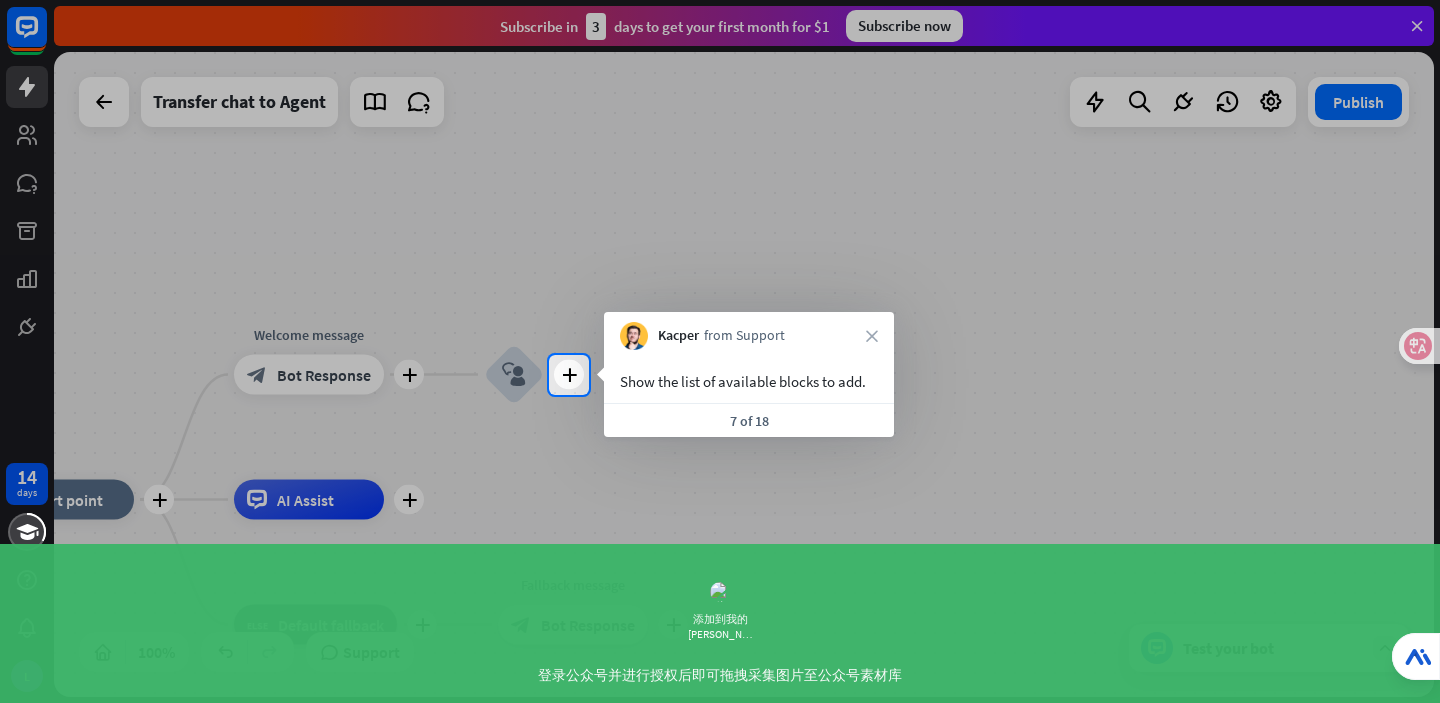 click on "7 of 18" at bounding box center (749, 420) 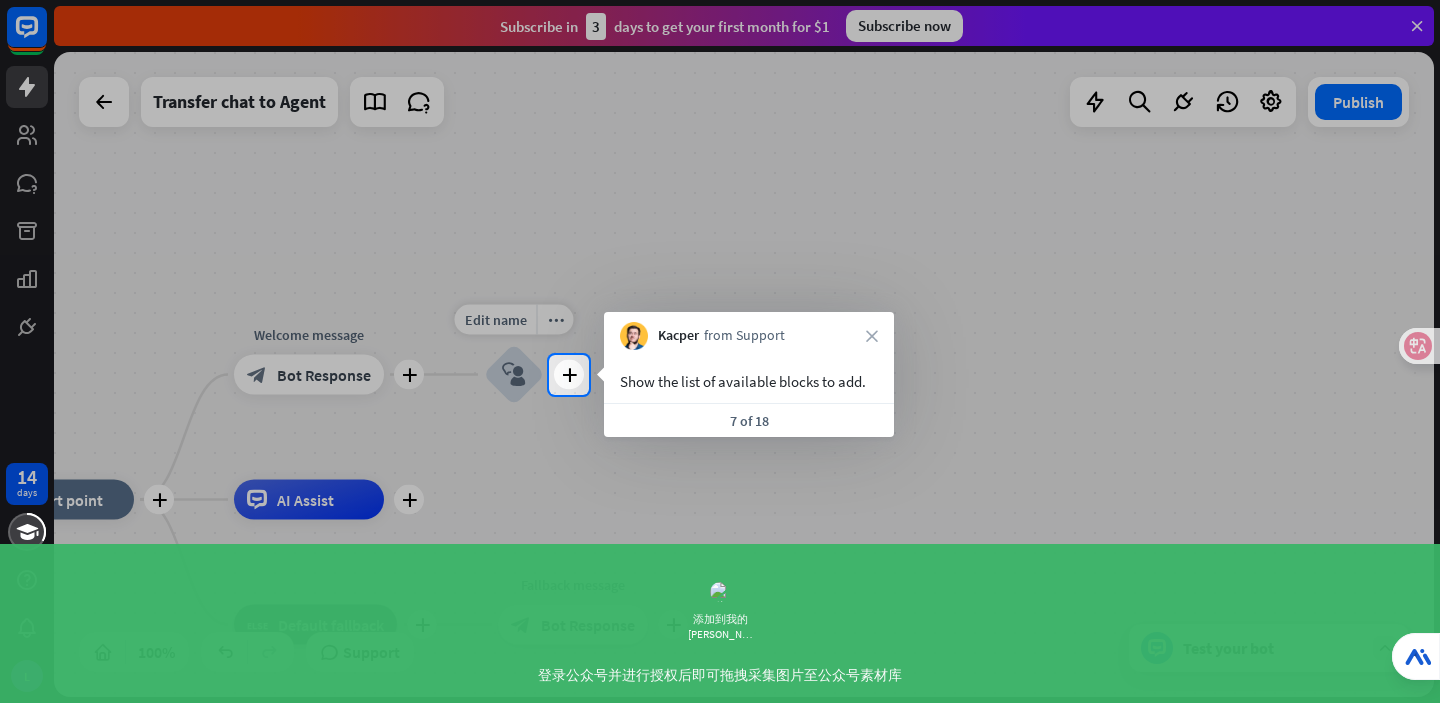 click on "Edit name   more_horiz         plus     block_user_input" at bounding box center (514, 375) 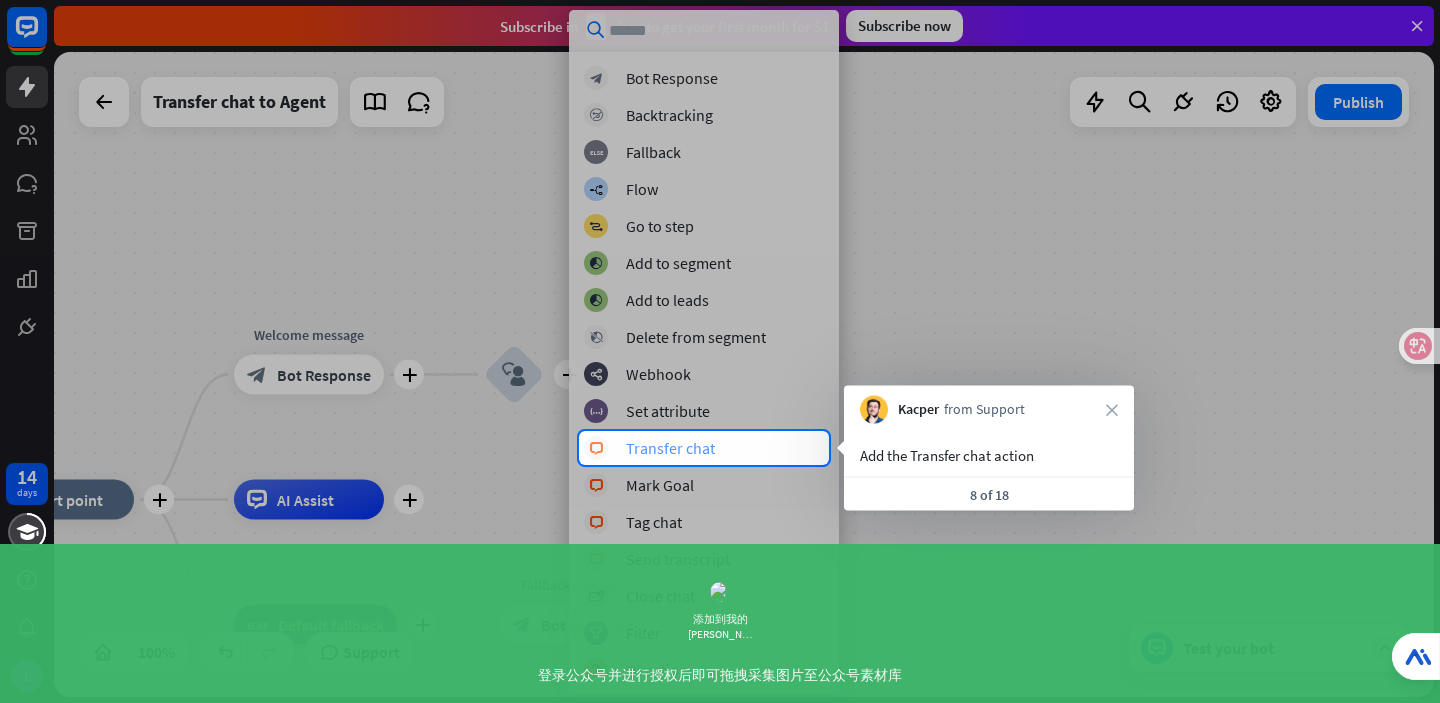 click on "Transfer chat" at bounding box center [670, 448] 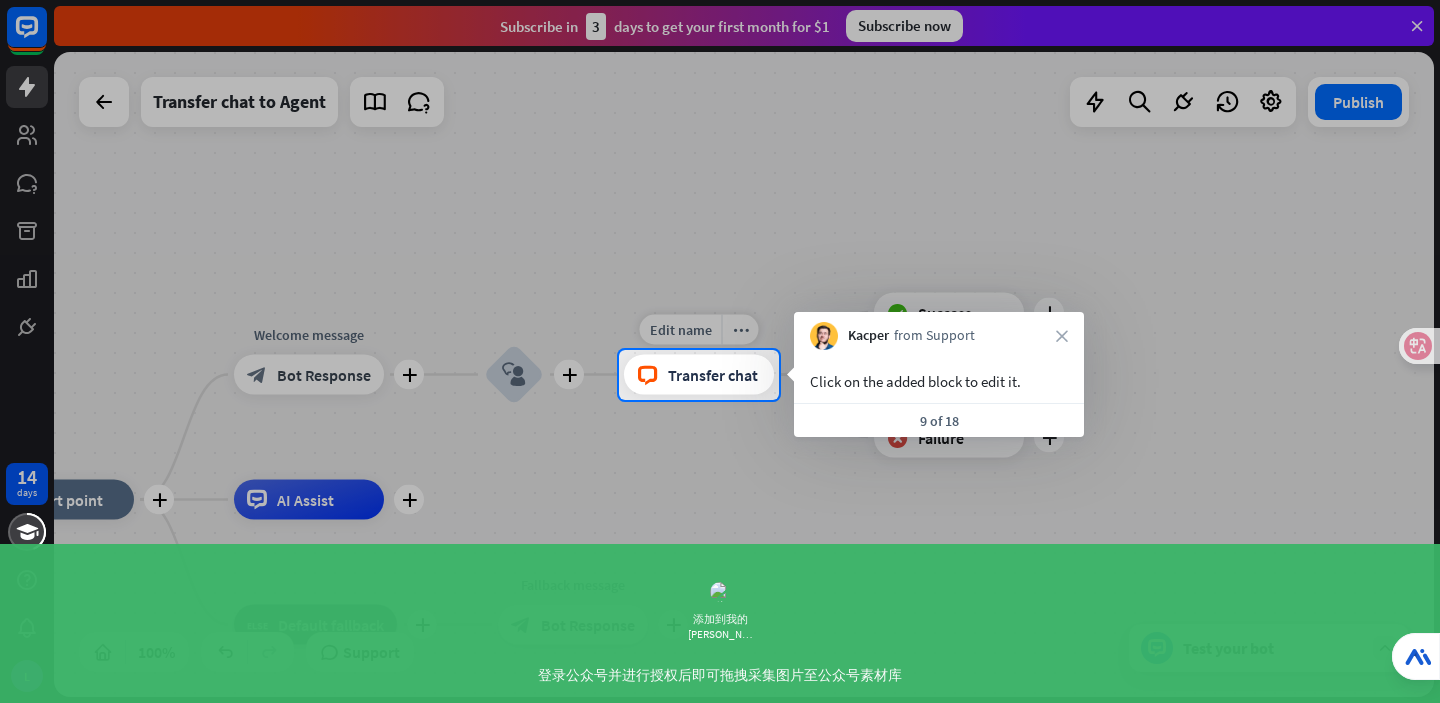 click on "Transfer chat" at bounding box center (713, 375) 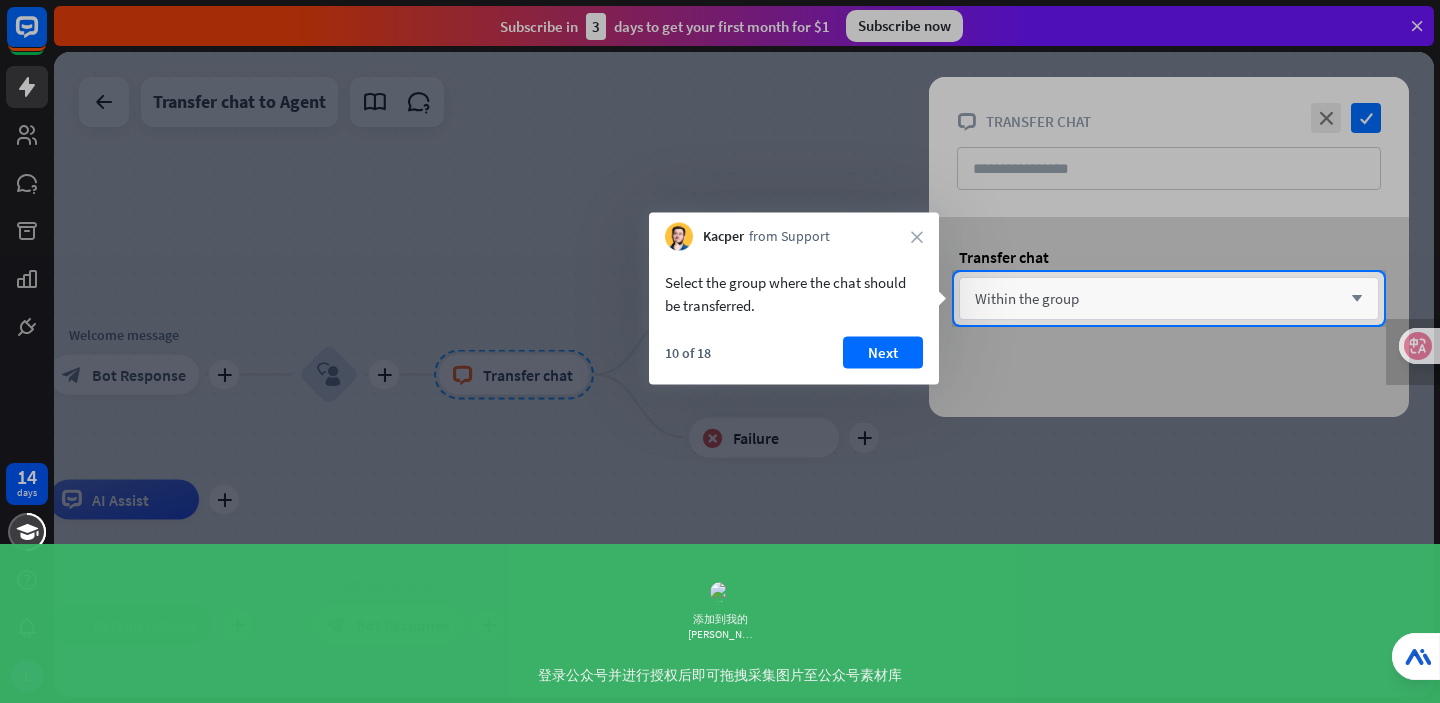 click on "Within the group
arrow_down" at bounding box center (1169, 298) 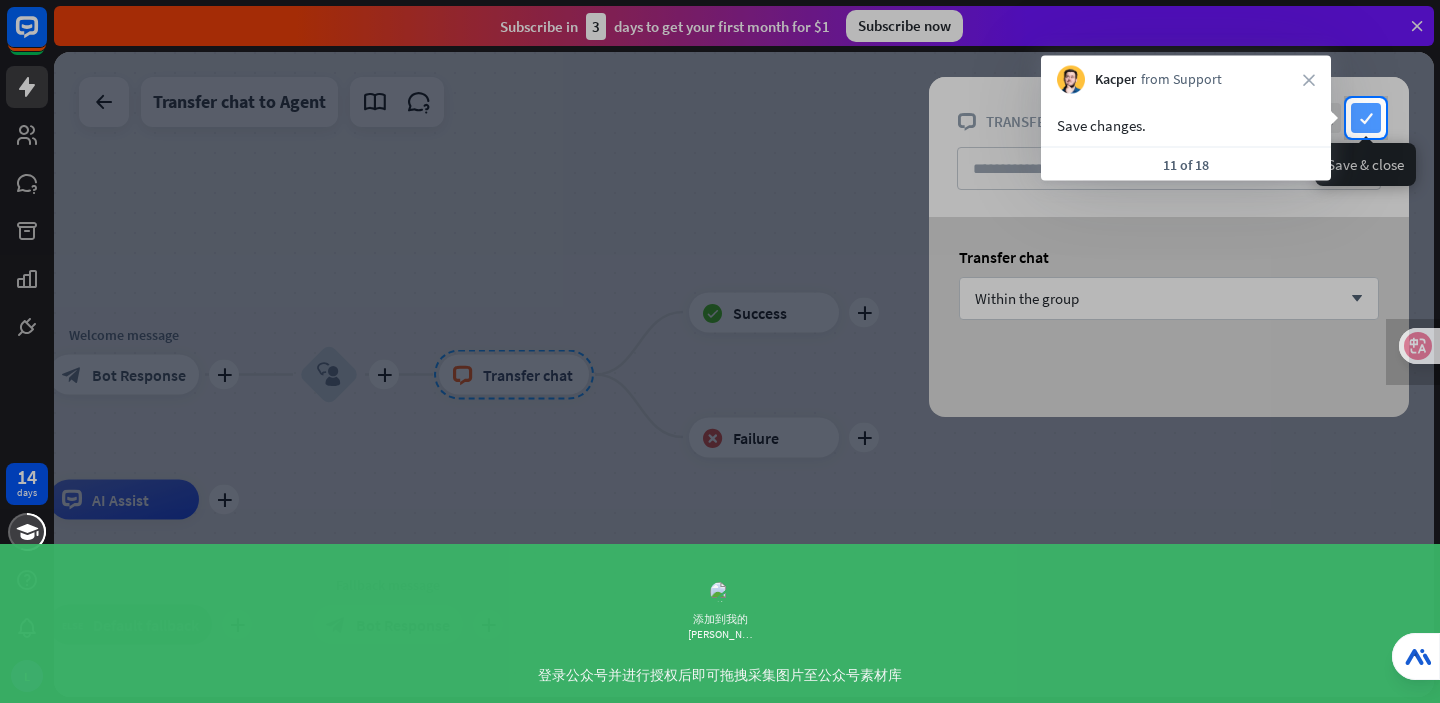 click on "check" at bounding box center [1366, 118] 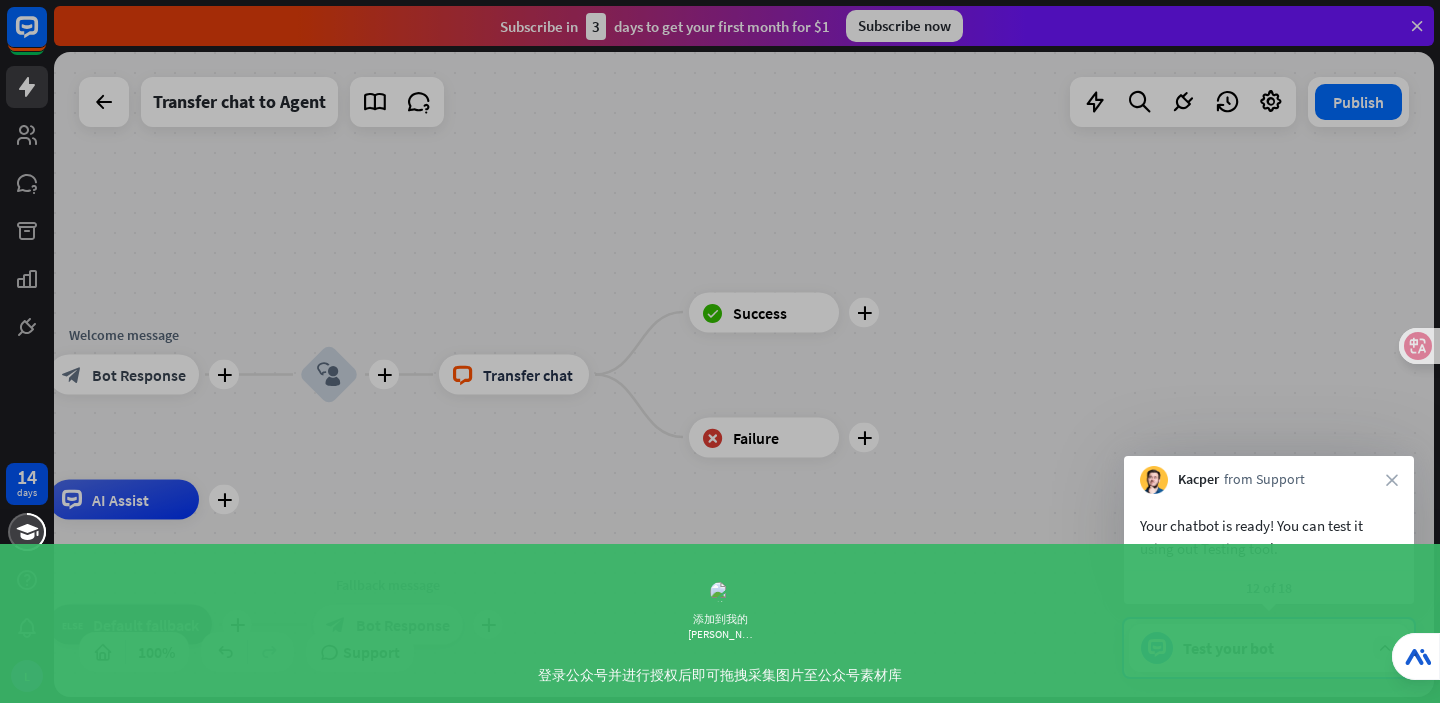 click on "Test your bot" at bounding box center (1273, 648) 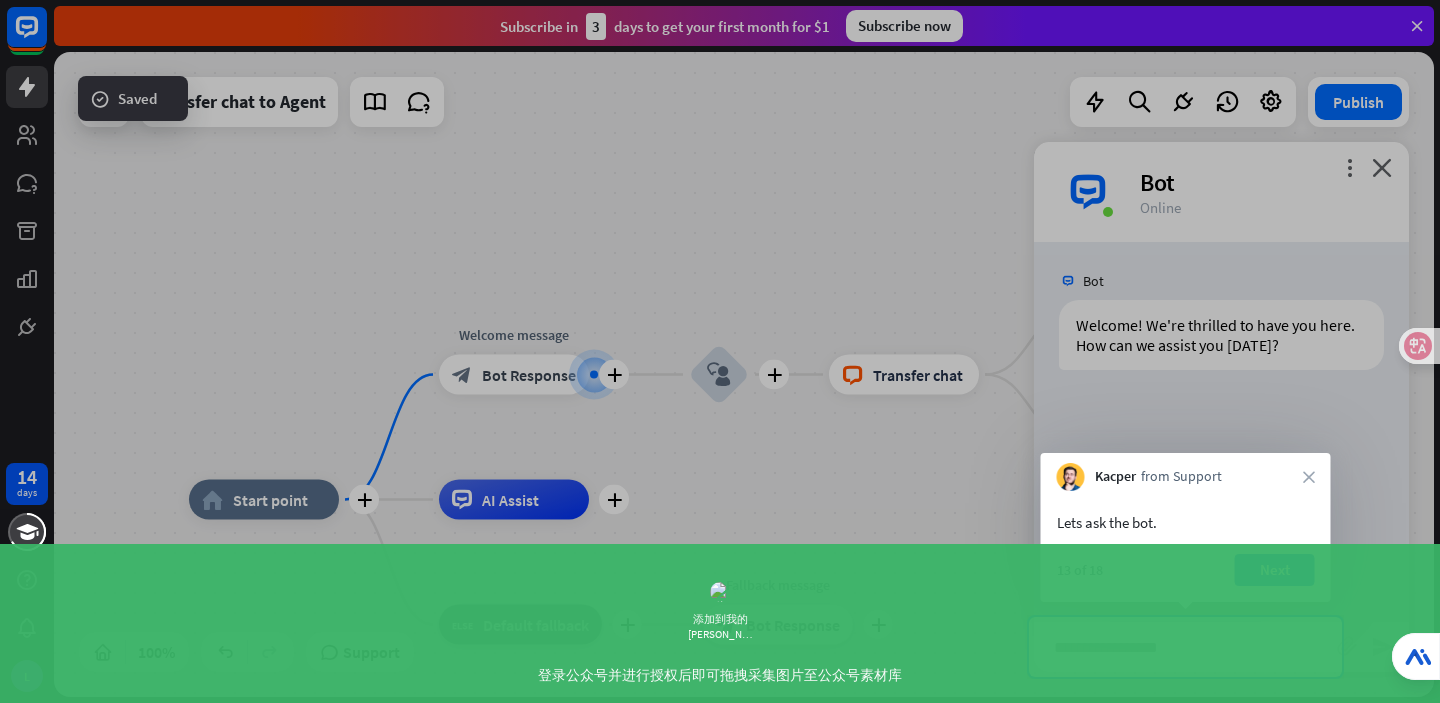 click at bounding box center [1185, 647] 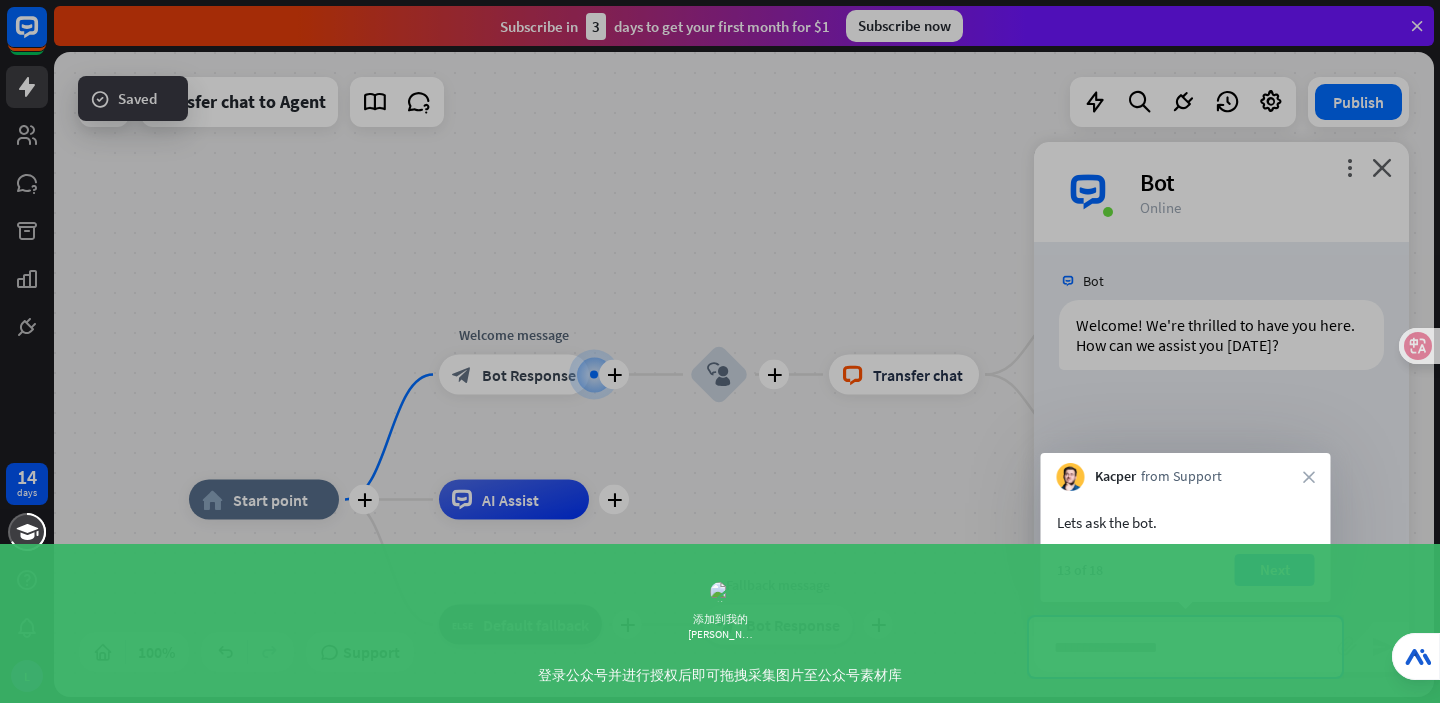 type on "**********" 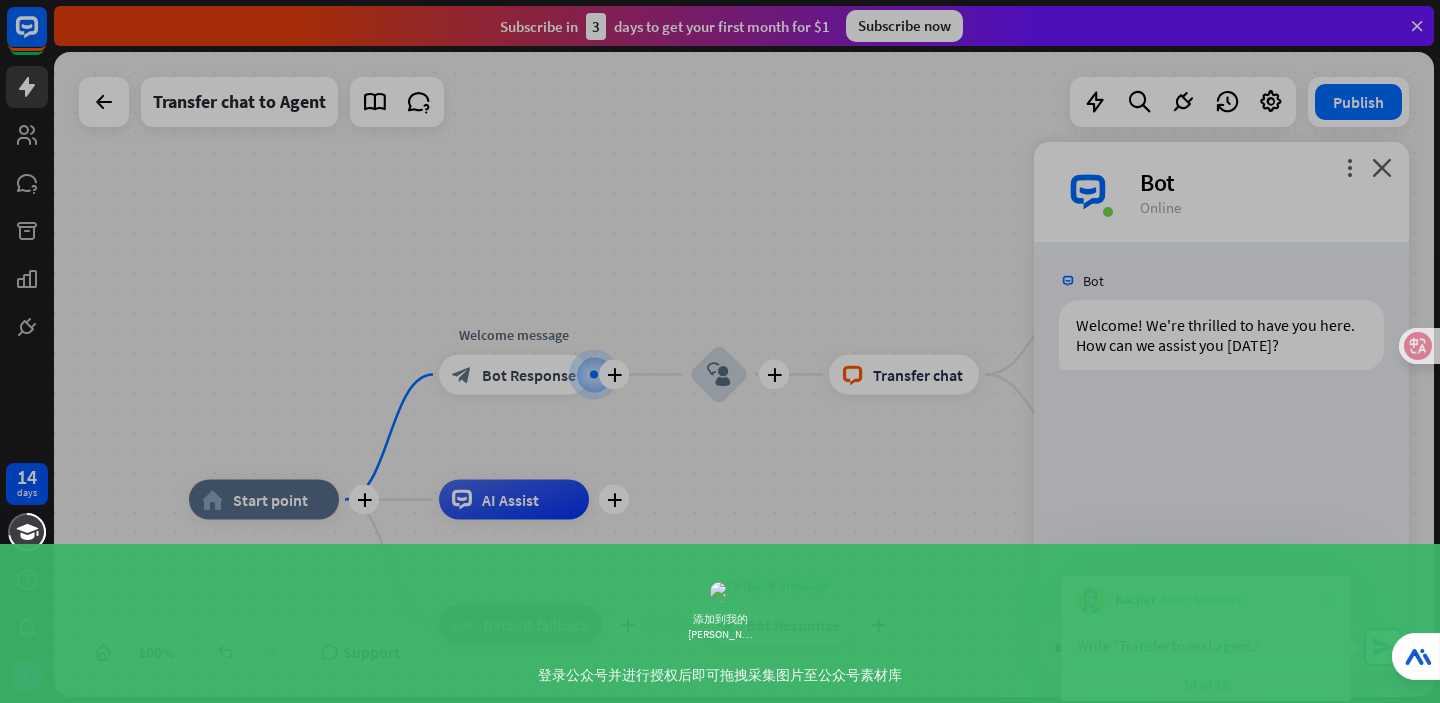 drag, startPoint x: 1121, startPoint y: 648, endPoint x: 1238, endPoint y: 643, distance: 117.10679 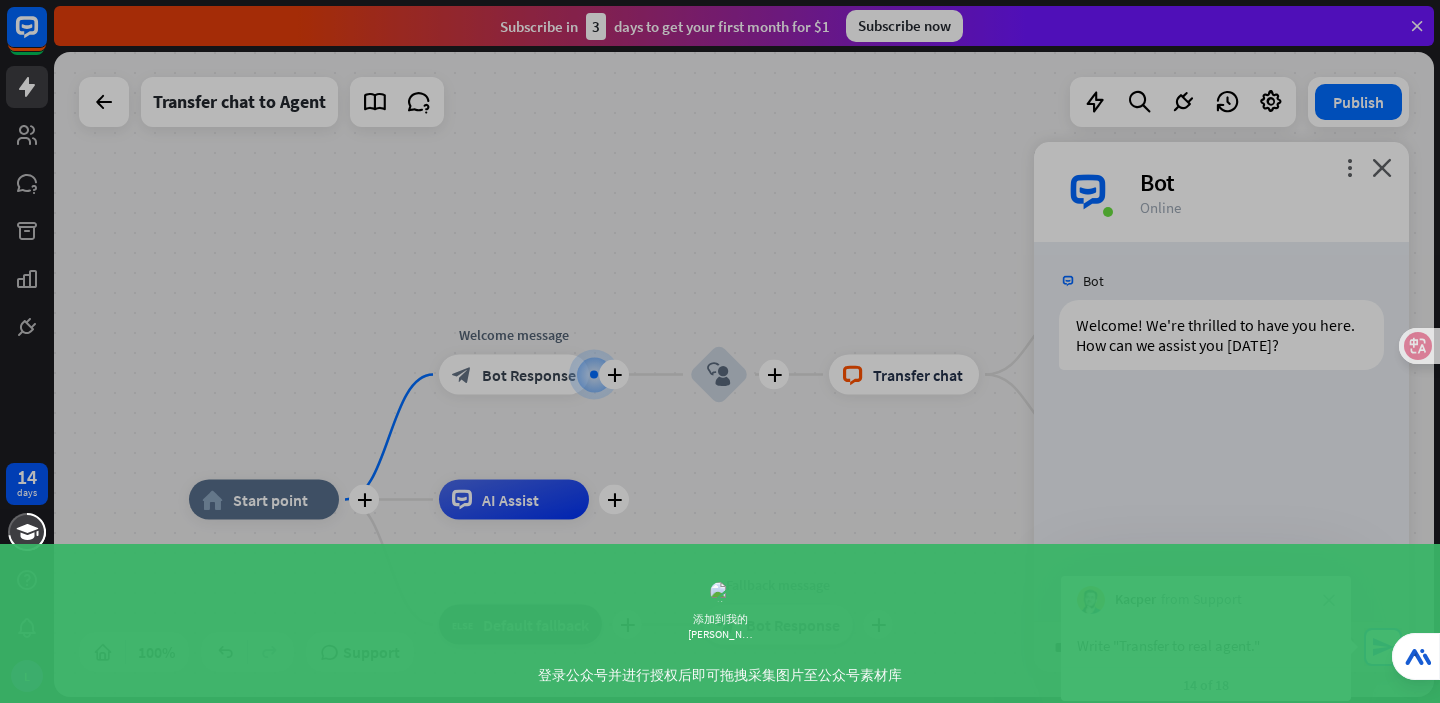 click on "Write "Transfer to real agent."" at bounding box center [1206, 645] 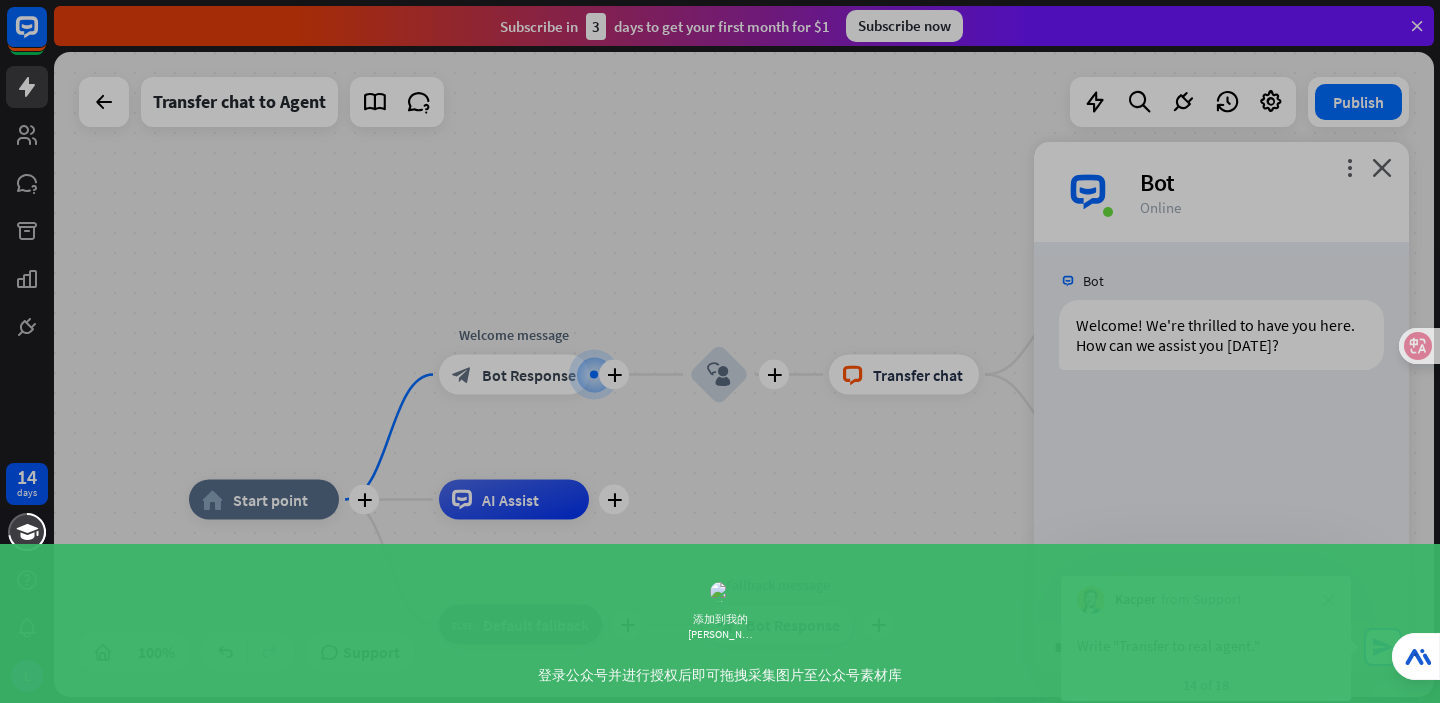 click on "14 of 18" at bounding box center [1206, 684] 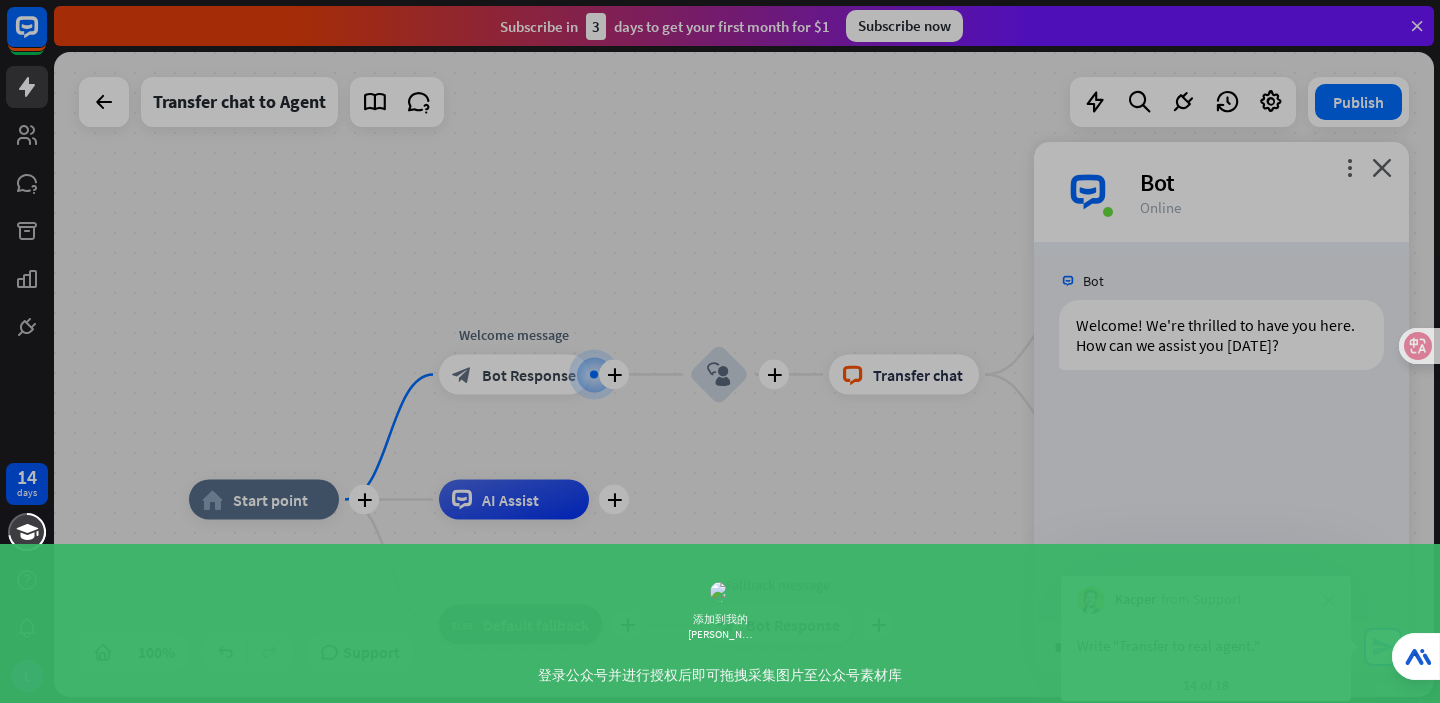 click on "send" at bounding box center [1383, 647] 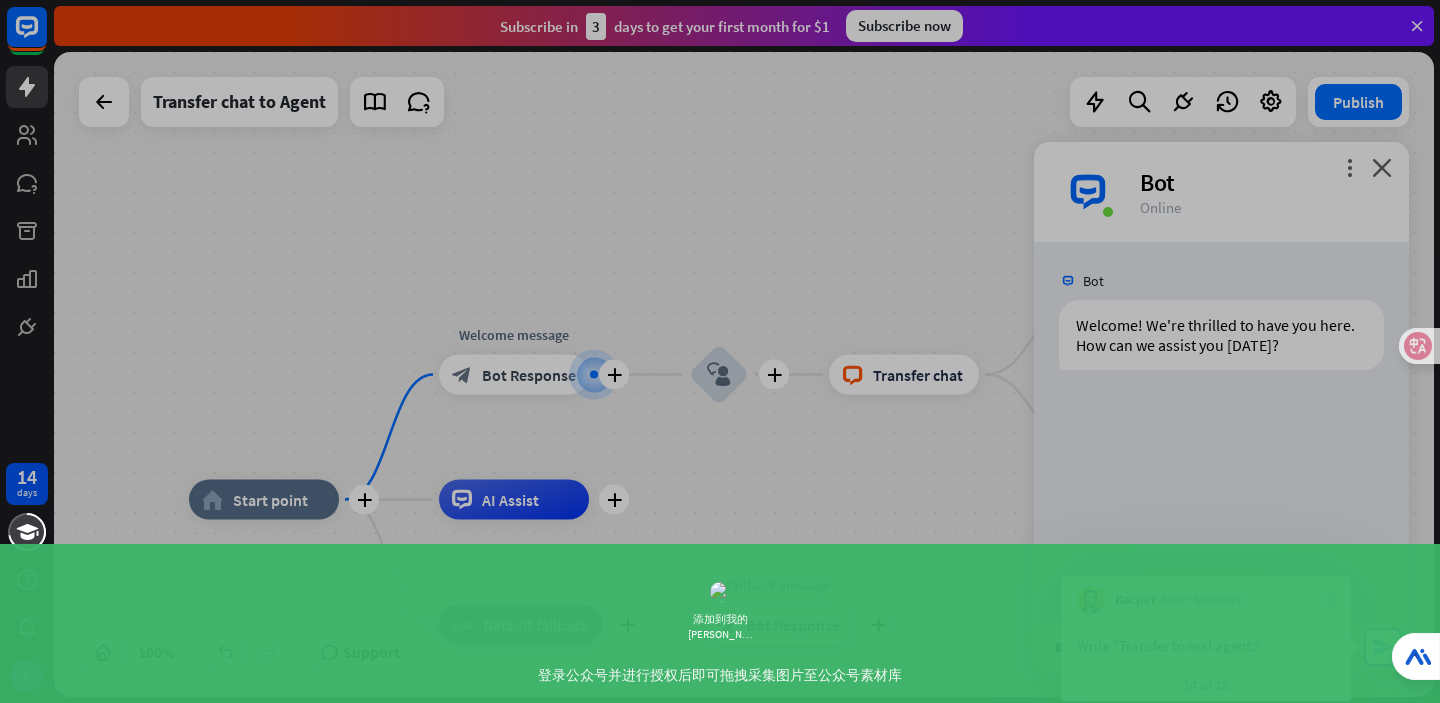type 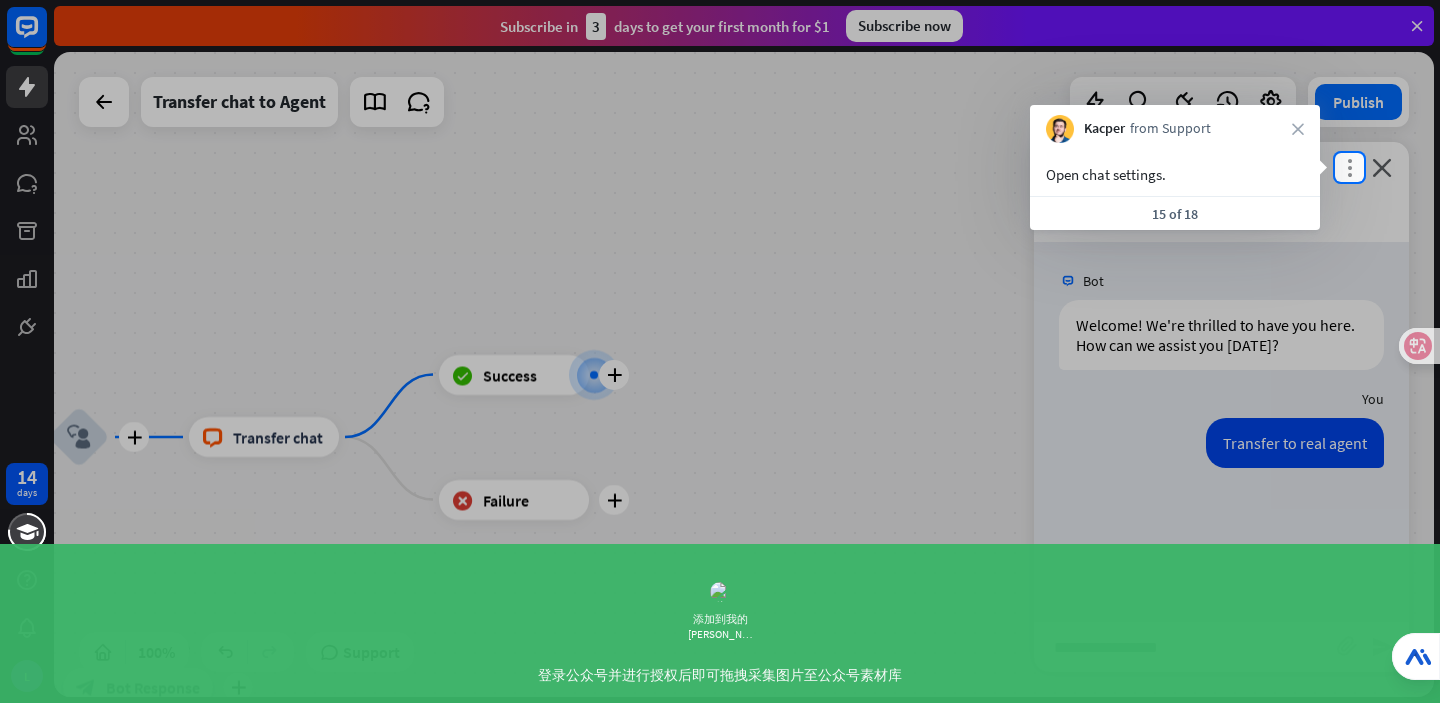 click on "more_vert" at bounding box center [1349, 167] 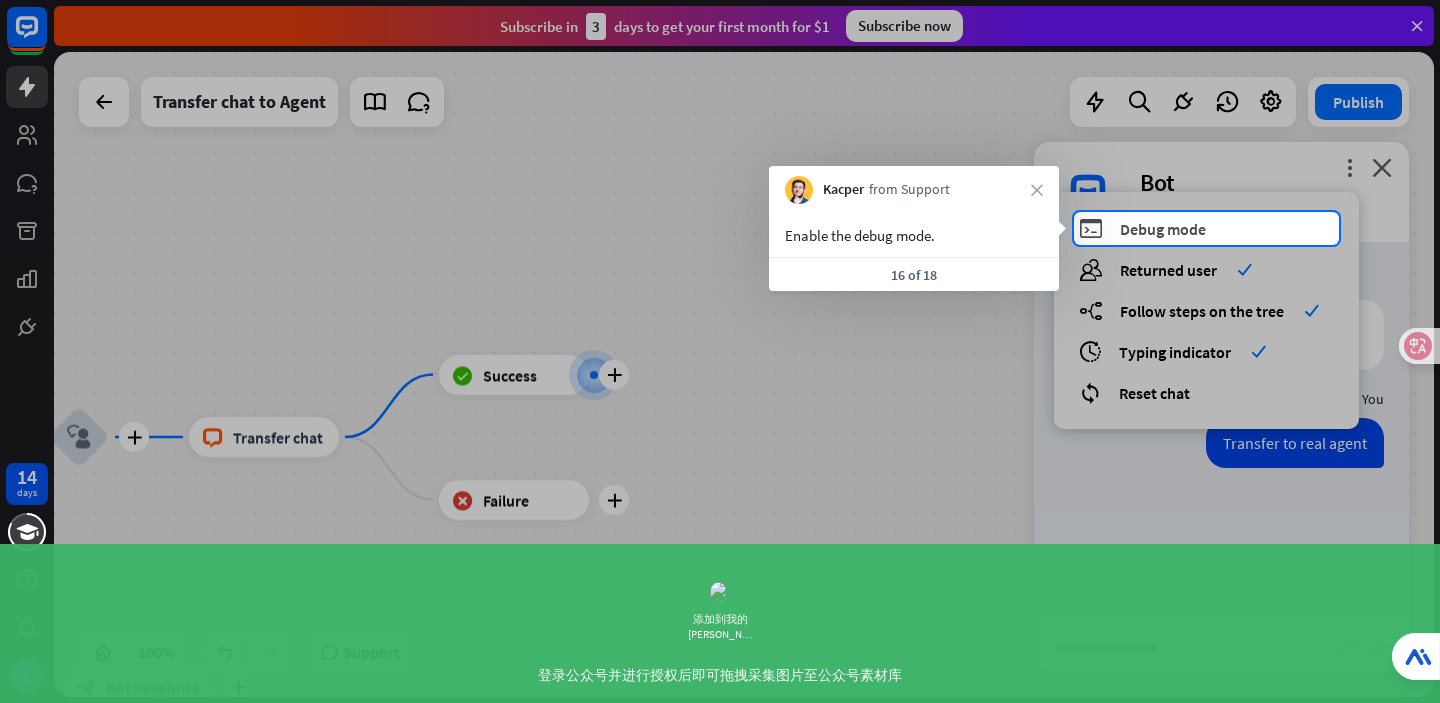 click on "Debug mode" at bounding box center (1163, 229) 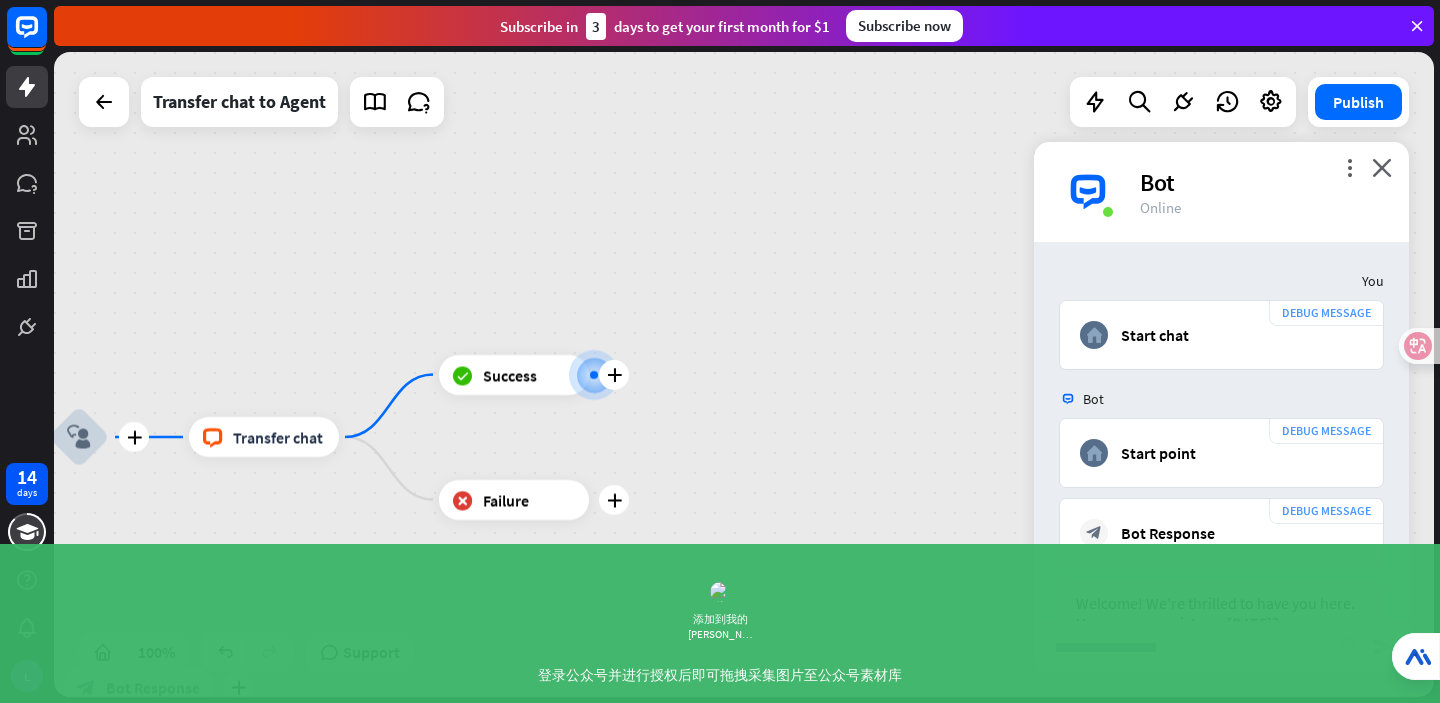 scroll, scrollTop: 532, scrollLeft: 0, axis: vertical 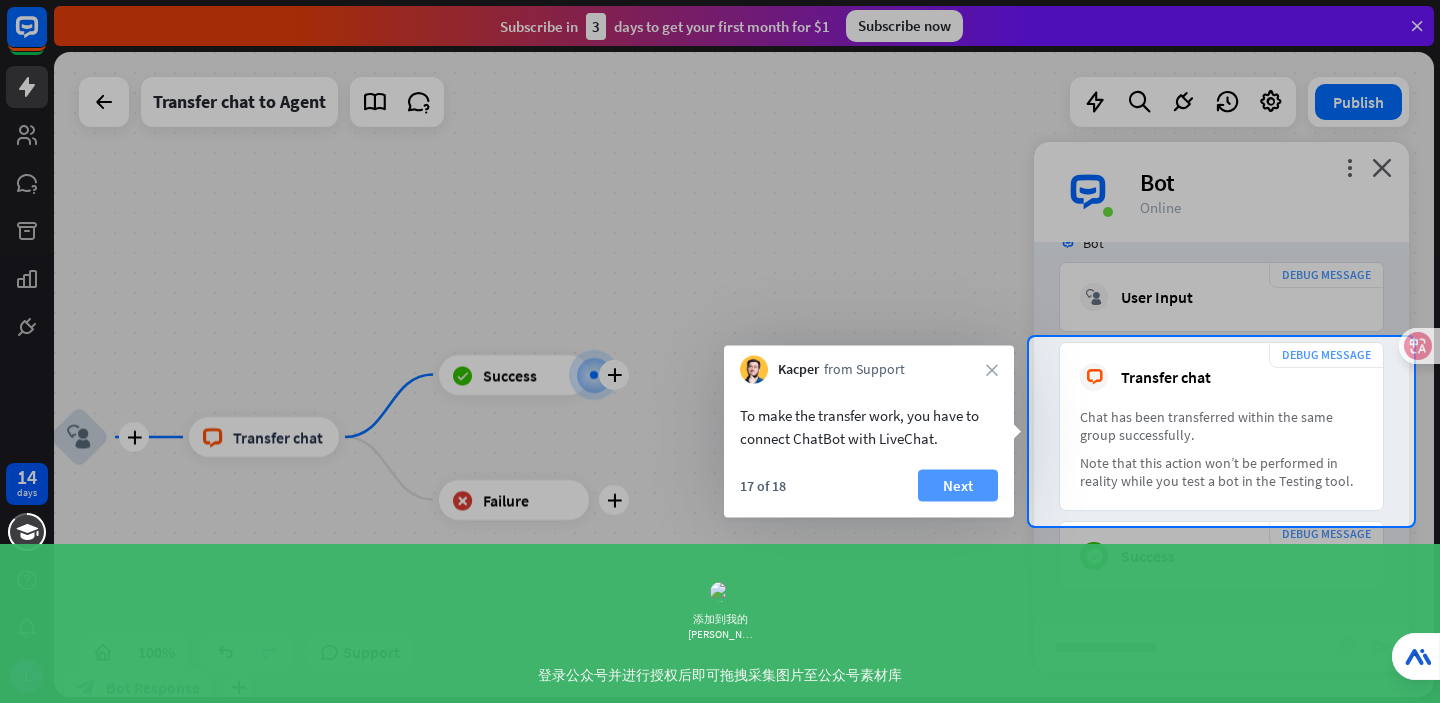 click on "Next" at bounding box center [958, 486] 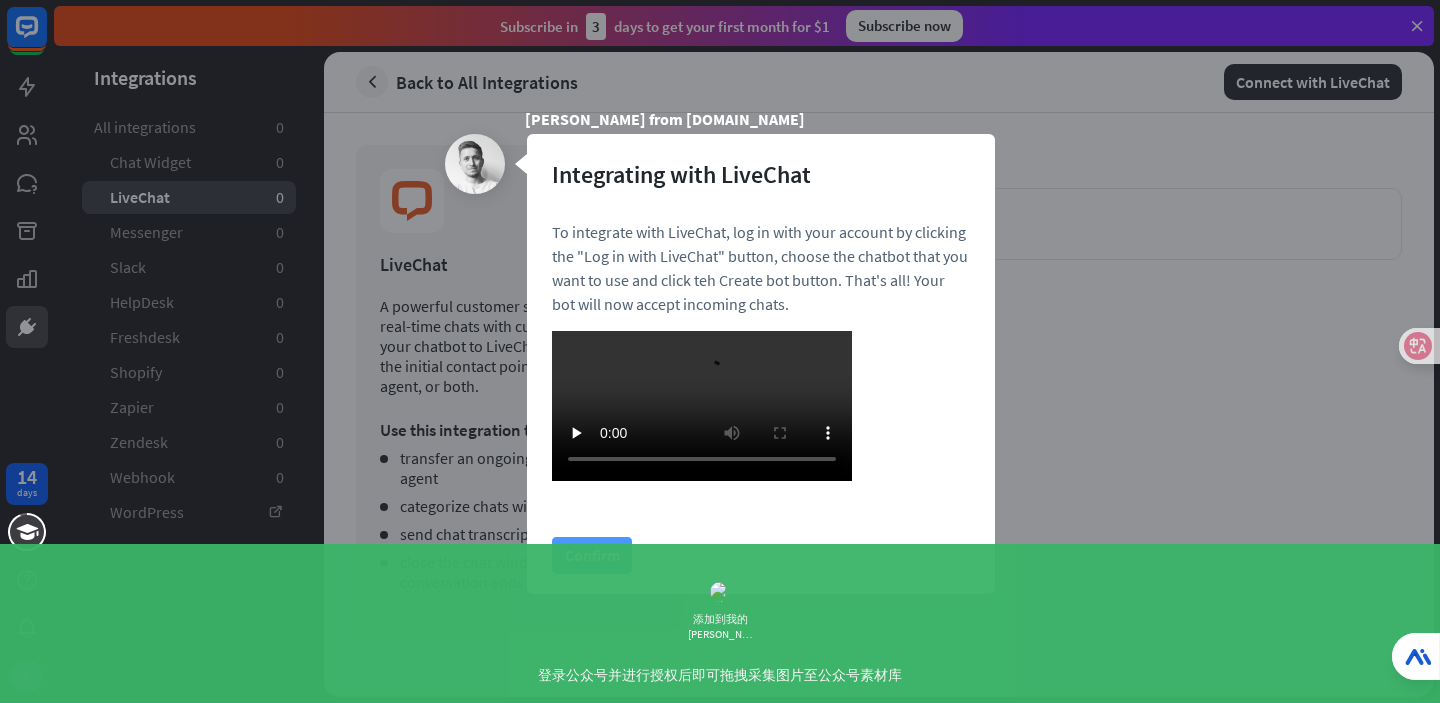 click on "Integrating with LiveChat
To integrate with LiveChat, log in with your account by clicking the "Log in with LiveChat" button, choose the chatbot that you want to use and click teh Create bot button. That's all! Your bot will now accept incoming chats.
Your browser does not support the video tag.
Confirm" at bounding box center (761, 364) 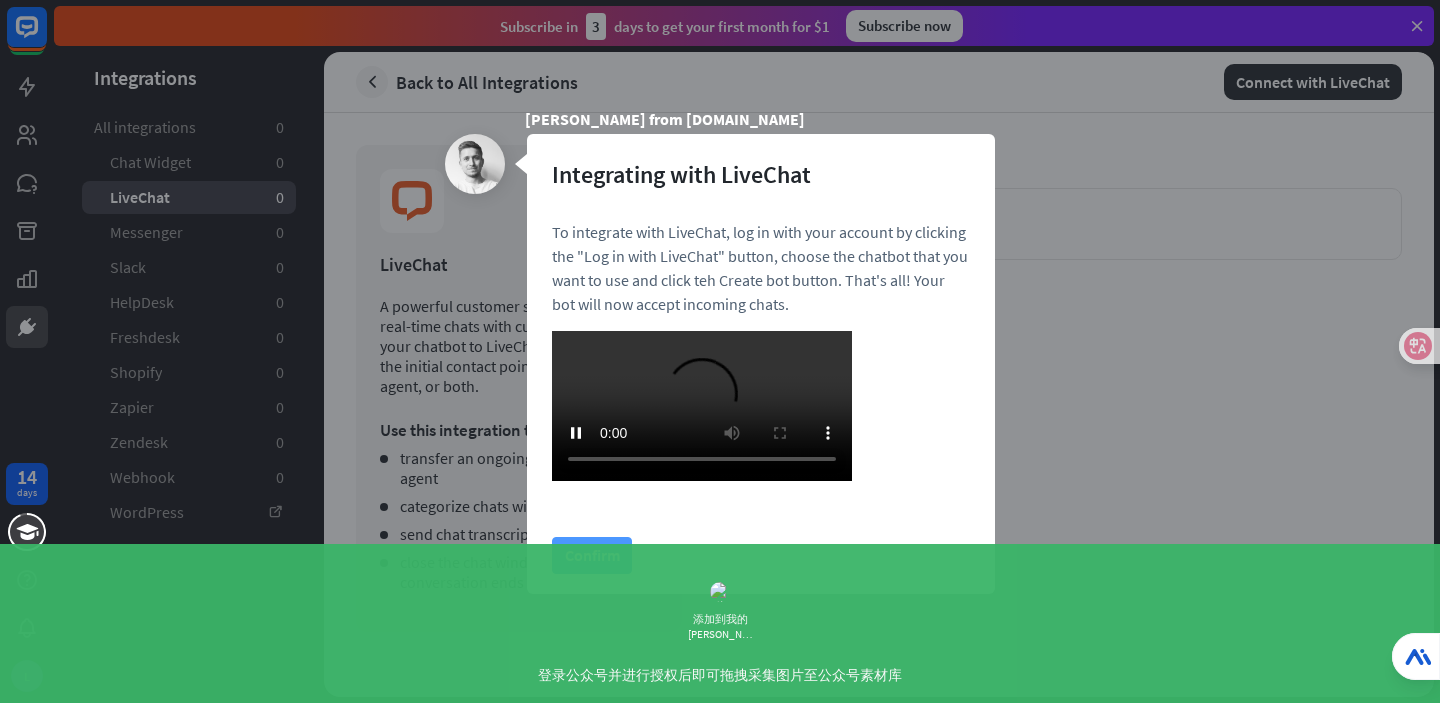 click on "Integrating with LiveChat
To integrate with LiveChat, log in with your account by clicking the "Log in with LiveChat" button, choose the chatbot that you want to use and click teh Create bot button. That's all! Your bot will now accept incoming chats.
Your browser does not support the video tag.
Confirm" at bounding box center [761, 364] 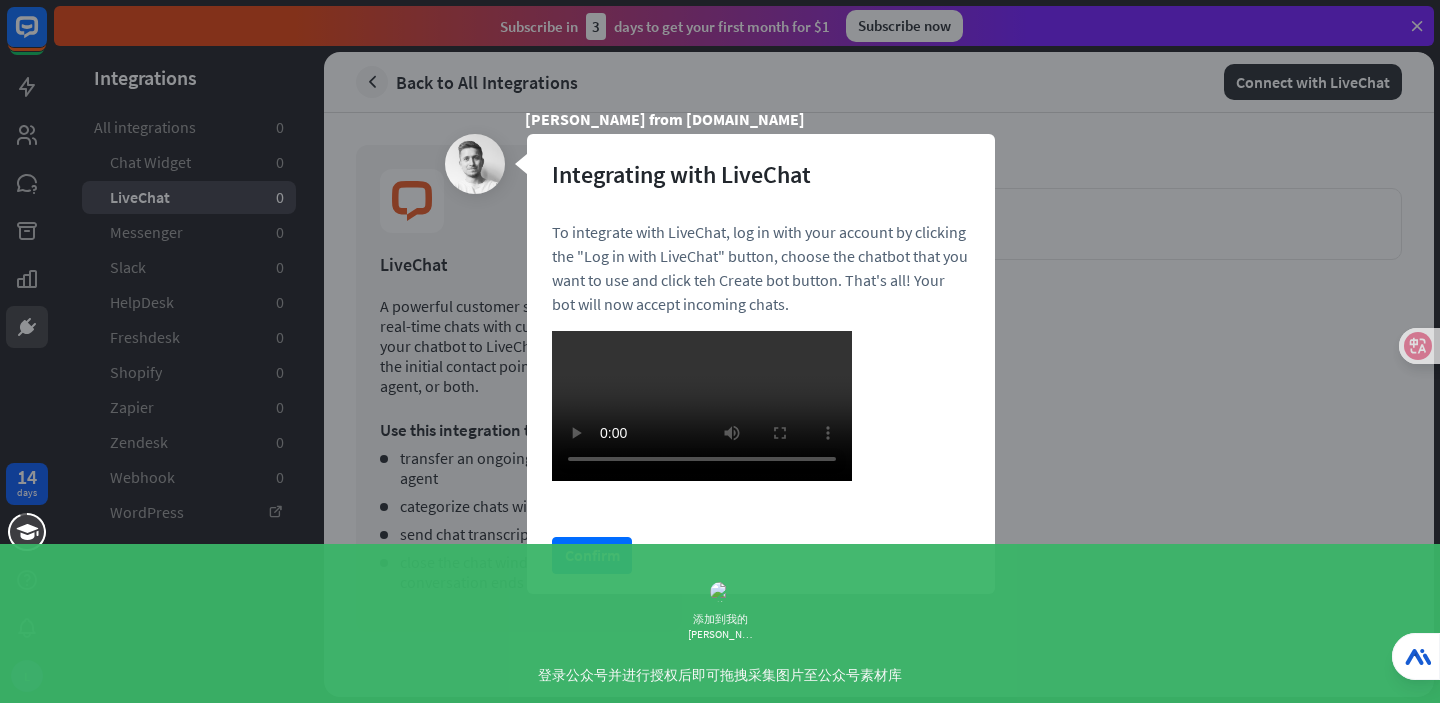 drag, startPoint x: 571, startPoint y: 201, endPoint x: 619, endPoint y: 198, distance: 48.09366 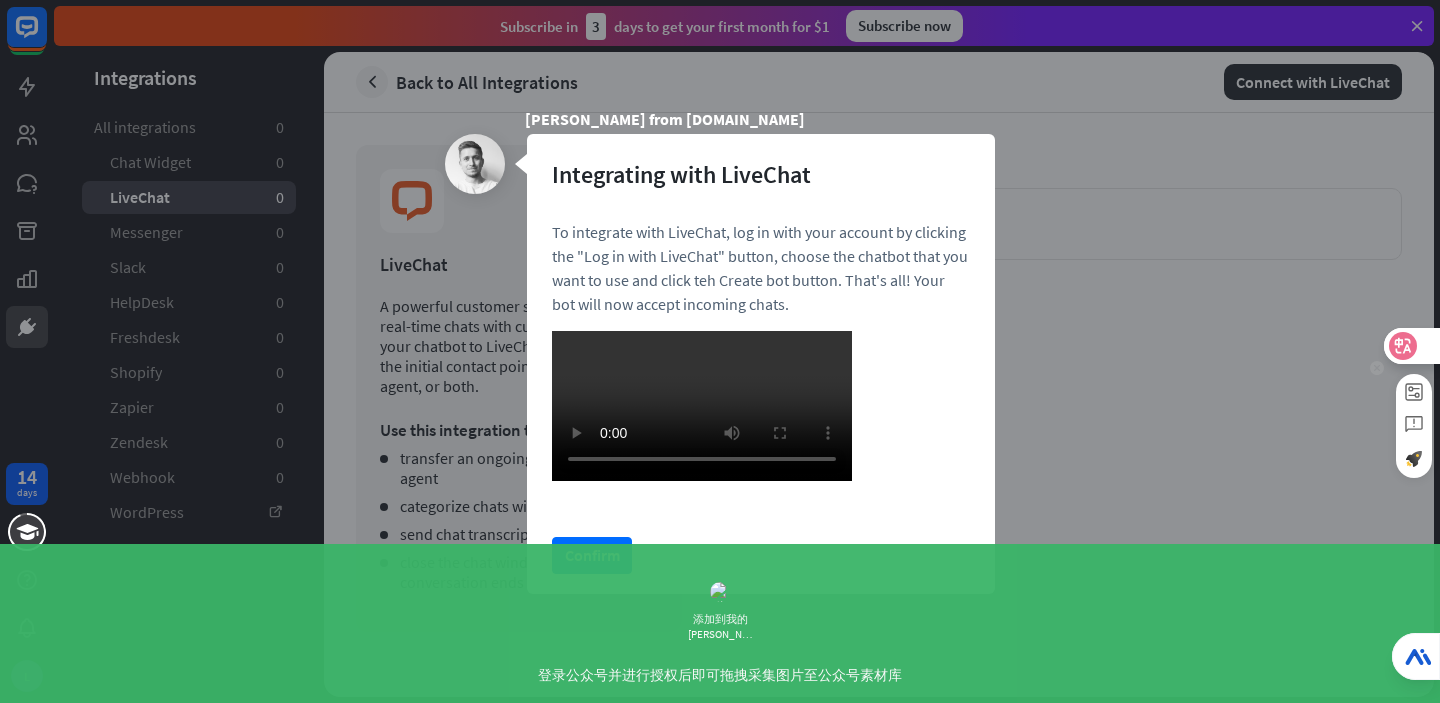 click at bounding box center [1411, 346] 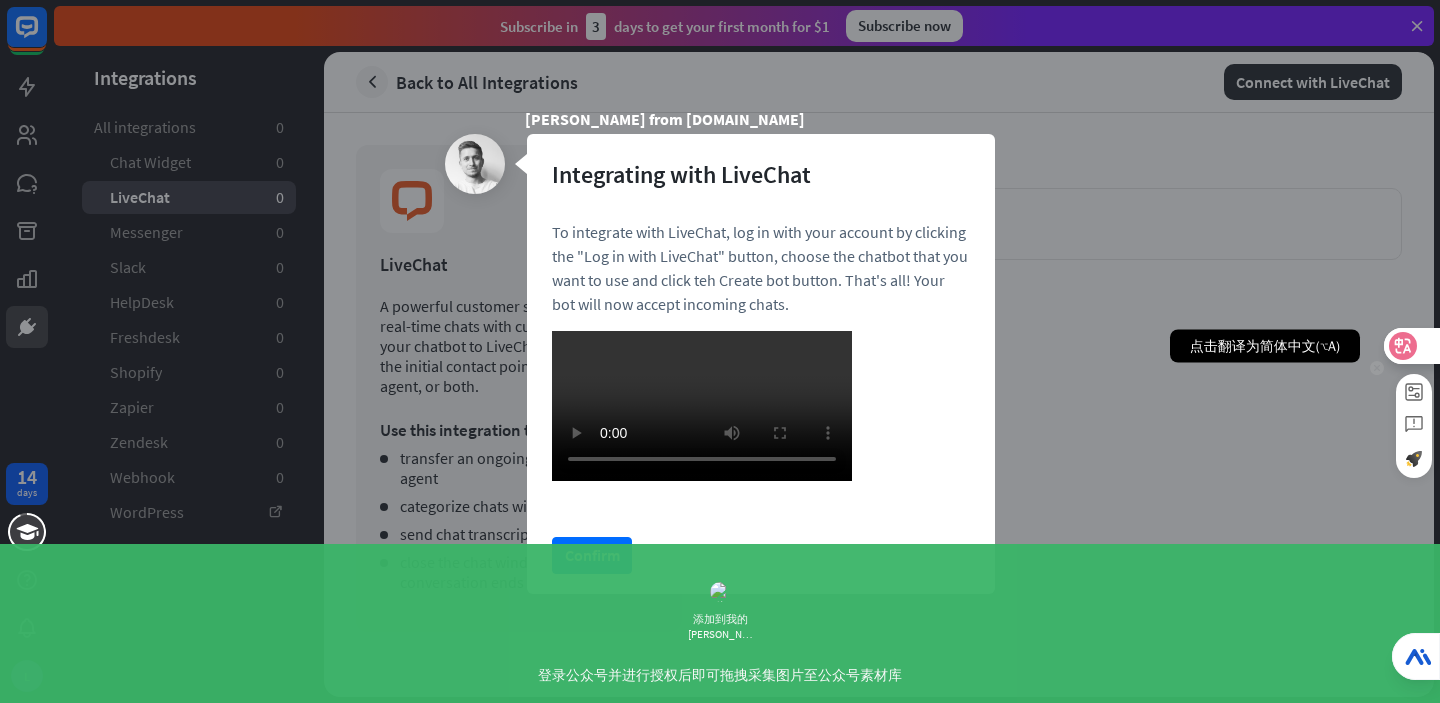 click 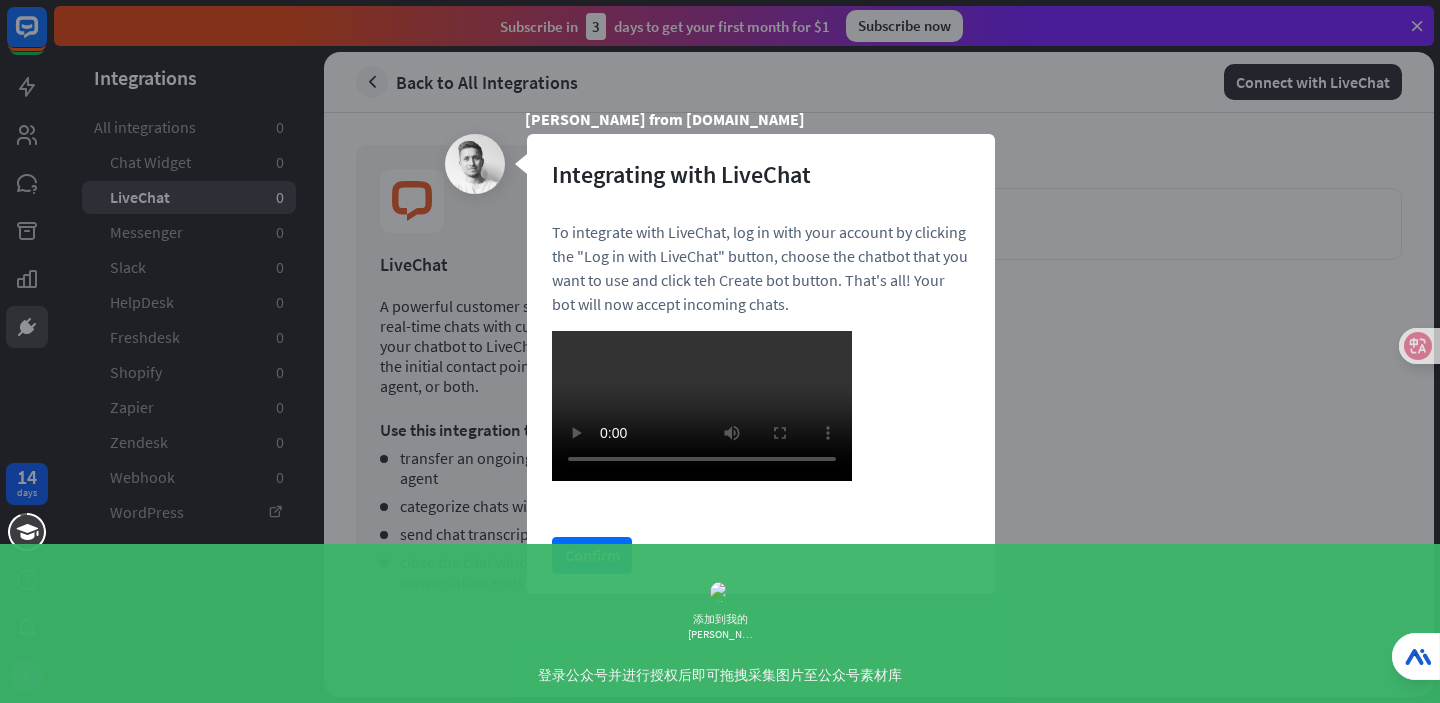 click on "To integrate with LiveChat, log in with your account by clicking the "Log in with LiveChat" button, choose the chatbot that you want to use and click teh Create bot button. That's all! Your bot will now accept incoming chats." at bounding box center (761, 268) 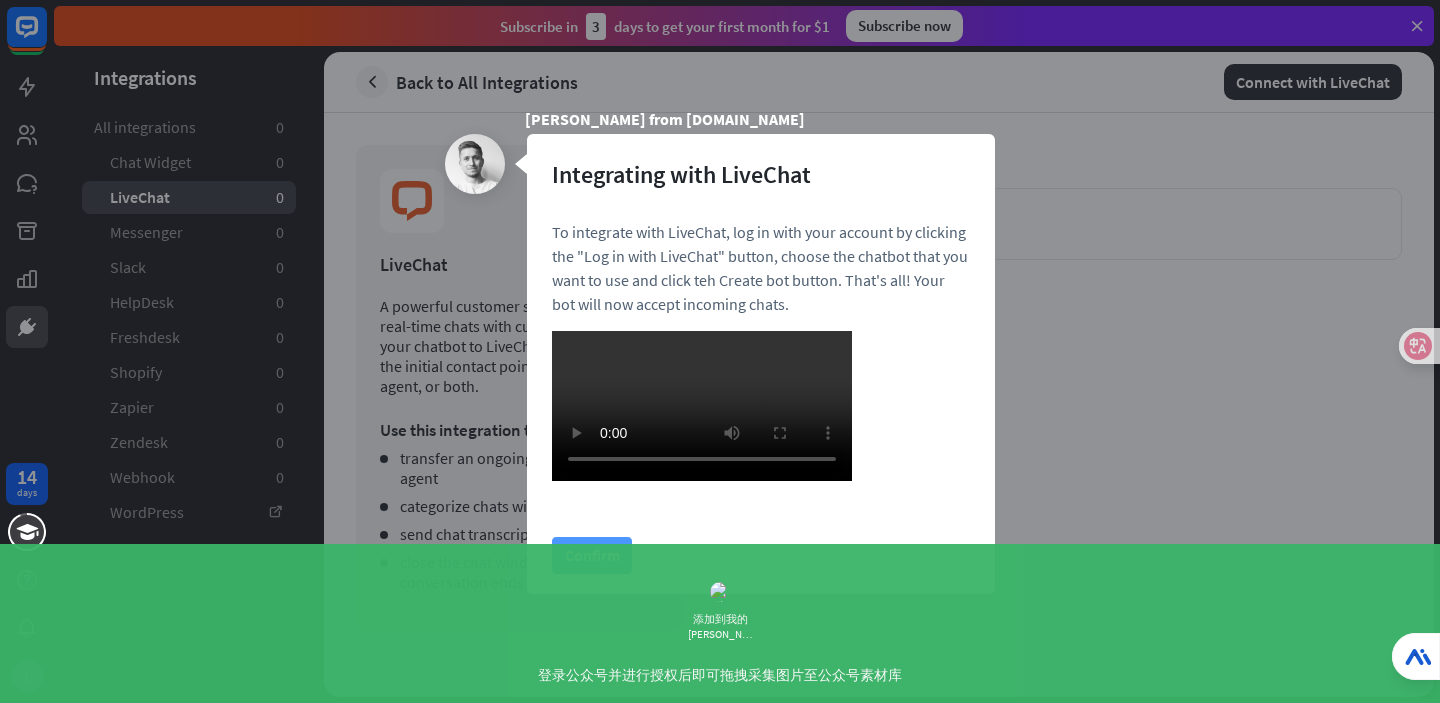 click on "Confirm" at bounding box center [592, 555] 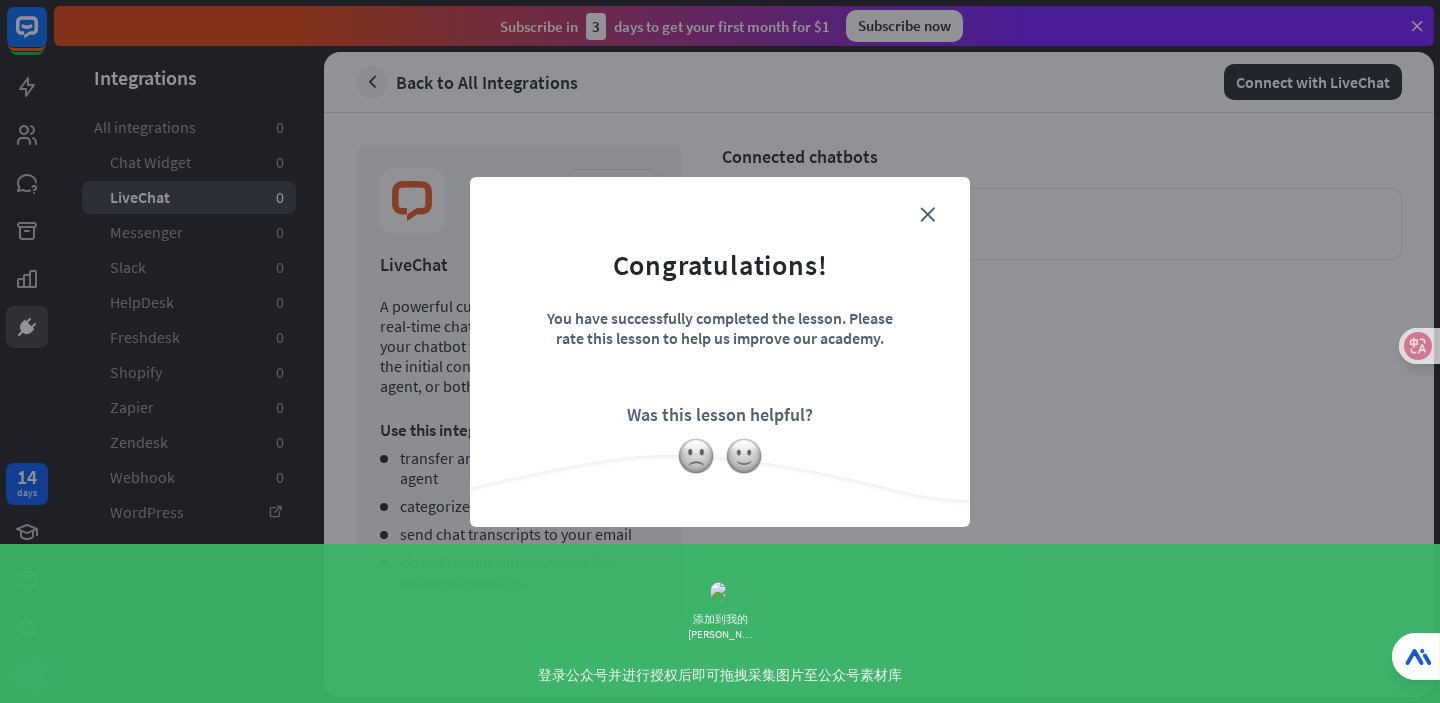 click on "close
Congratulations!
You have successfully completed the lesson.
Please rate this lesson to help us improve our
academy.
Was this lesson helpful?" at bounding box center [720, 352] 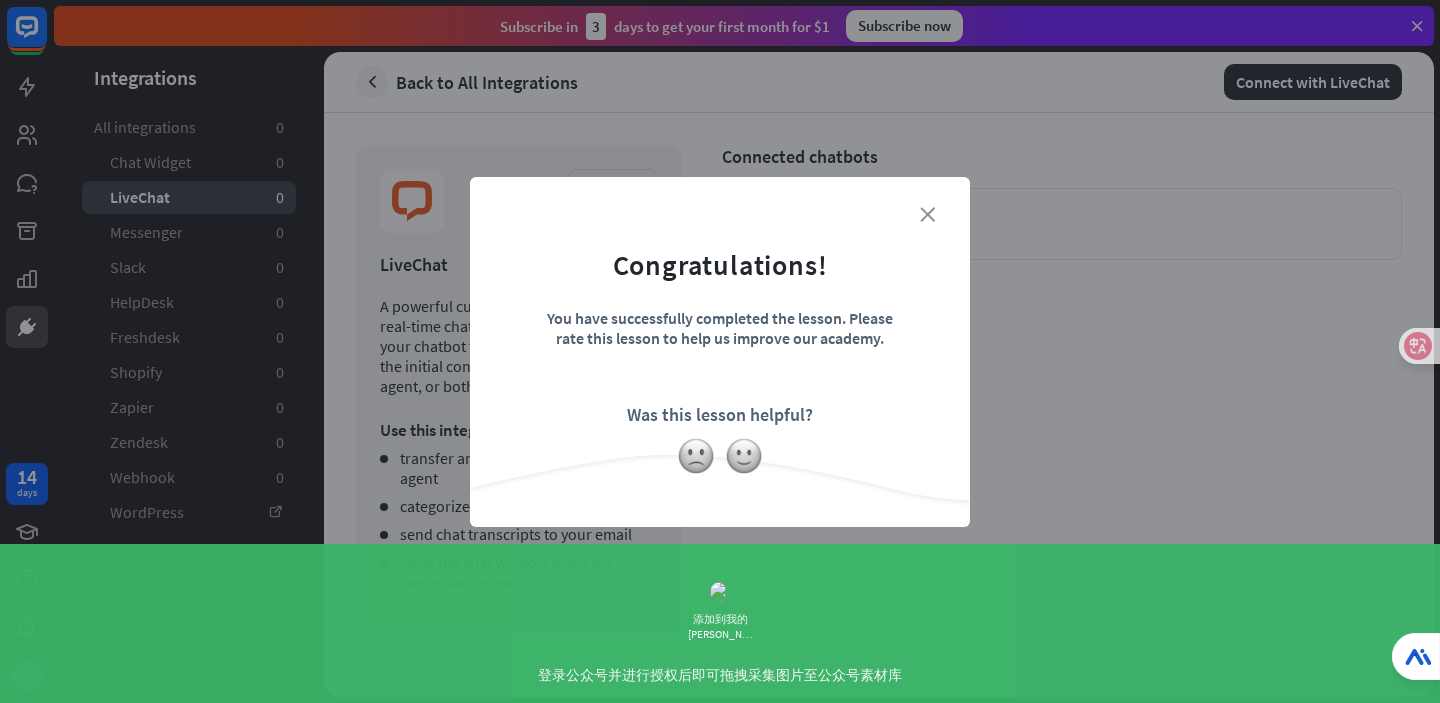click on "close" at bounding box center [927, 214] 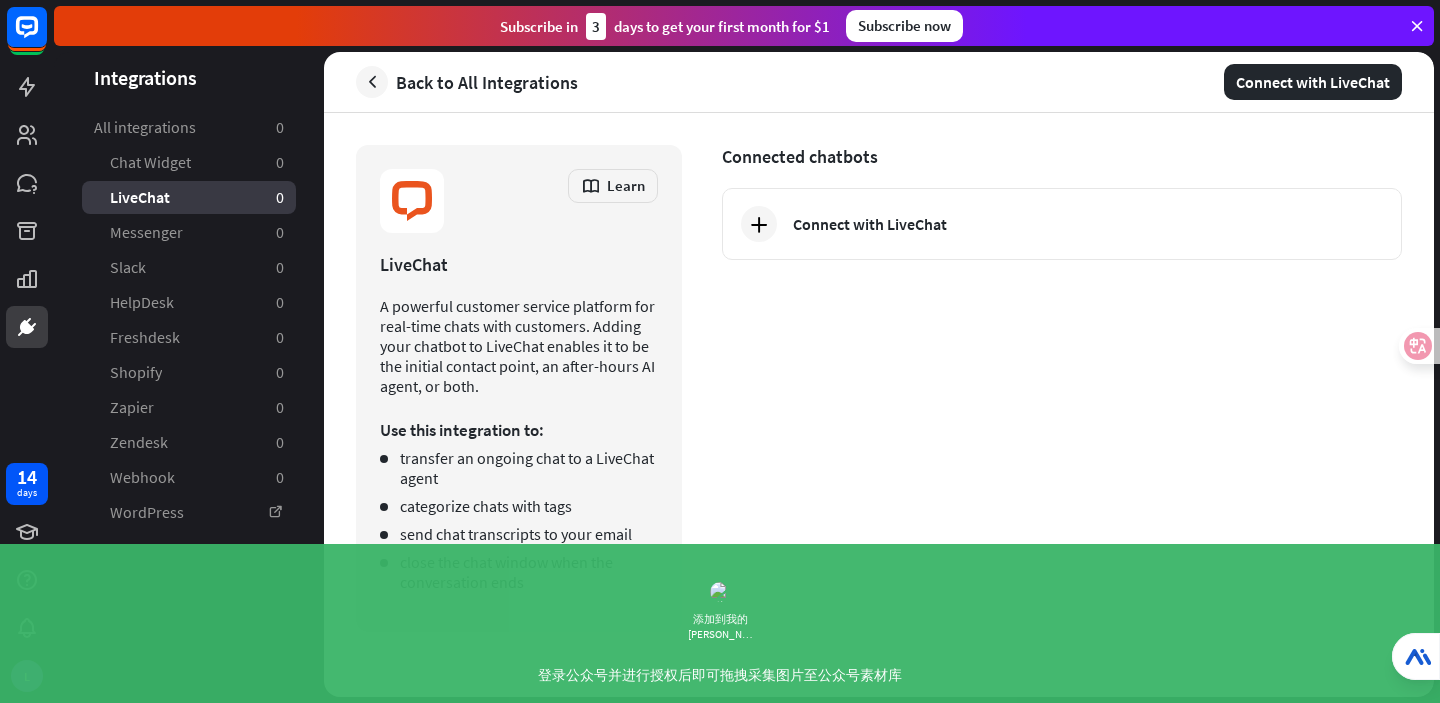 click on "Learn     LiveChat
A powerful customer service platform for real-time chats with
customers. Adding your chatbot to LiveChat enables it to be the
initial contact point, an after-hours AI agent, or both.
Use this integration to:   transfer an ongoing chat to a LiveChat agent   categorize chats with tags   send chat transcripts to your email   close the chat window when the conversation ends" at bounding box center [519, 388] 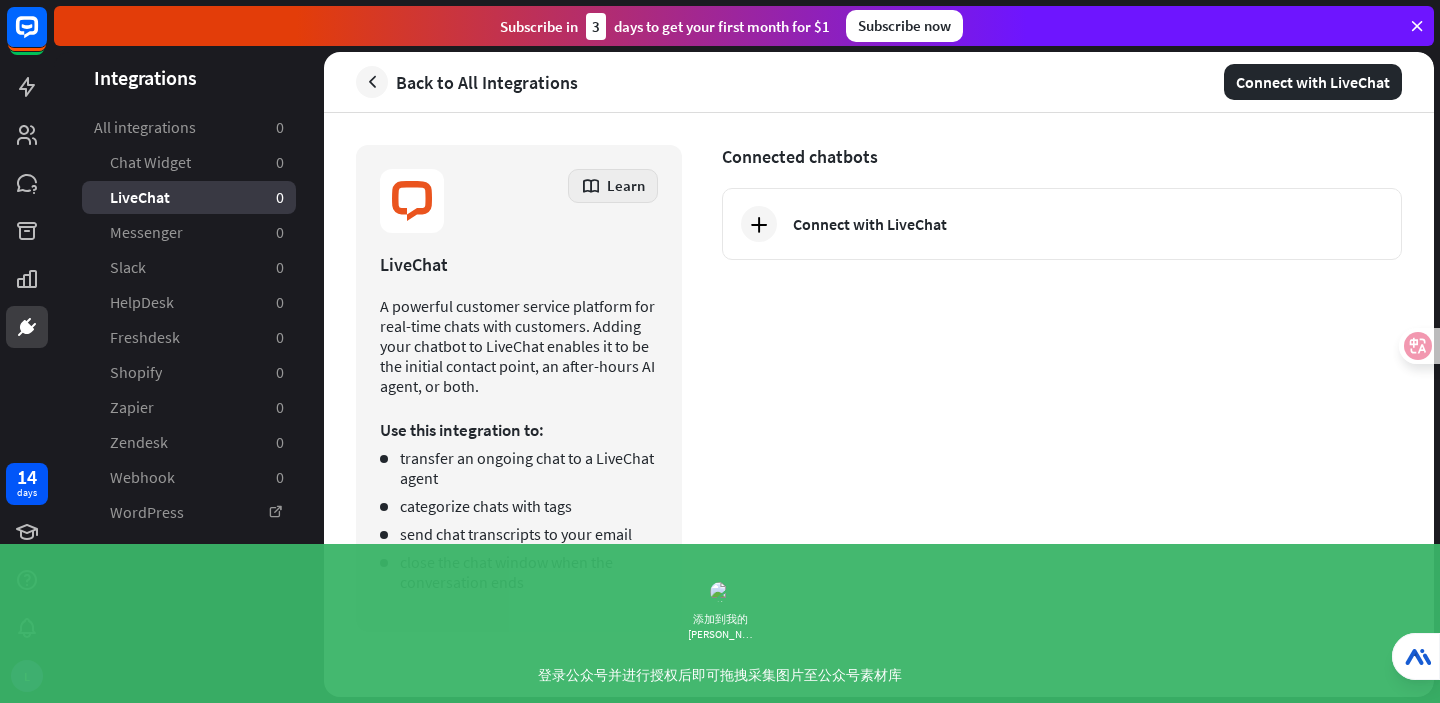 click on "Learn" at bounding box center (613, 186) 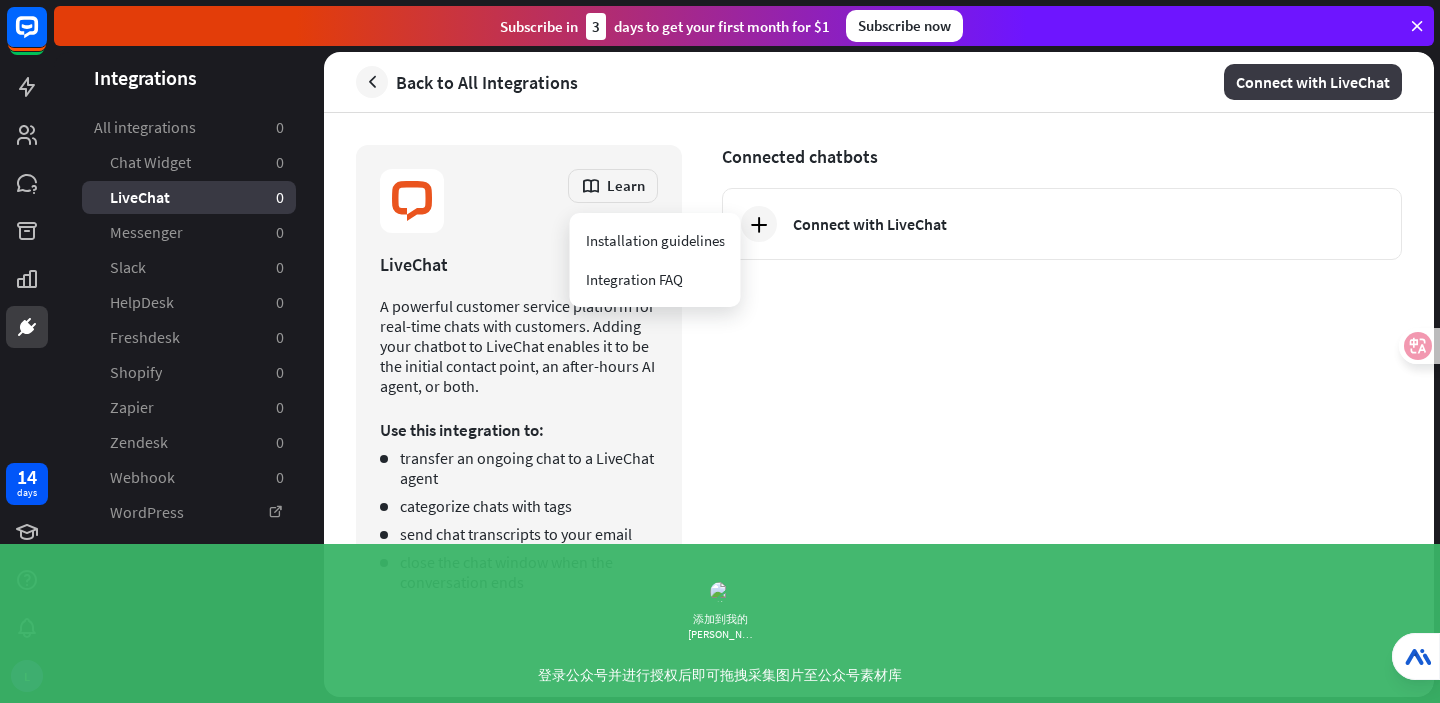 click on "Connect with LiveChat" at bounding box center (1313, 82) 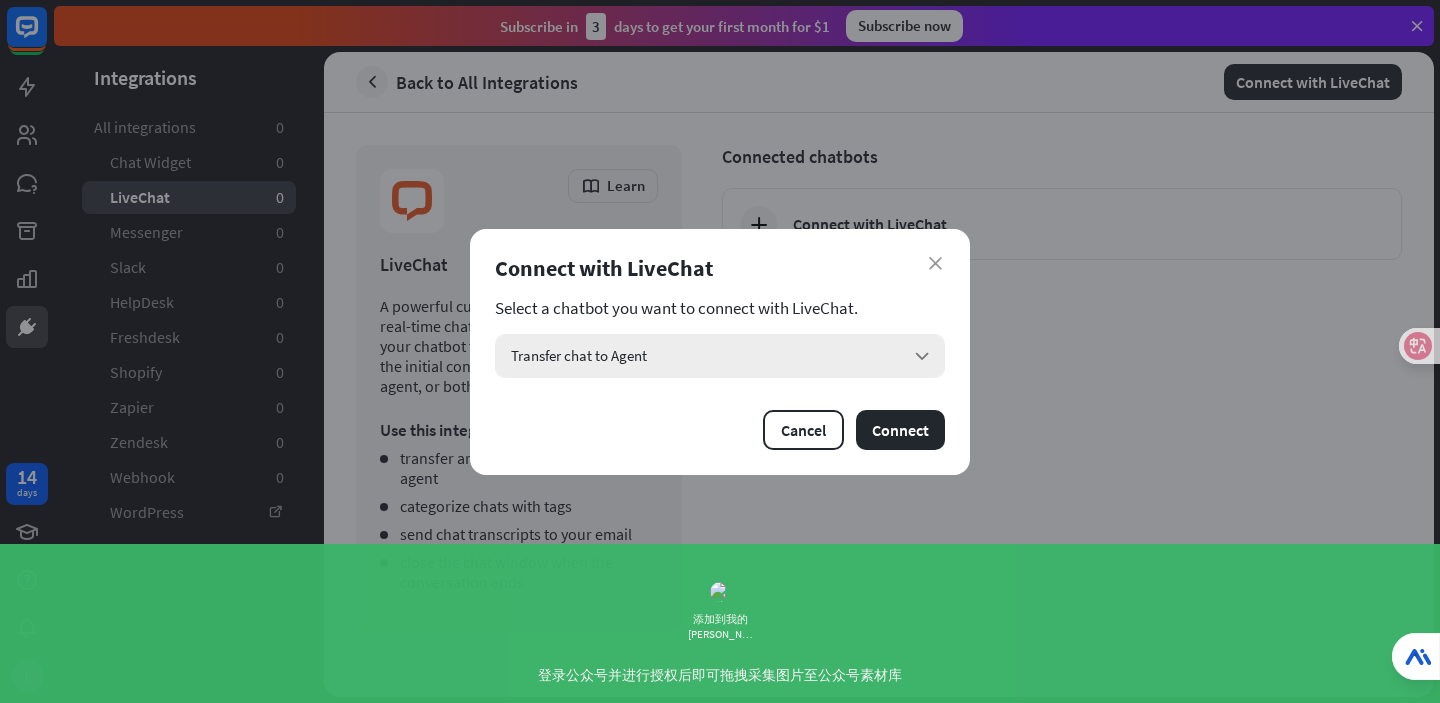 click on "Transfer chat to Agent
arrow_down" at bounding box center (720, 356) 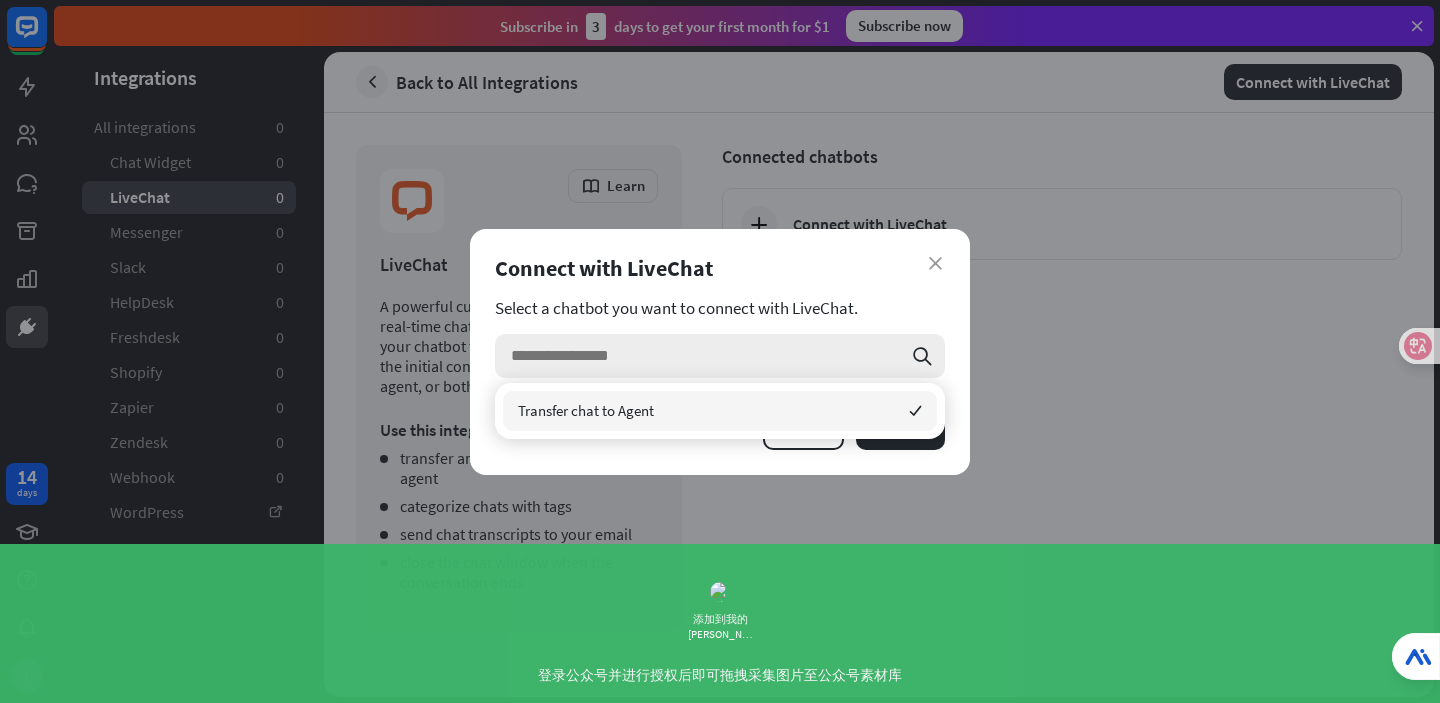 click at bounding box center (706, 356) 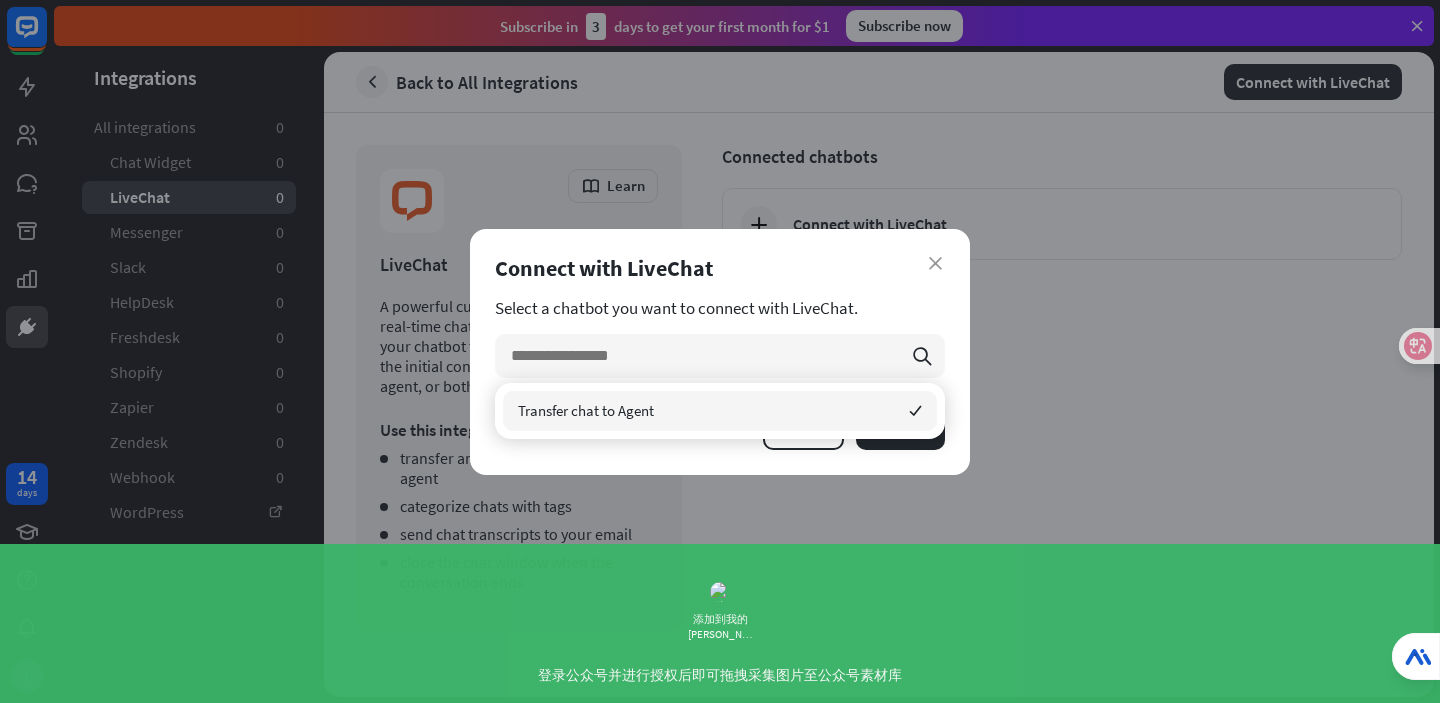click on "close   Connect with LiveChat
Select a chatbot you want to connect with
LiveChat.
search
Cancel
Connect" at bounding box center (720, 352) 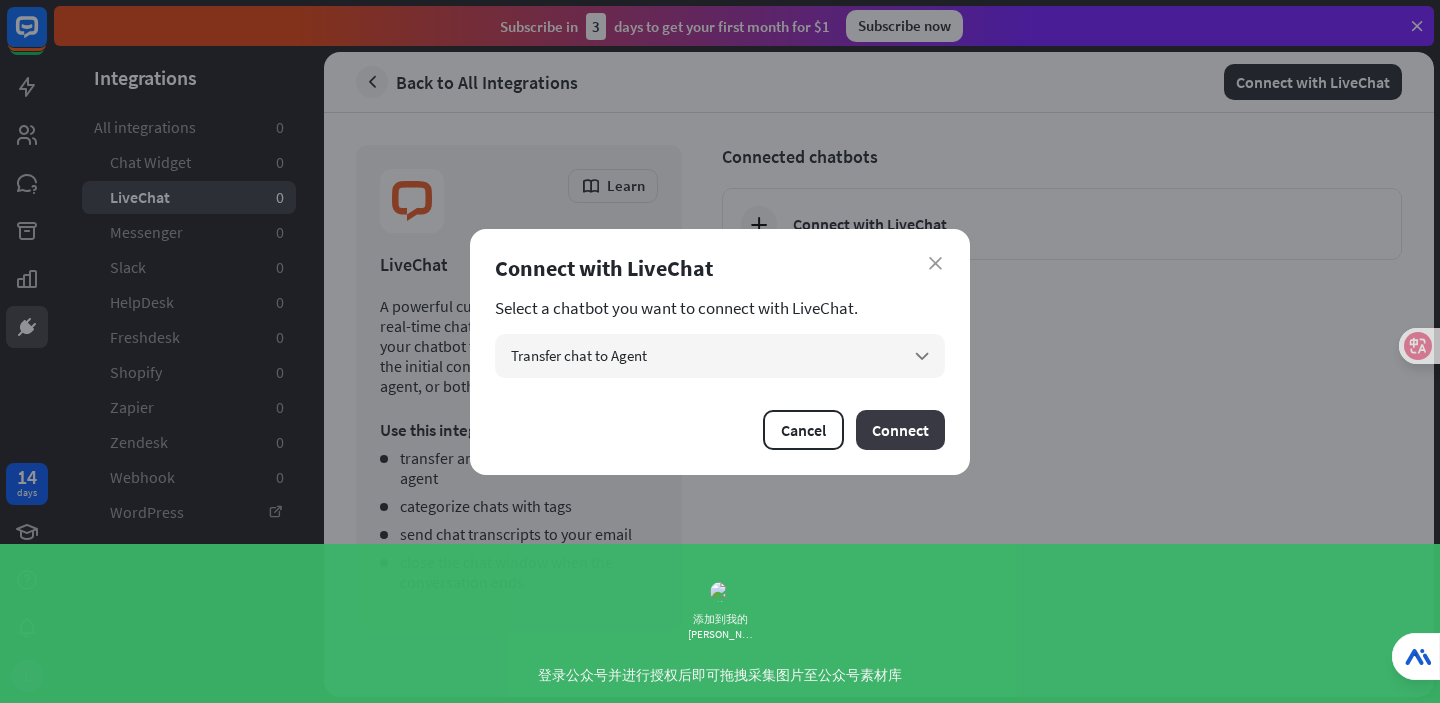 click on "Connect" at bounding box center [900, 430] 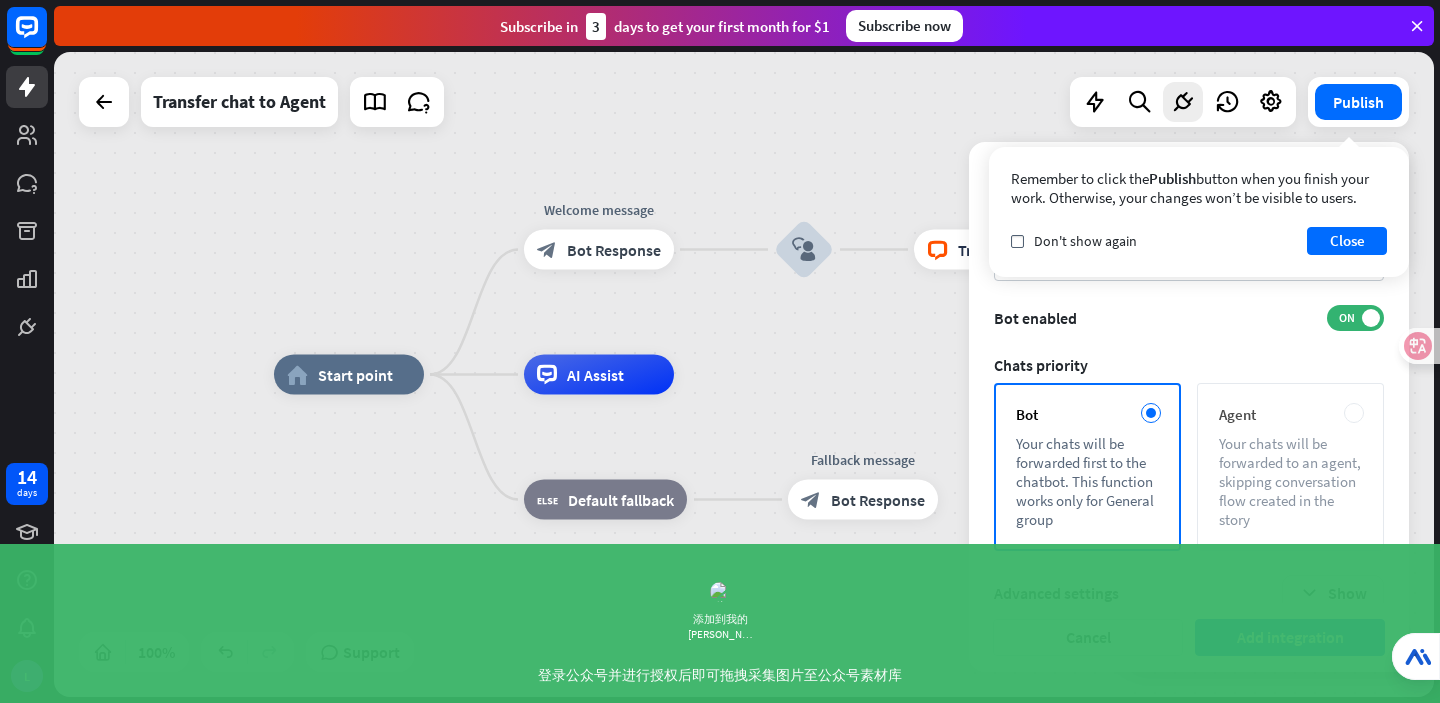 scroll, scrollTop: 59, scrollLeft: 0, axis: vertical 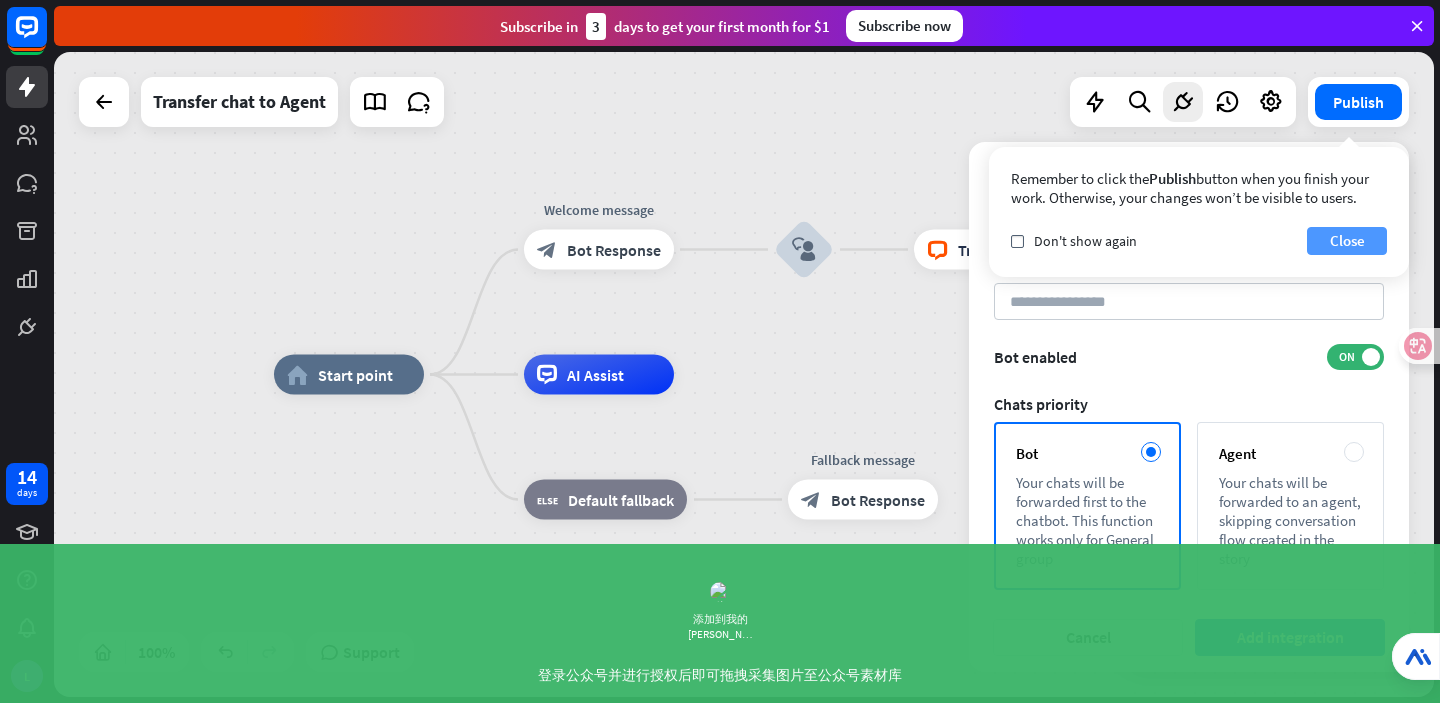 click on "Close" at bounding box center (1347, 241) 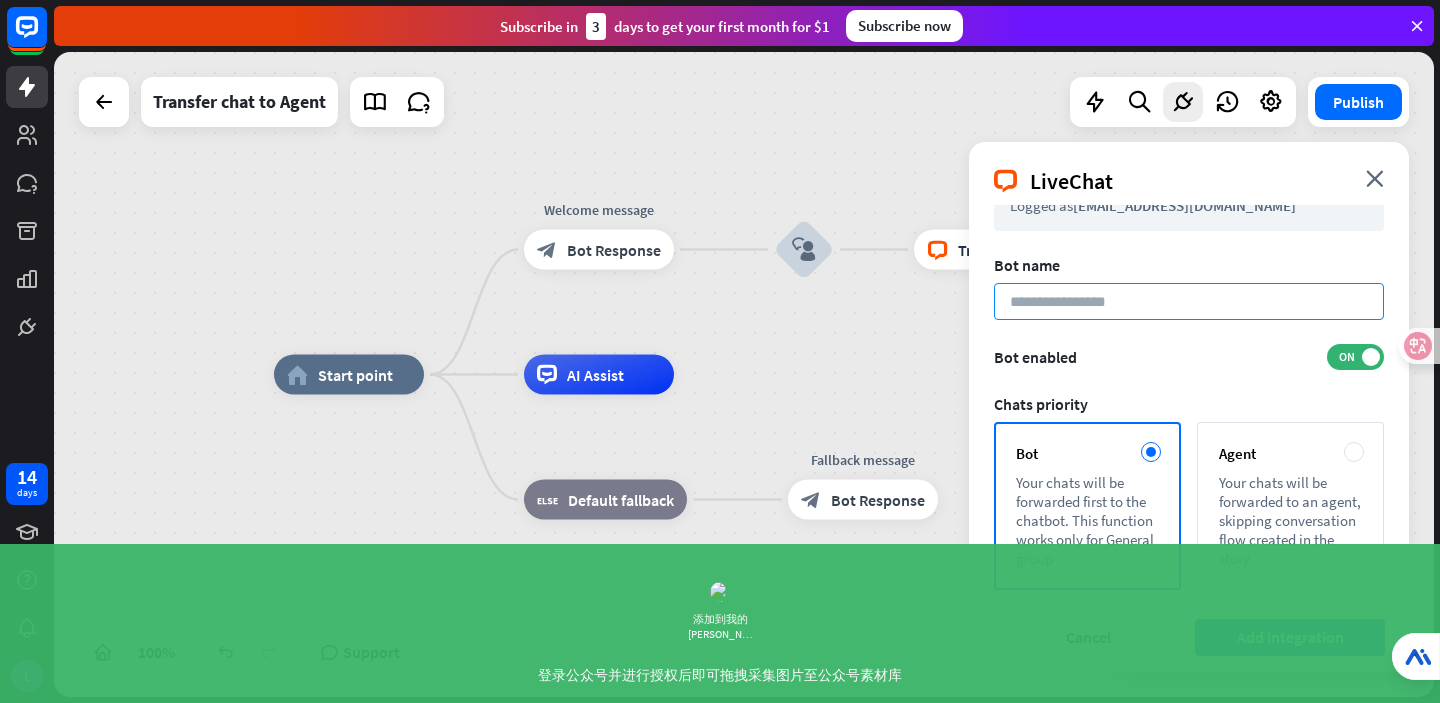 scroll, scrollTop: 0, scrollLeft: 0, axis: both 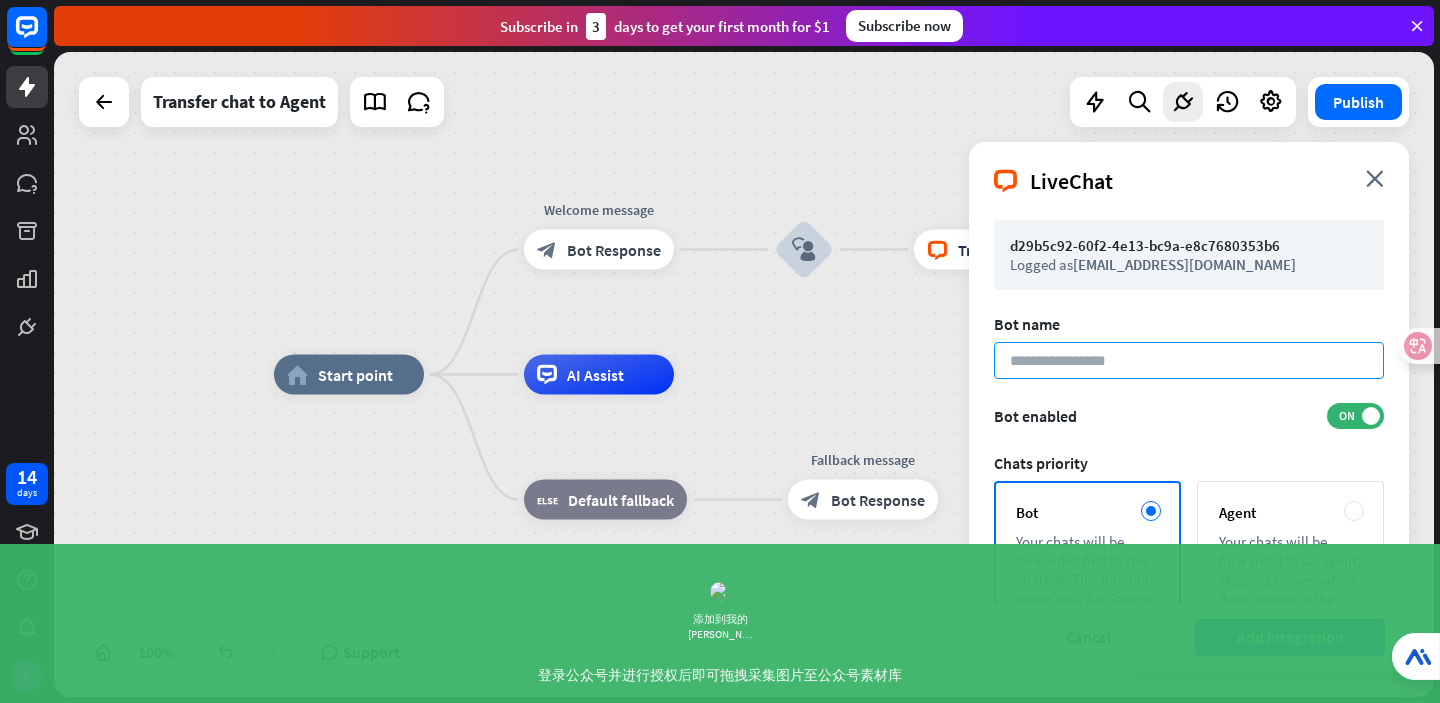 click at bounding box center (1189, 360) 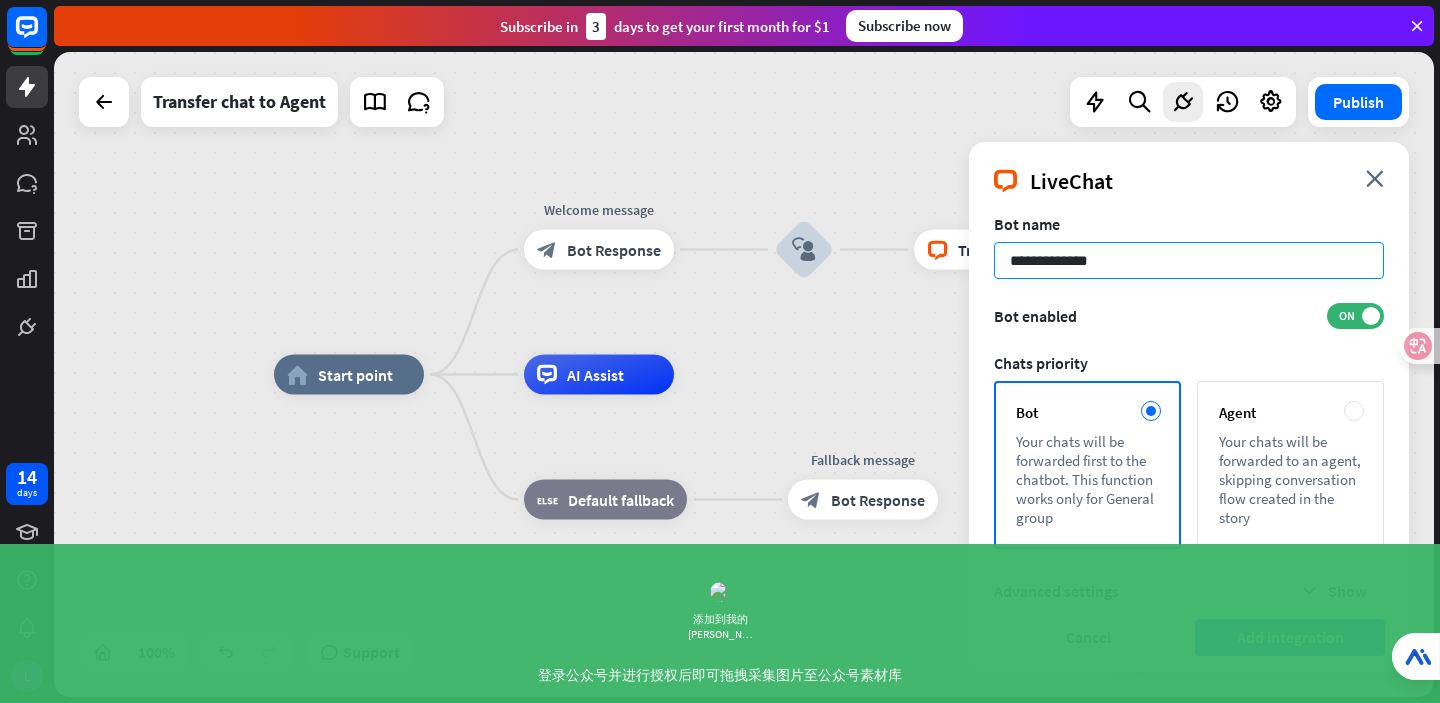 scroll, scrollTop: 131, scrollLeft: 0, axis: vertical 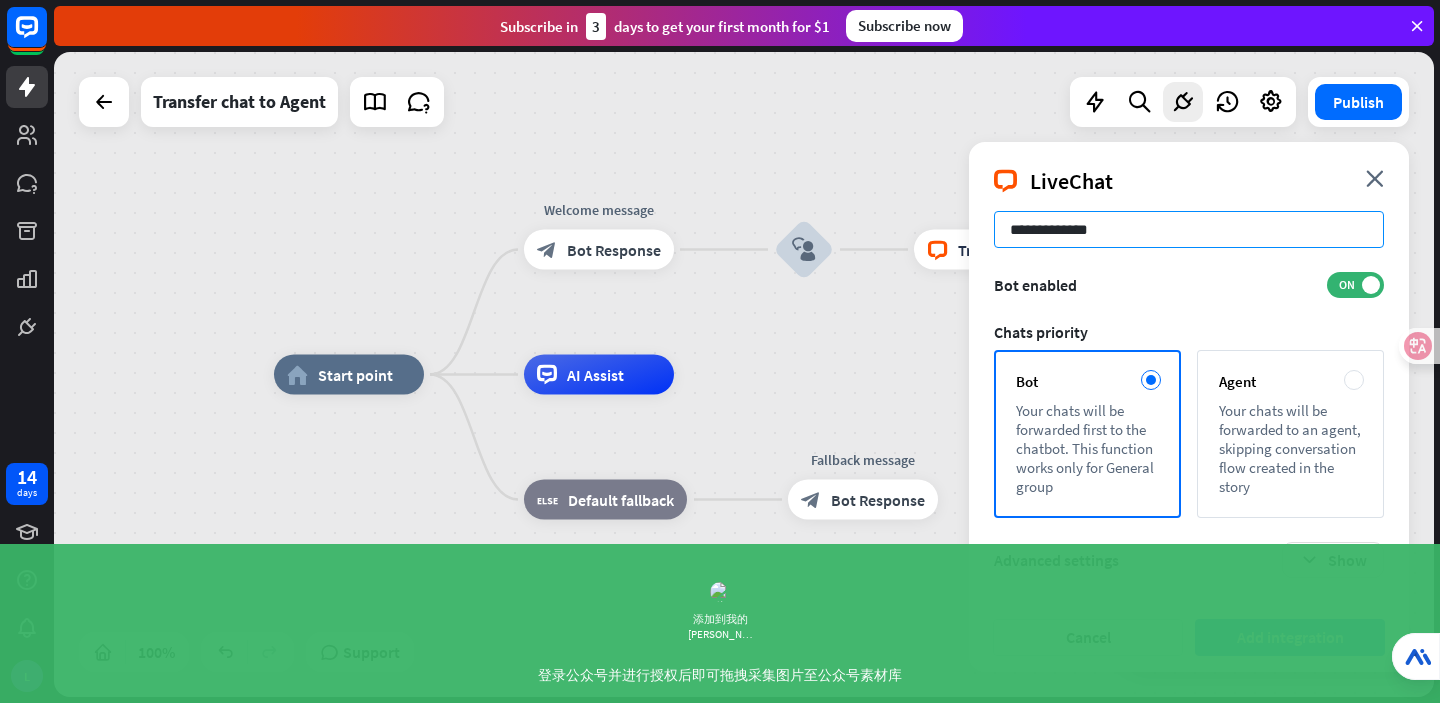 type on "**********" 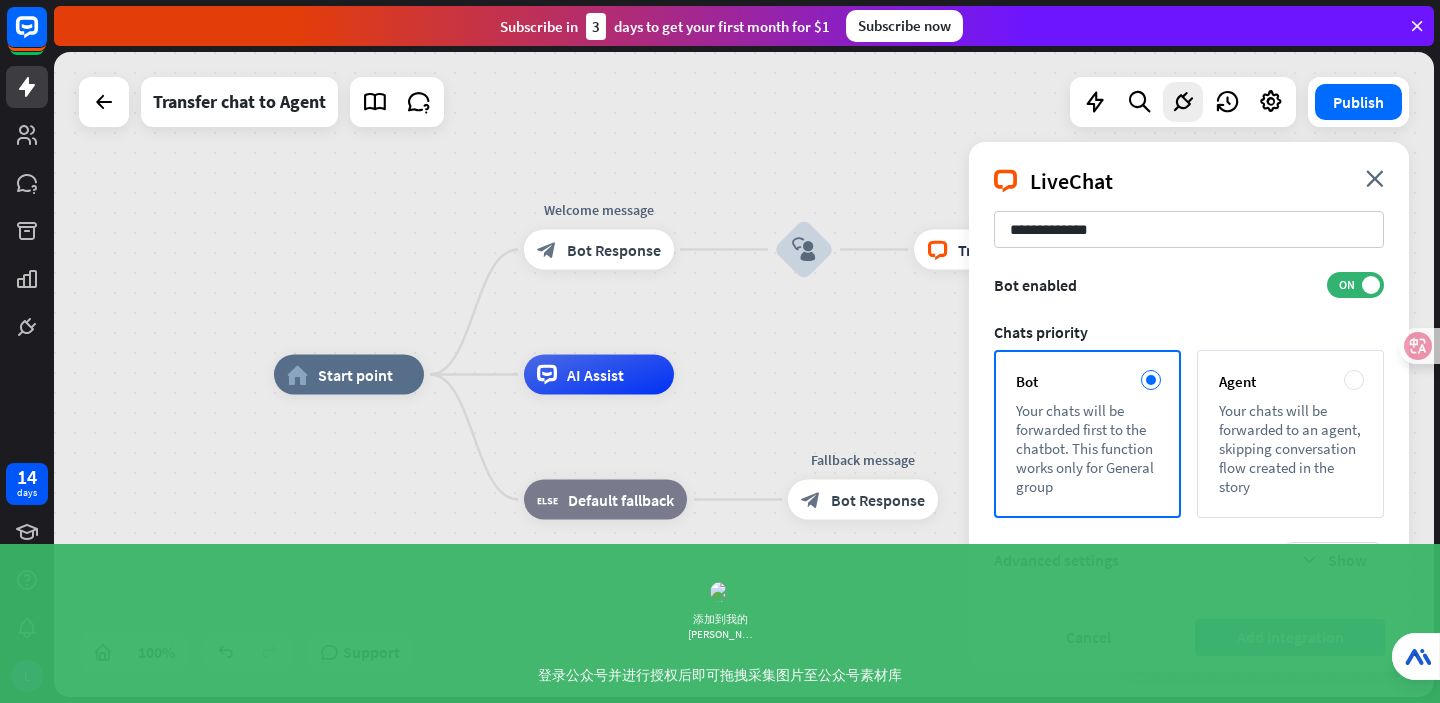 click on "Add integration" at bounding box center (1290, 637) 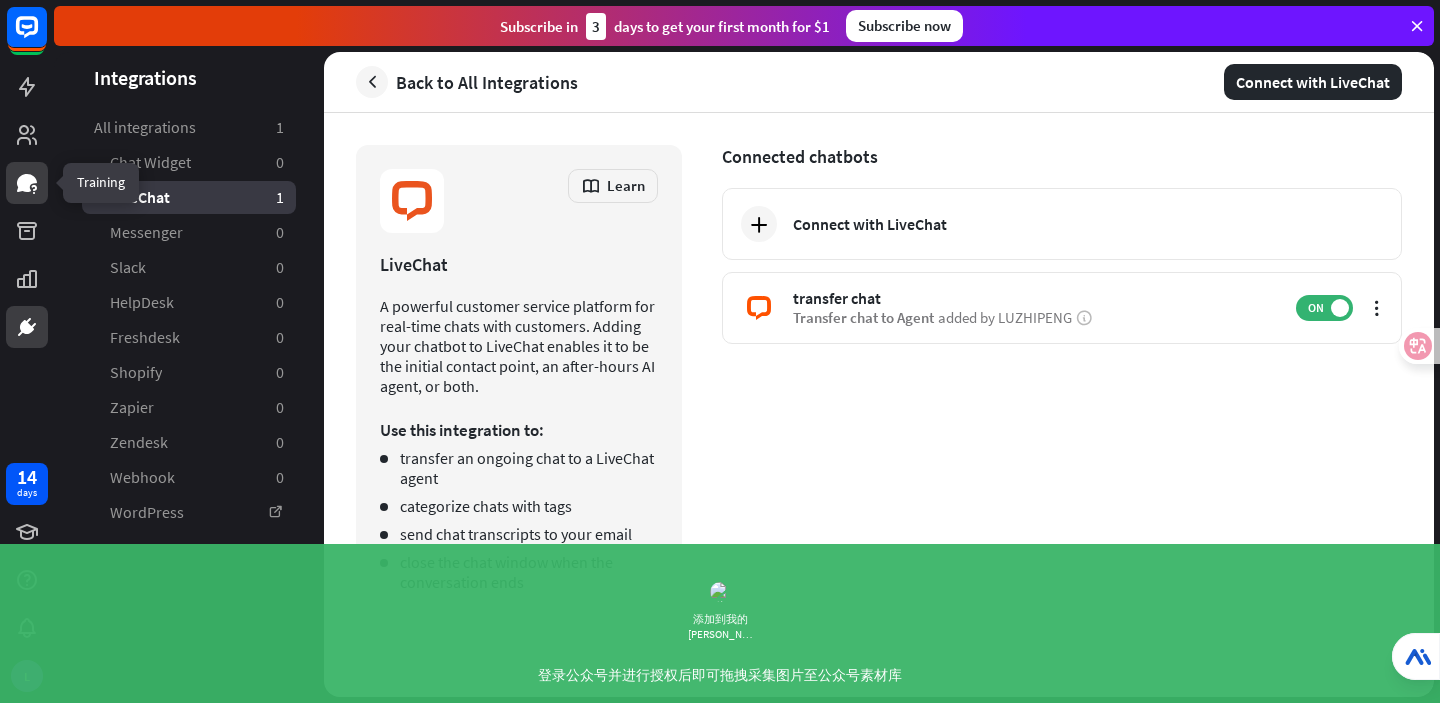 click 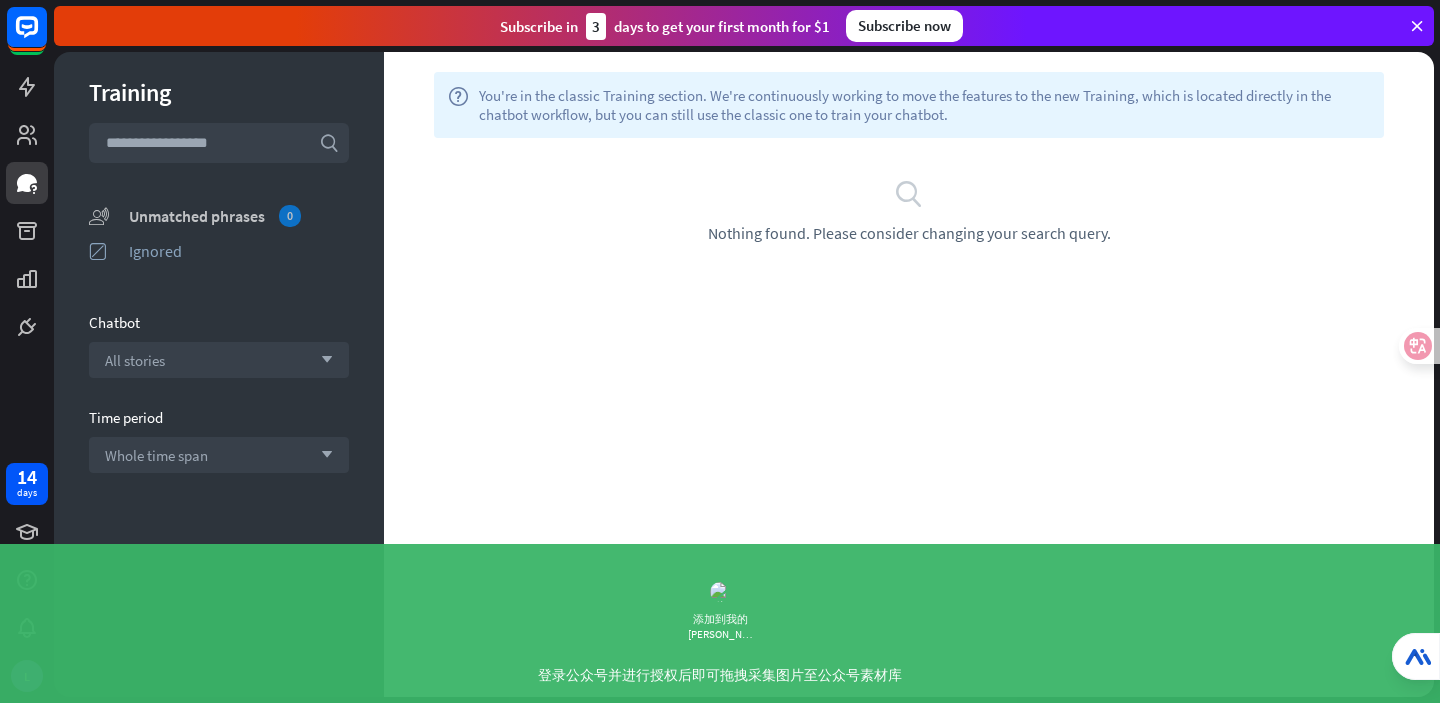 click on "Unmatched phrases
0" at bounding box center (239, 216) 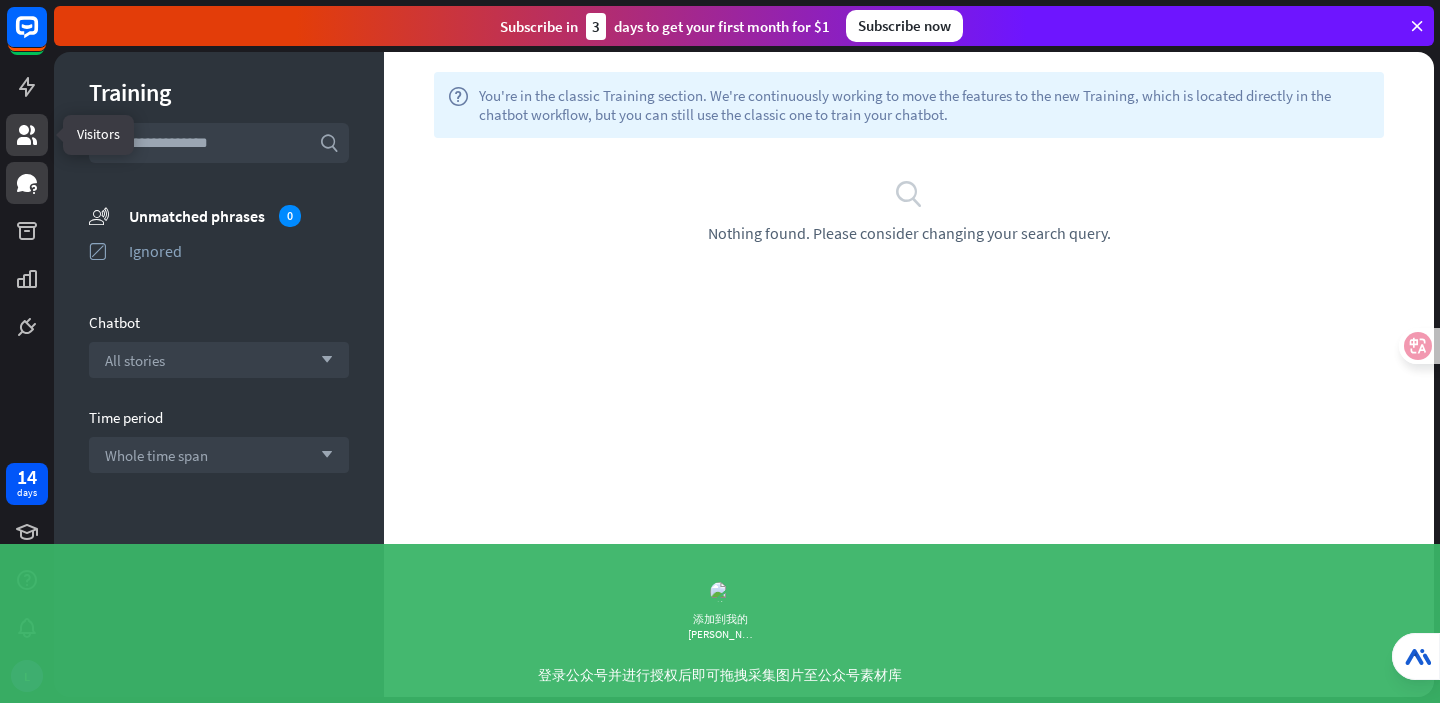 click 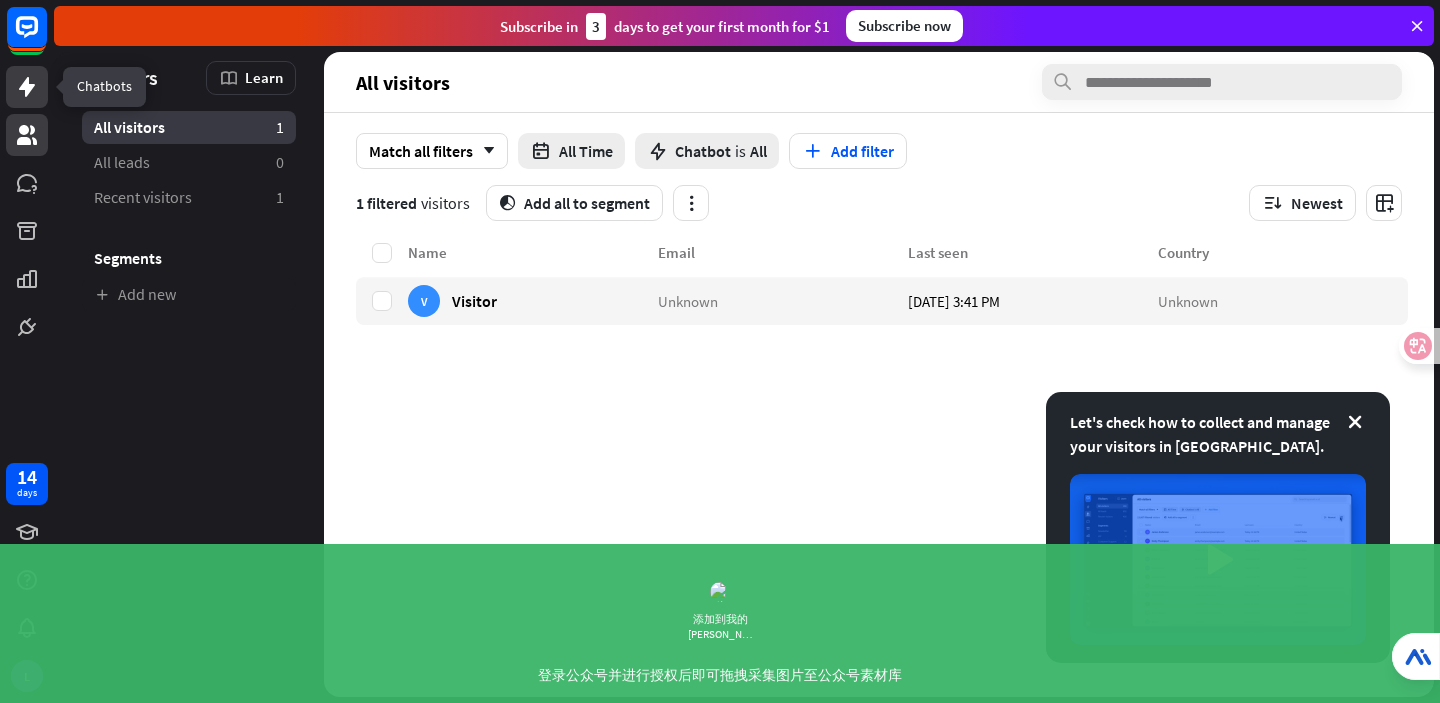 click 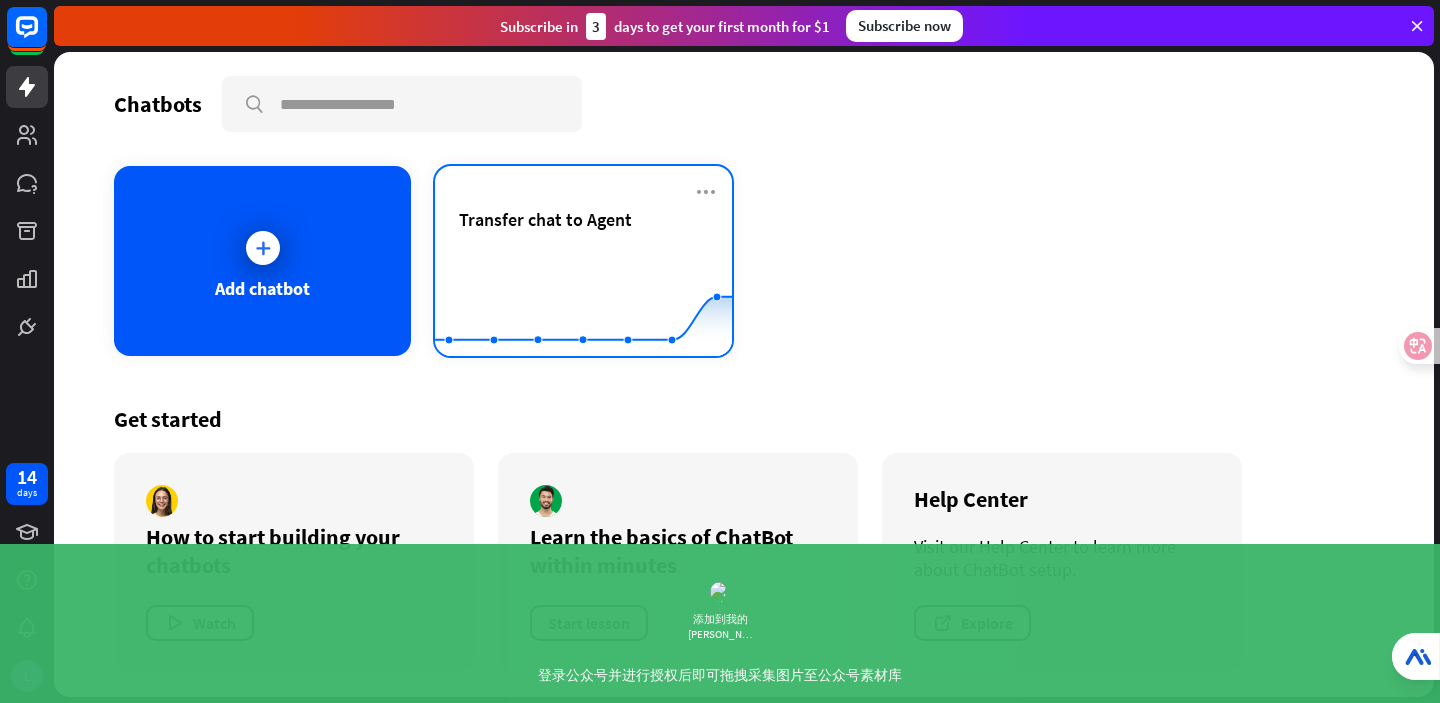 click on "Transfer chat to Agent" at bounding box center [545, 219] 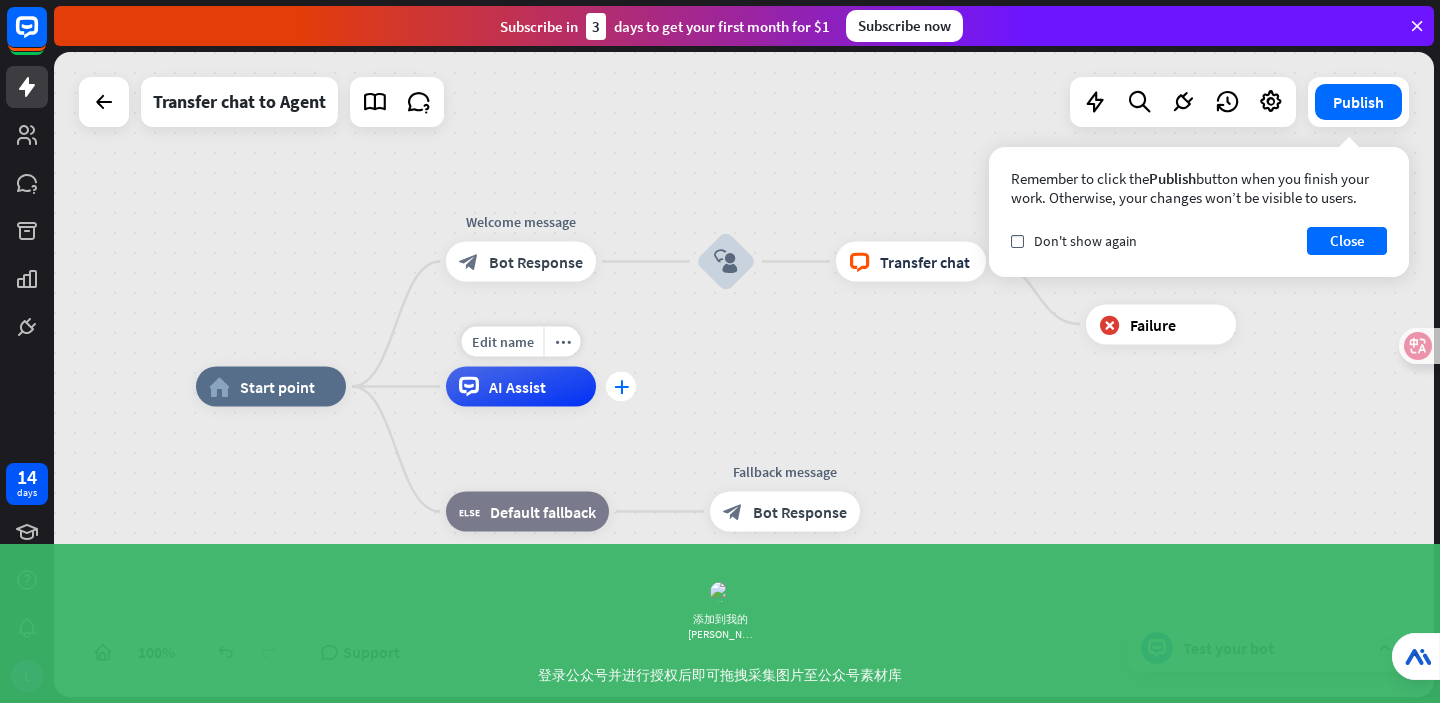 click on "plus" at bounding box center (621, 387) 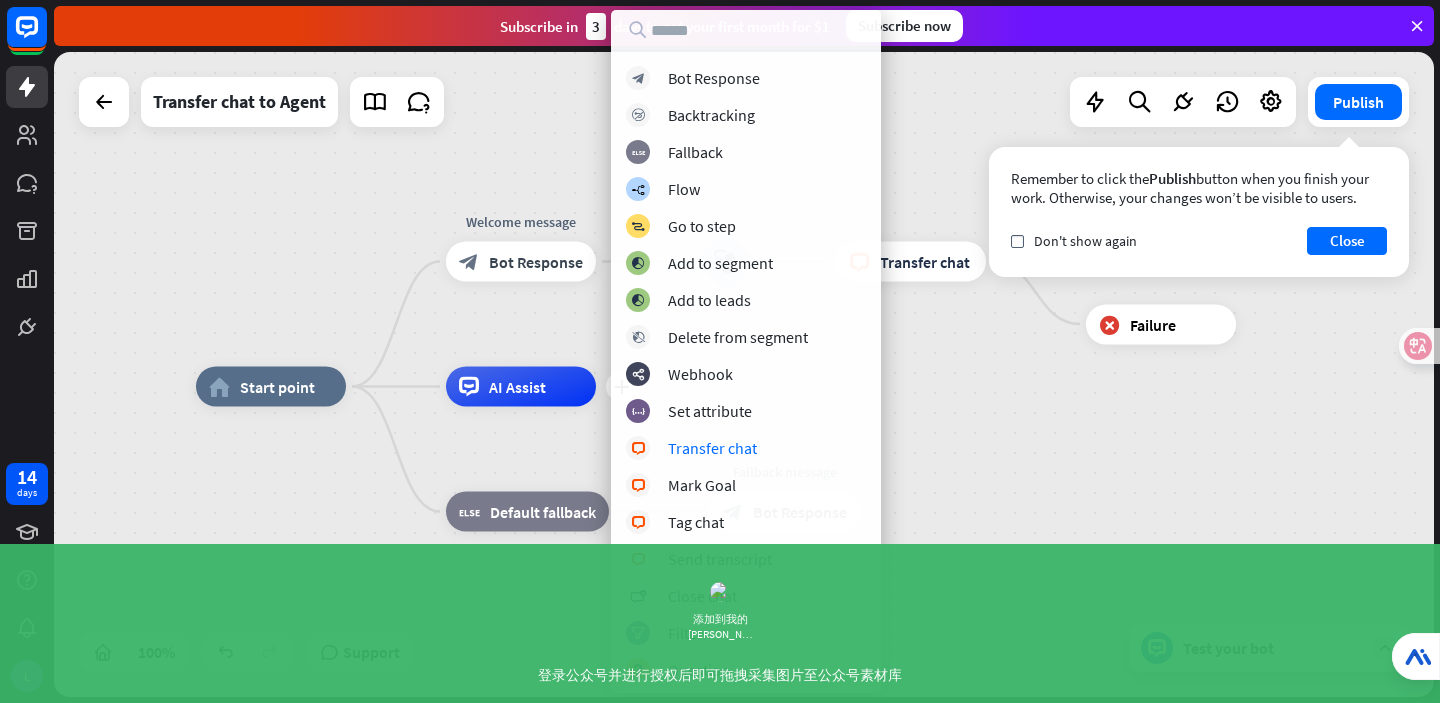 click on "home_2   Start point                 Welcome message   block_bot_response   Bot Response                   block_user_input                   block_livechat   Transfer chat                   block_success   Success                   block_failure   Failure               plus       AI Assist                   block_fallback   Default fallback                 Fallback message   block_bot_response   Bot Response" at bounding box center (886, 709) 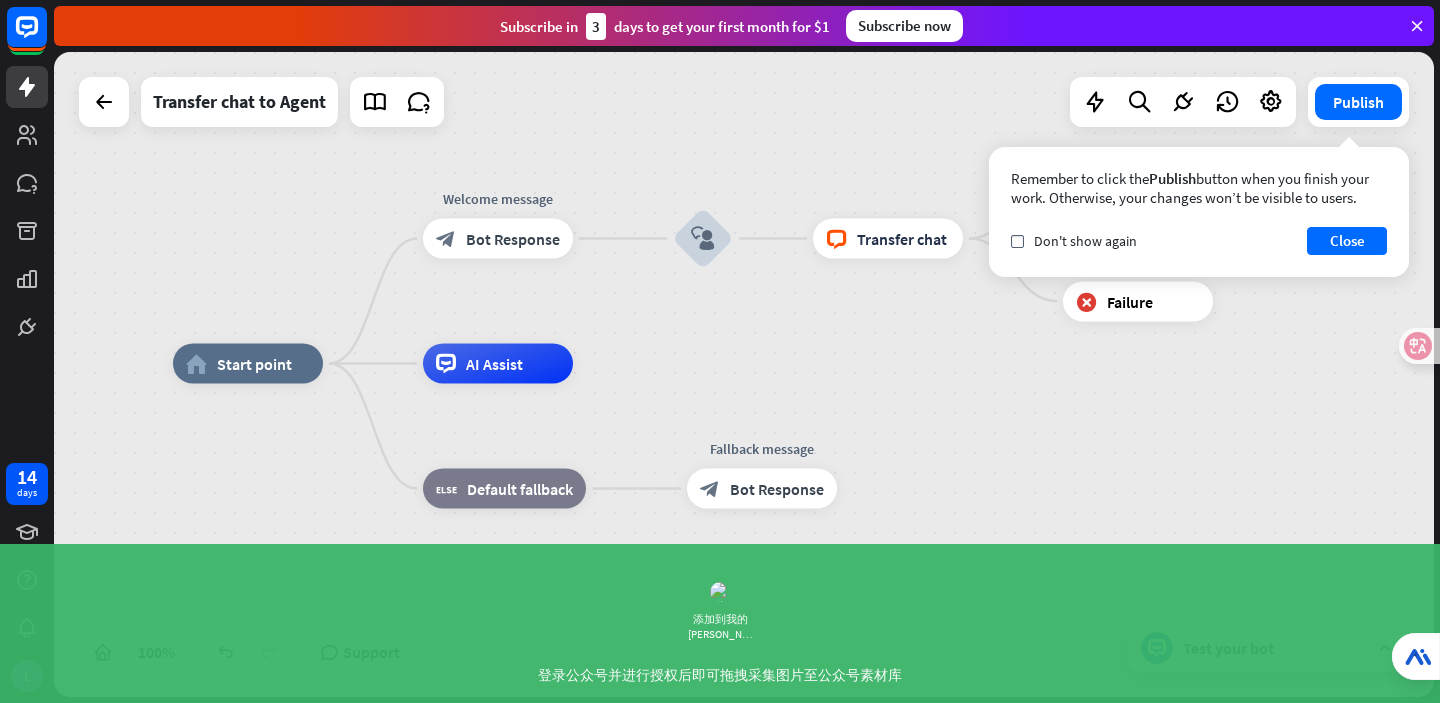 click at bounding box center [1385, 648] 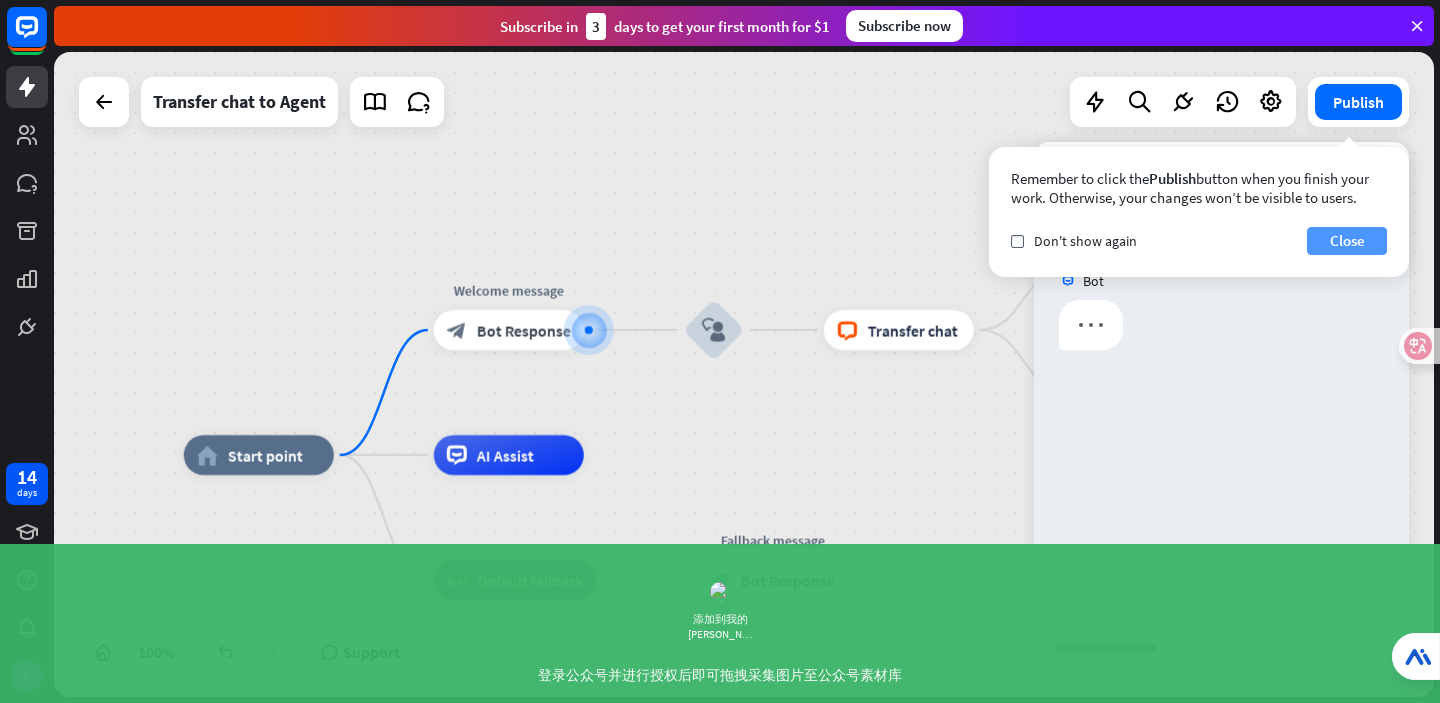 click on "Close" at bounding box center (1347, 241) 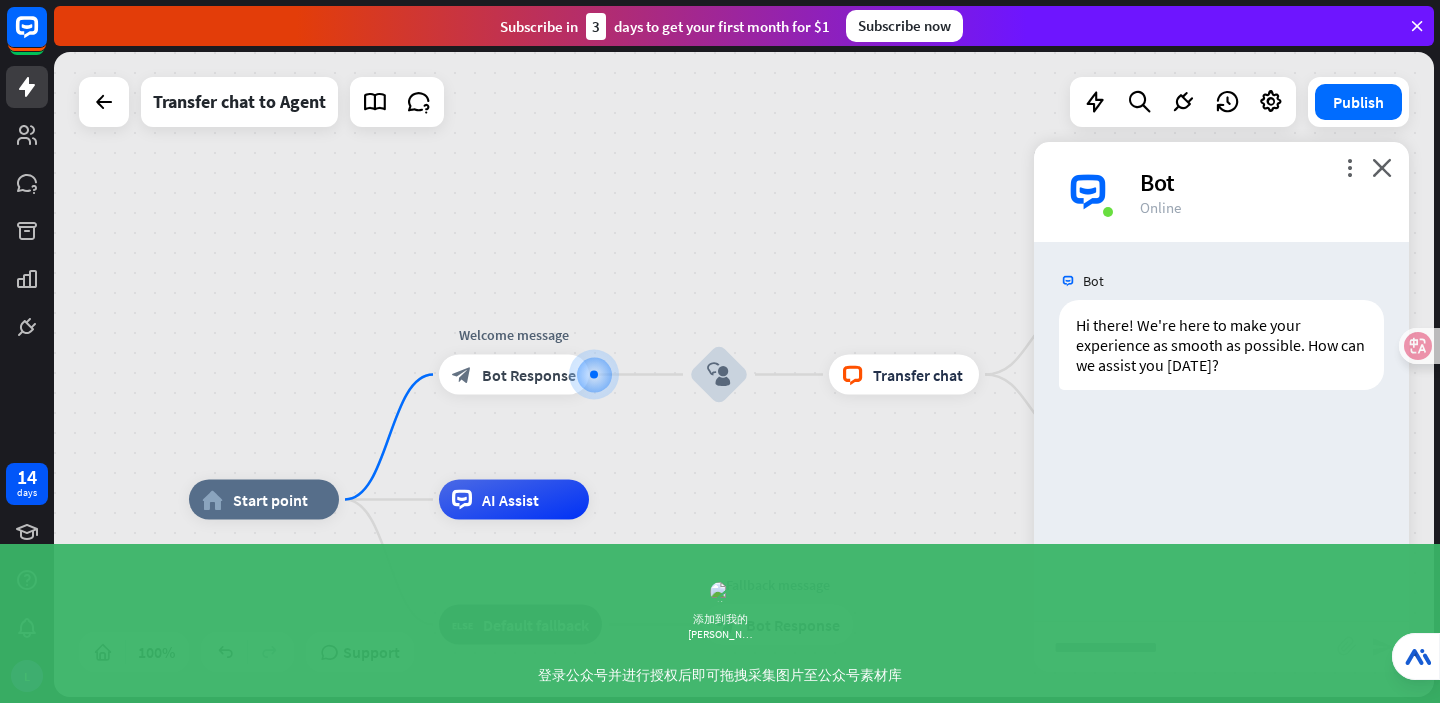 click at bounding box center [1185, 647] 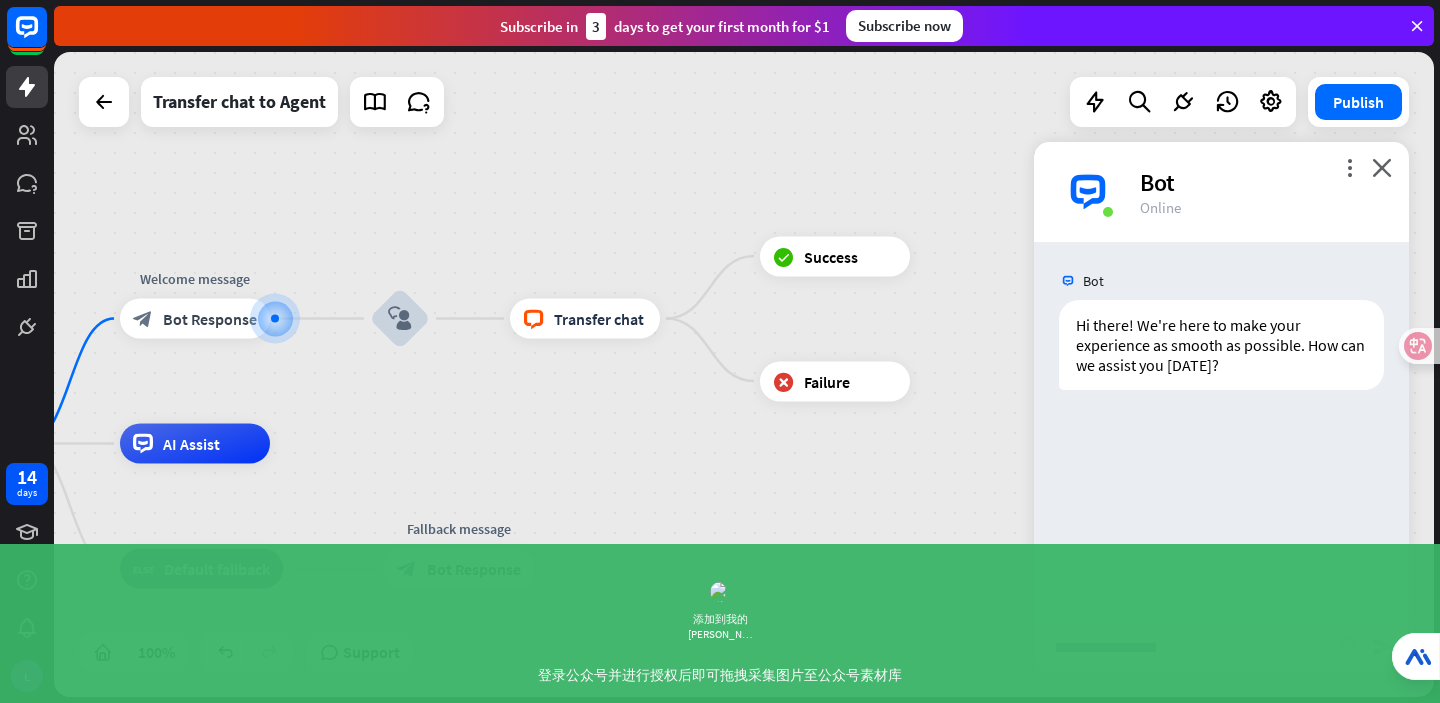 click at bounding box center [1185, 647] 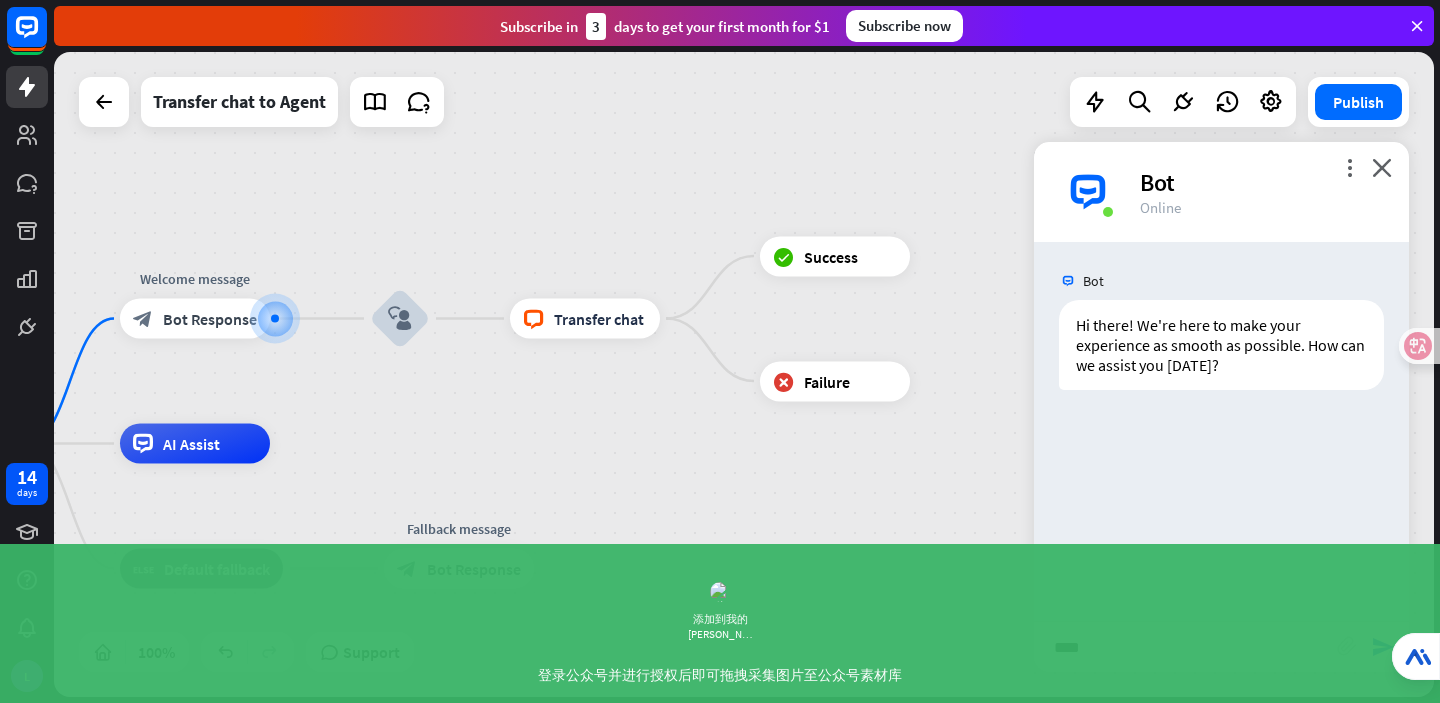 type on "*****" 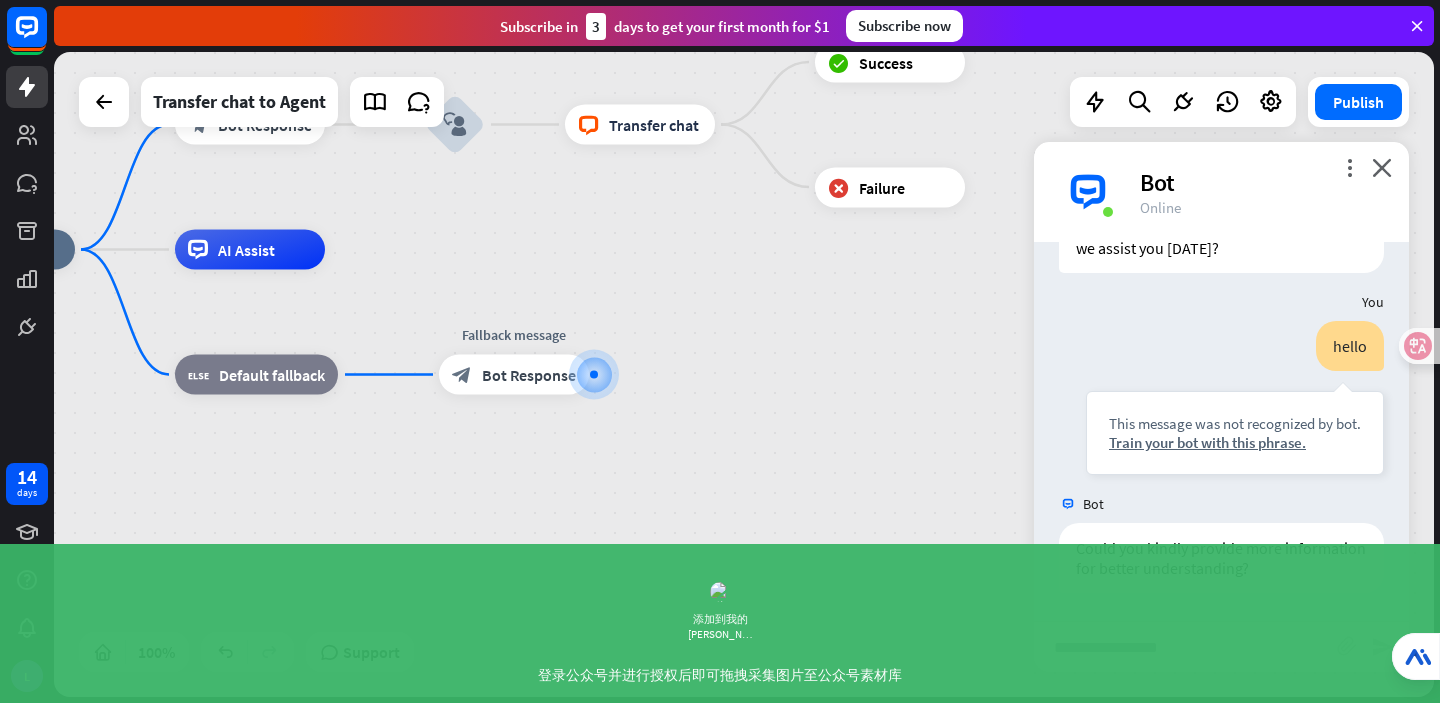 scroll, scrollTop: 119, scrollLeft: 0, axis: vertical 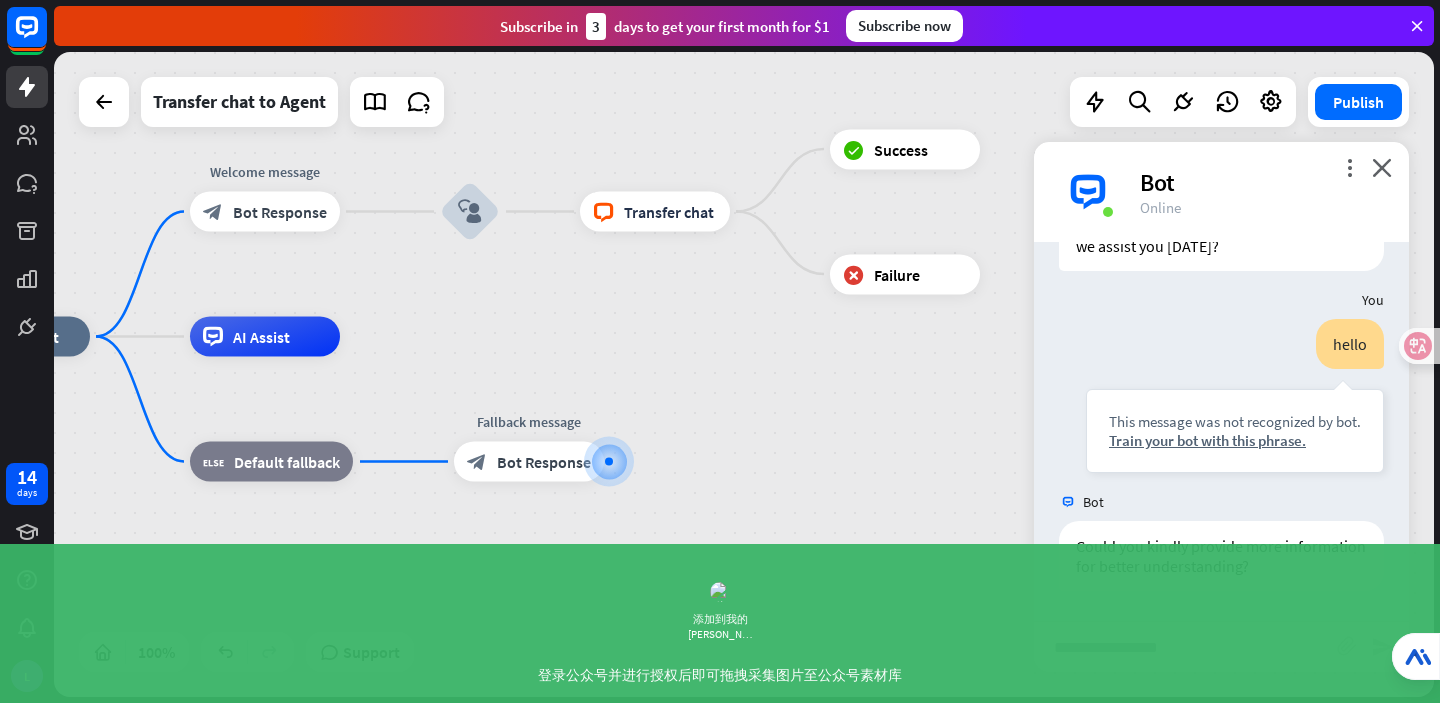 click at bounding box center (1185, 647) 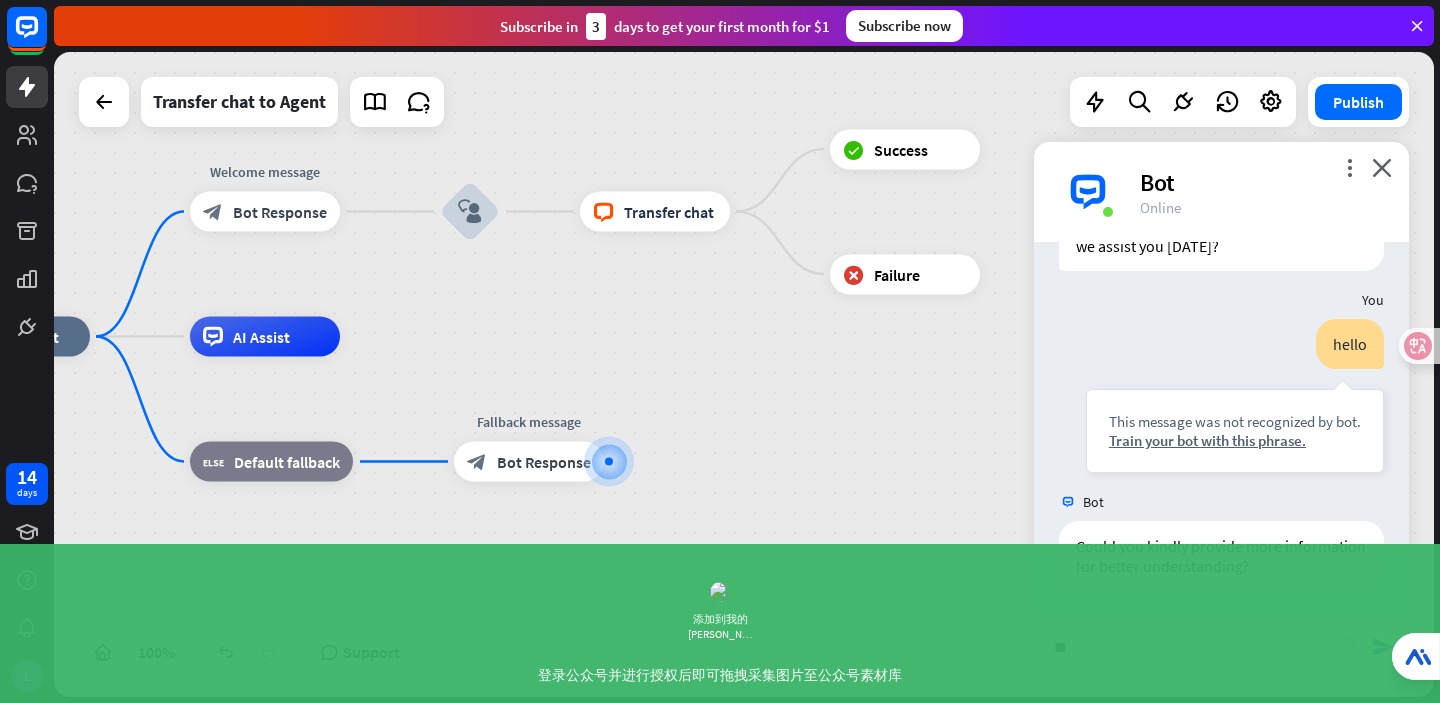 type on "*" 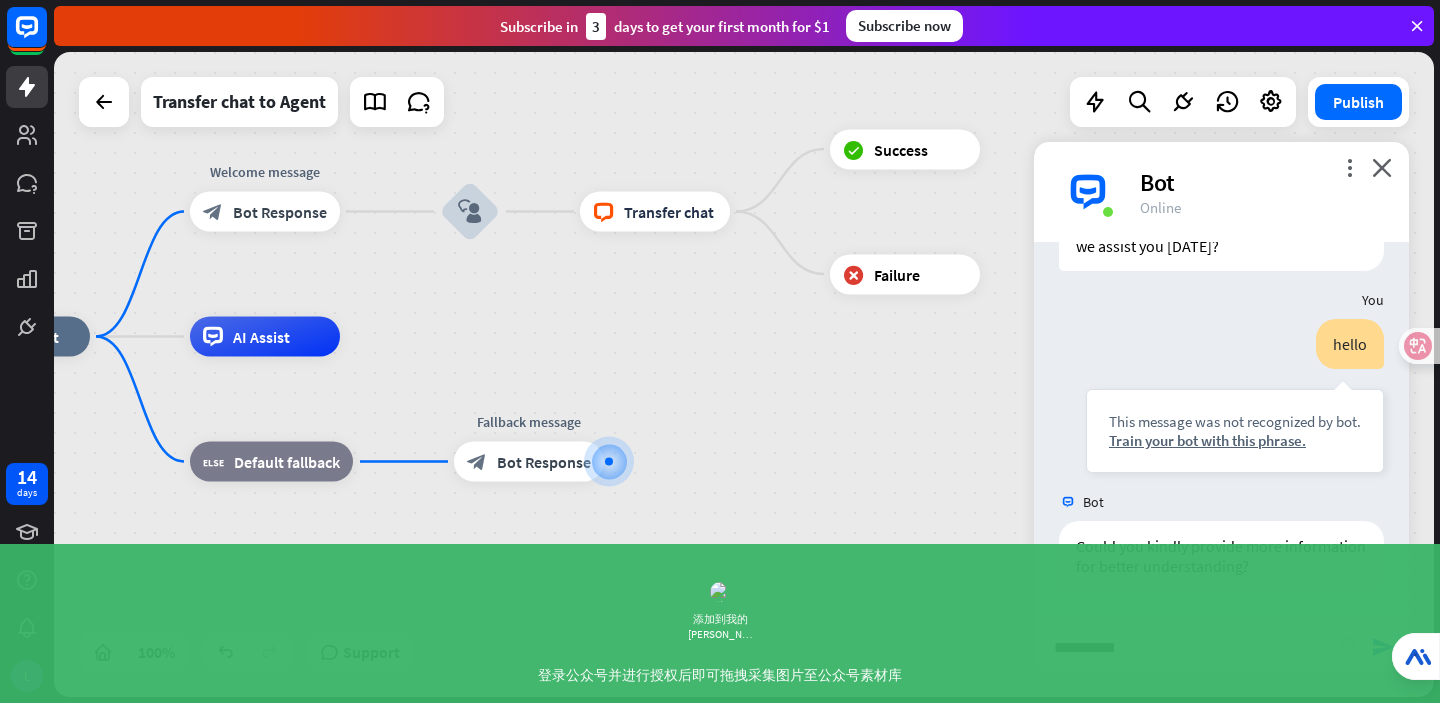 type on "*****" 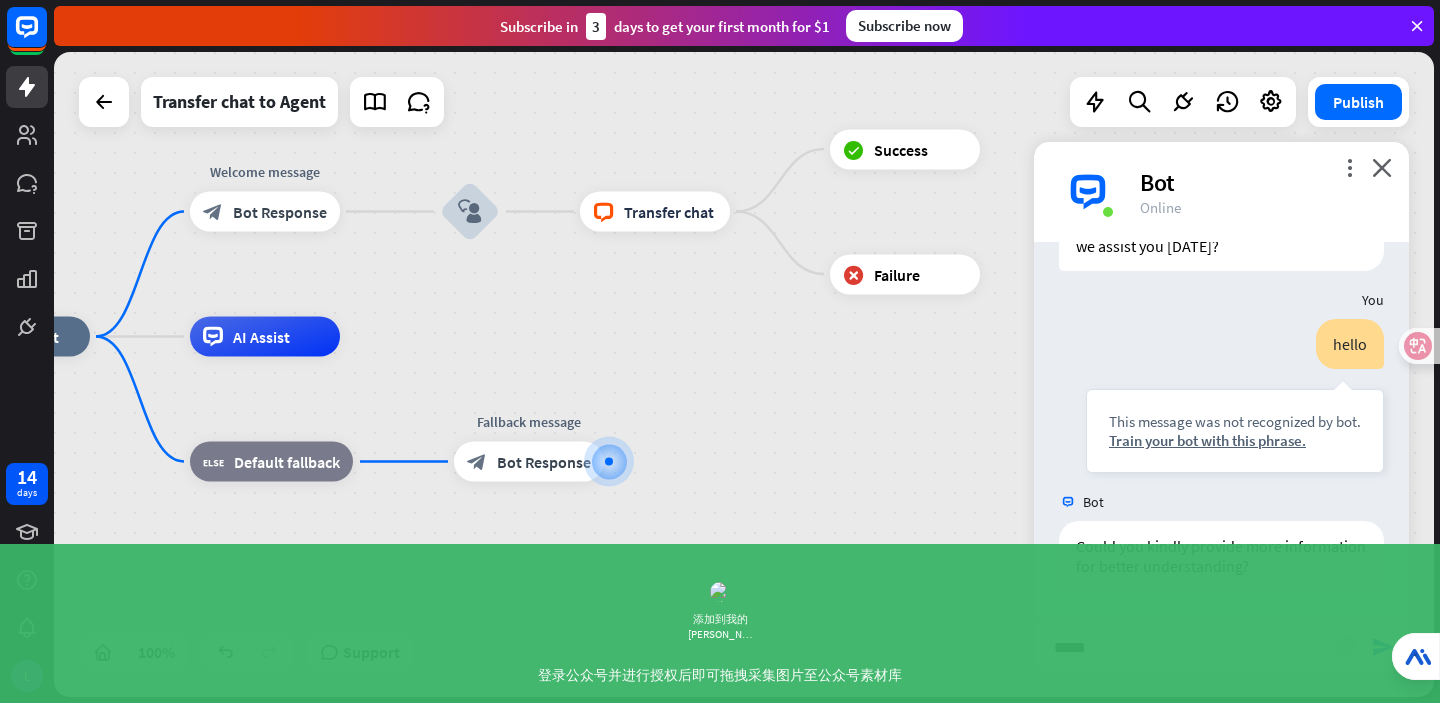 type 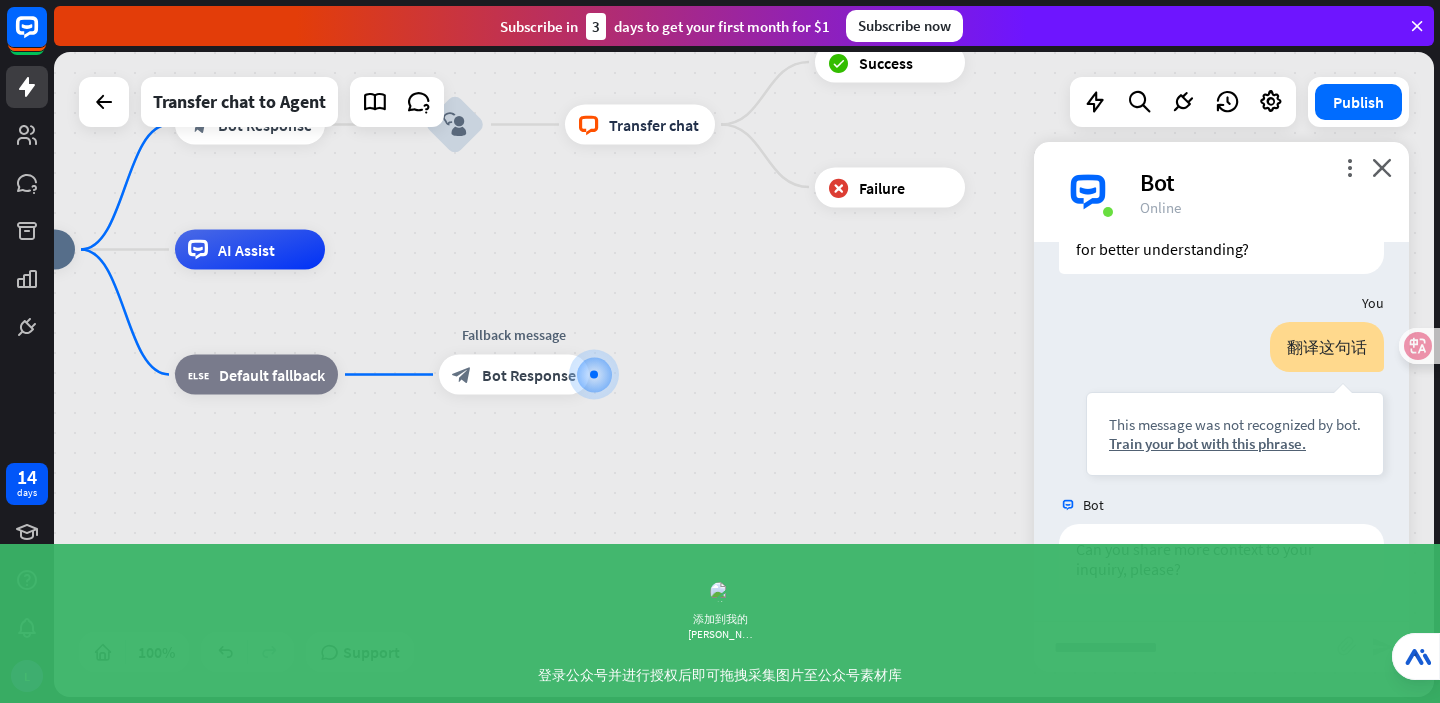 scroll, scrollTop: 439, scrollLeft: 0, axis: vertical 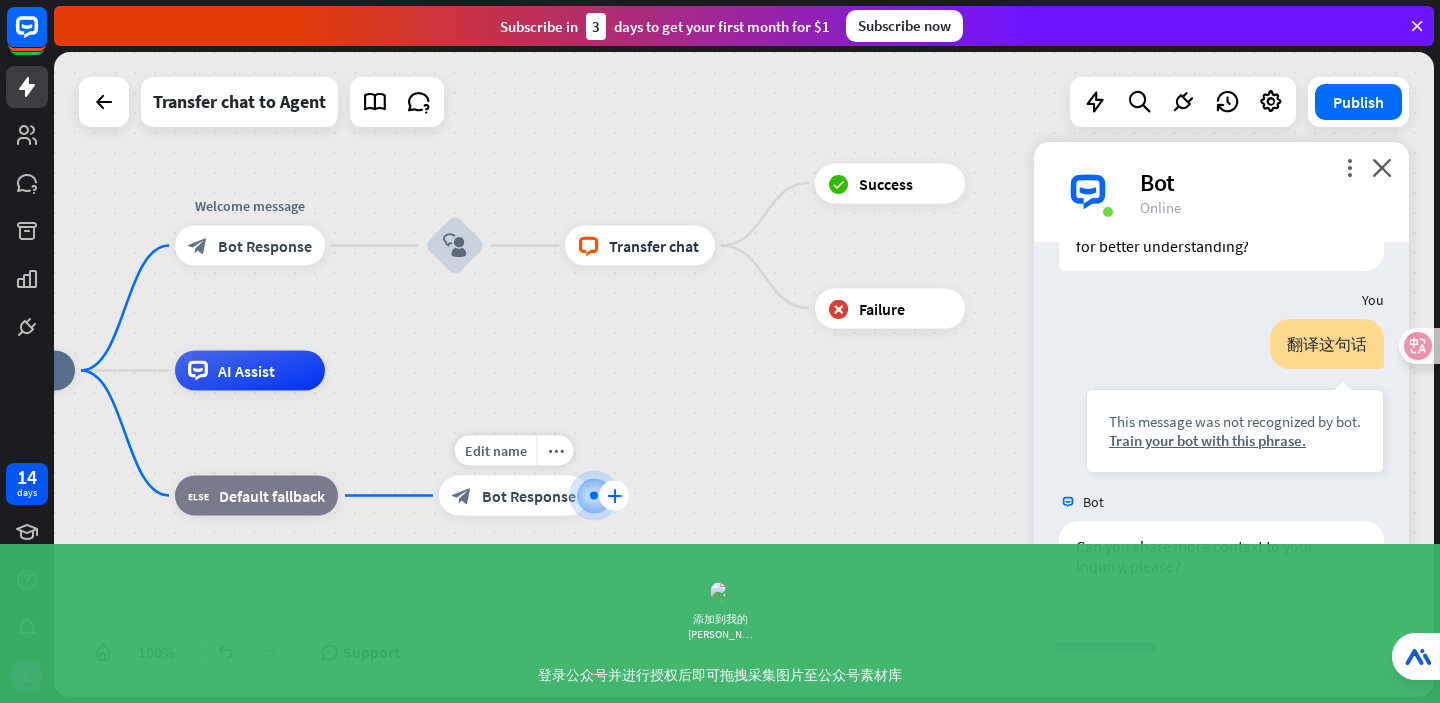 click on "plus" at bounding box center (614, 496) 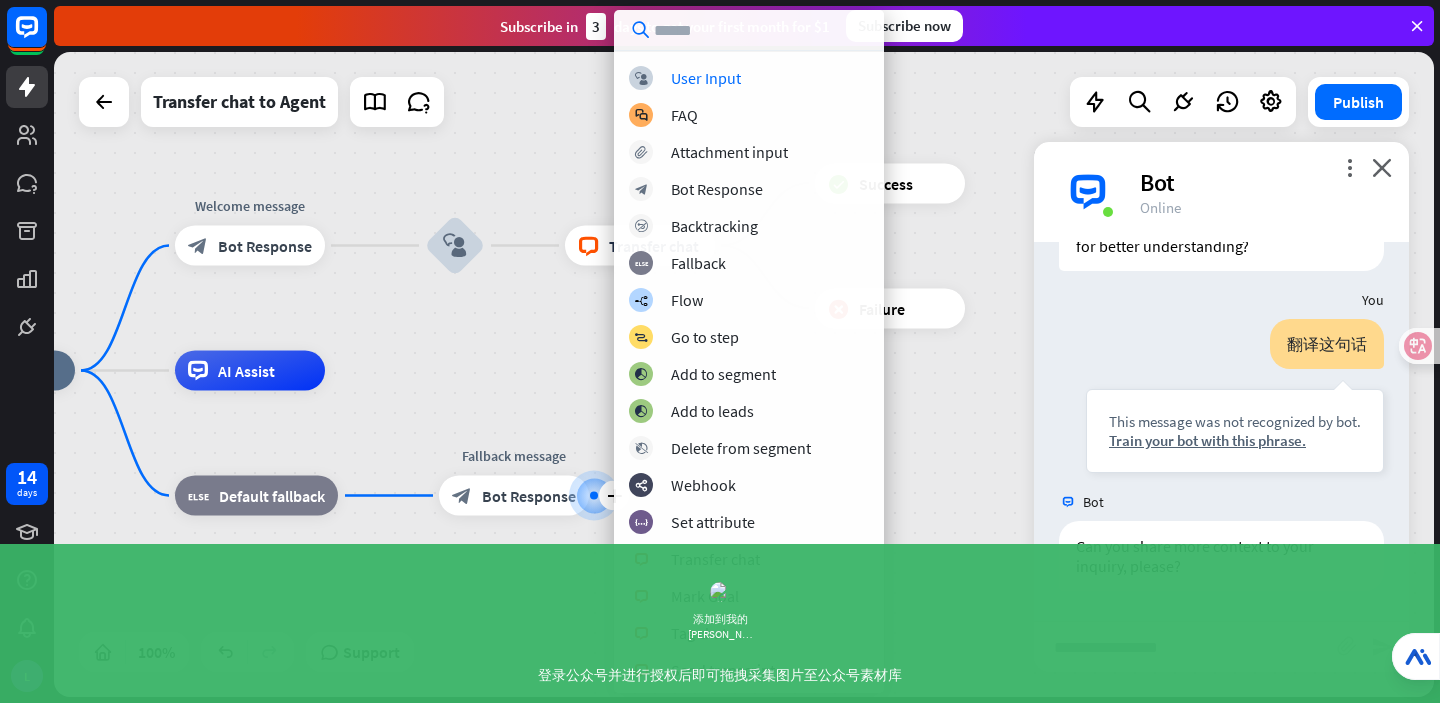 click on "home_2   Start point                 Welcome message   block_bot_response   Bot Response                   block_user_input                   block_livechat   Transfer chat                   block_success   Success                   block_failure   Failure                     AI Assist                   block_fallback   Default fallback       Edit name   more_horiz         plus   Fallback message   block_bot_response   Bot Response" at bounding box center (615, 693) 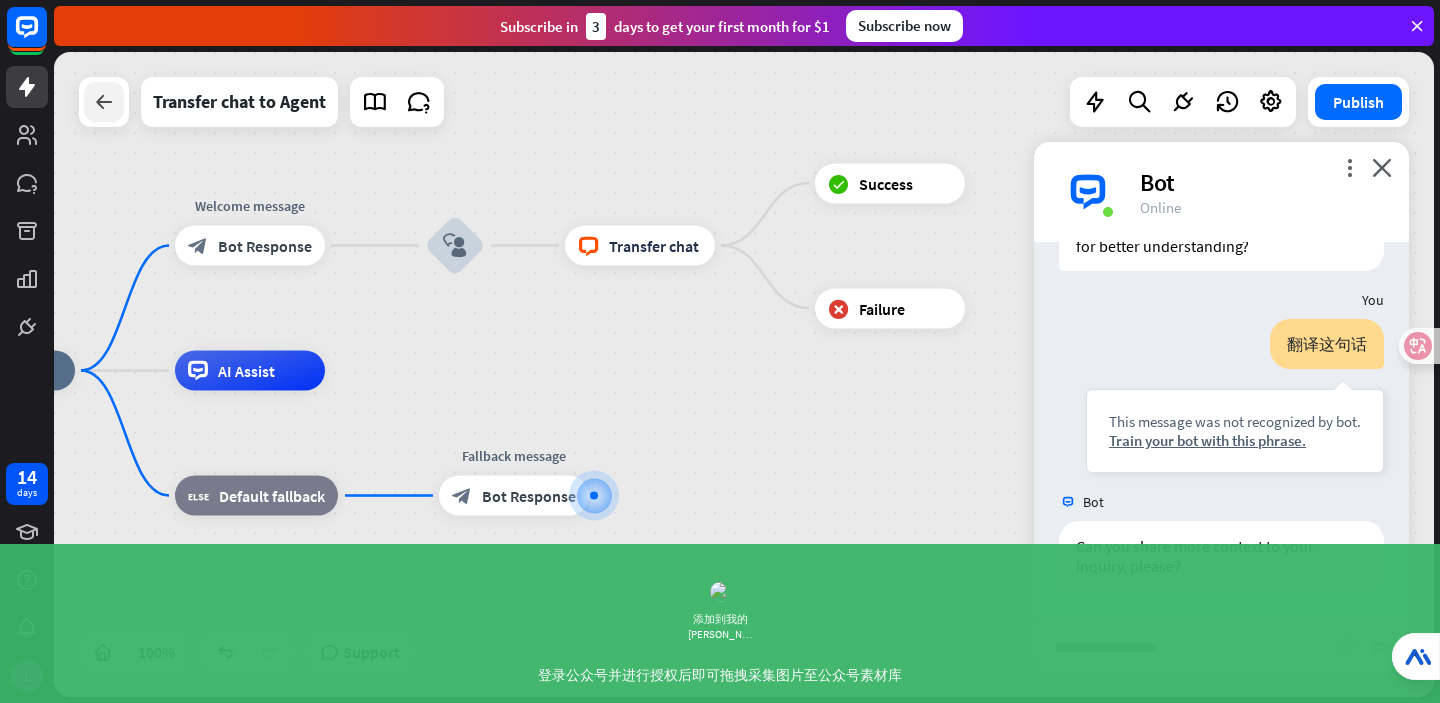 click at bounding box center [104, 102] 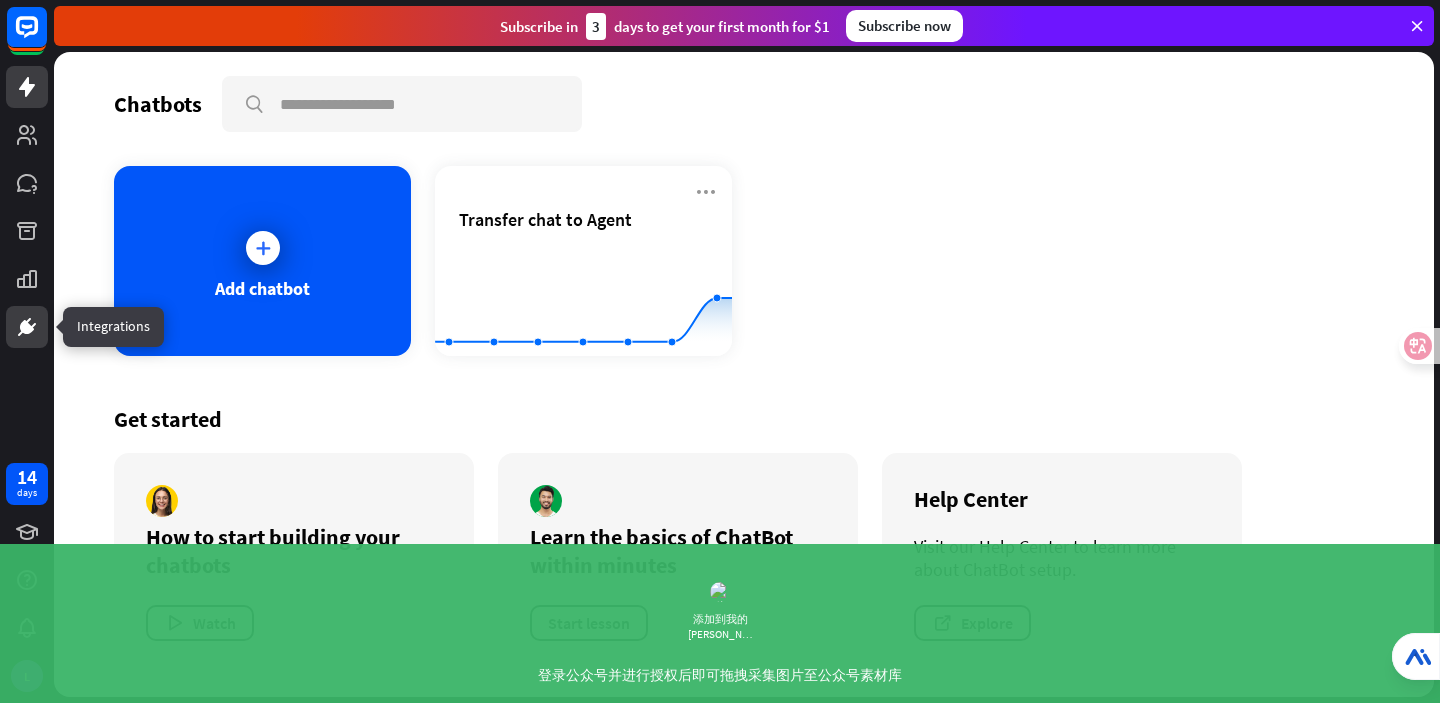 click 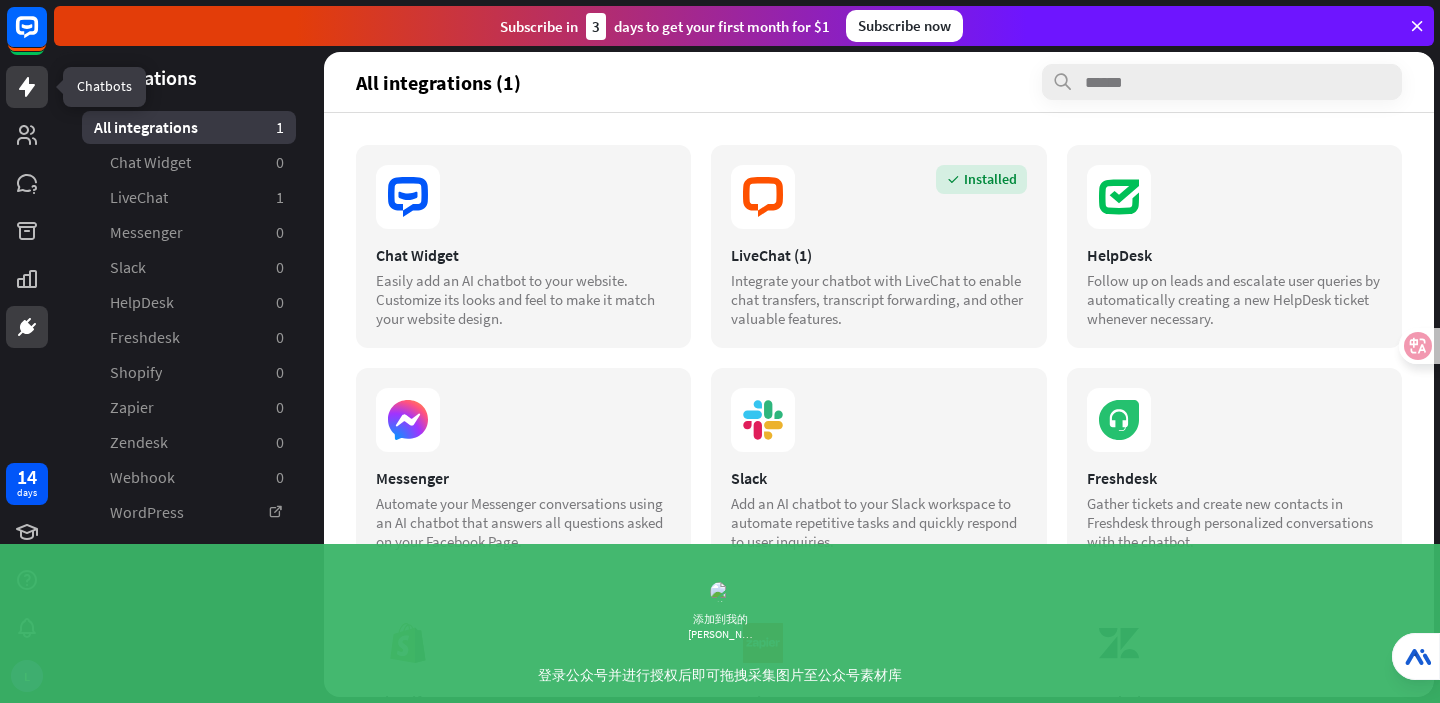 click 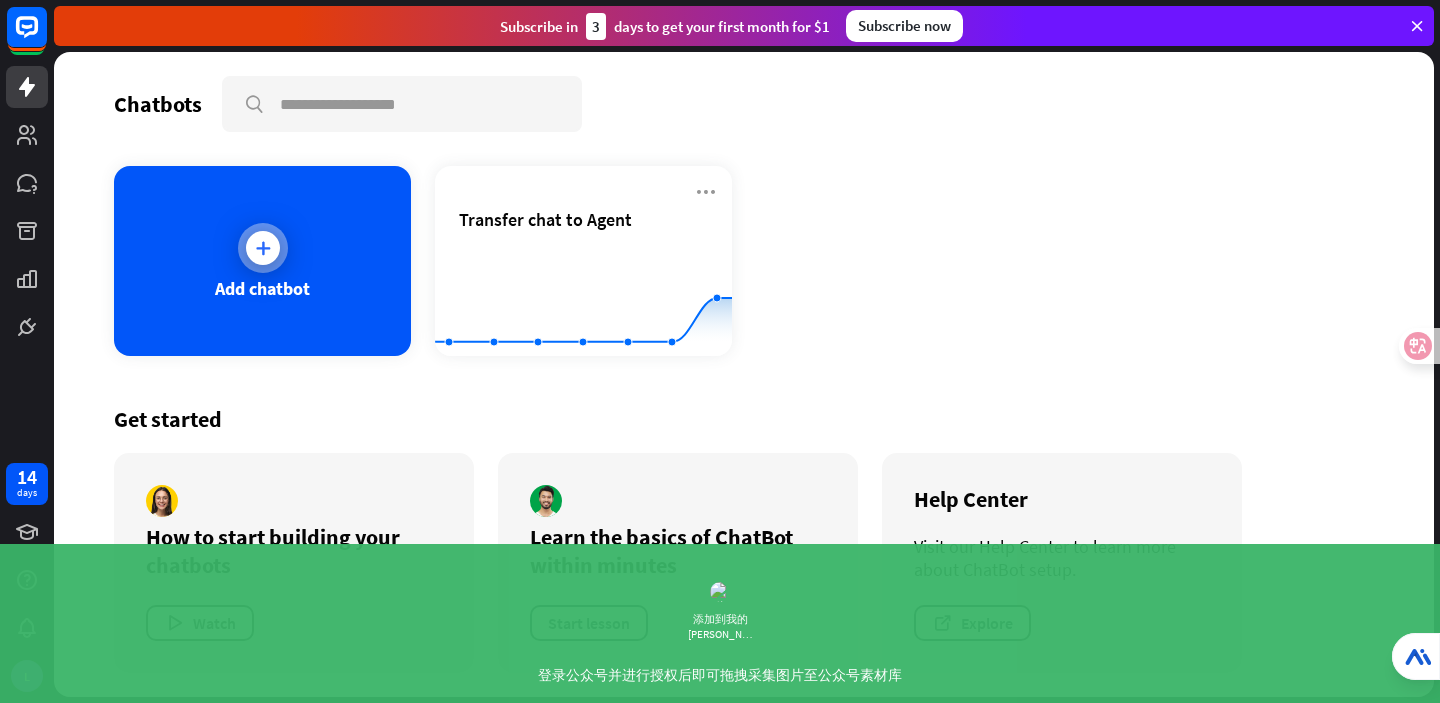 click at bounding box center [263, 248] 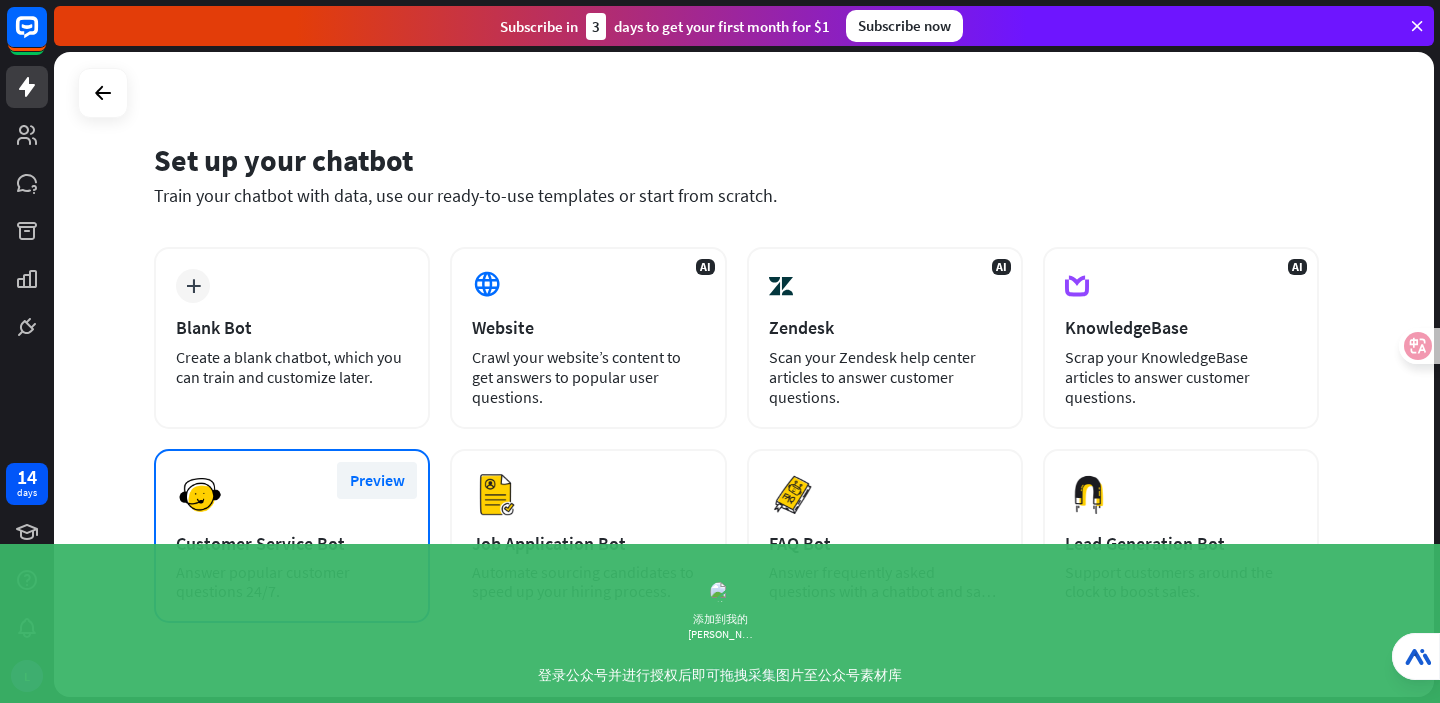 scroll, scrollTop: 0, scrollLeft: 0, axis: both 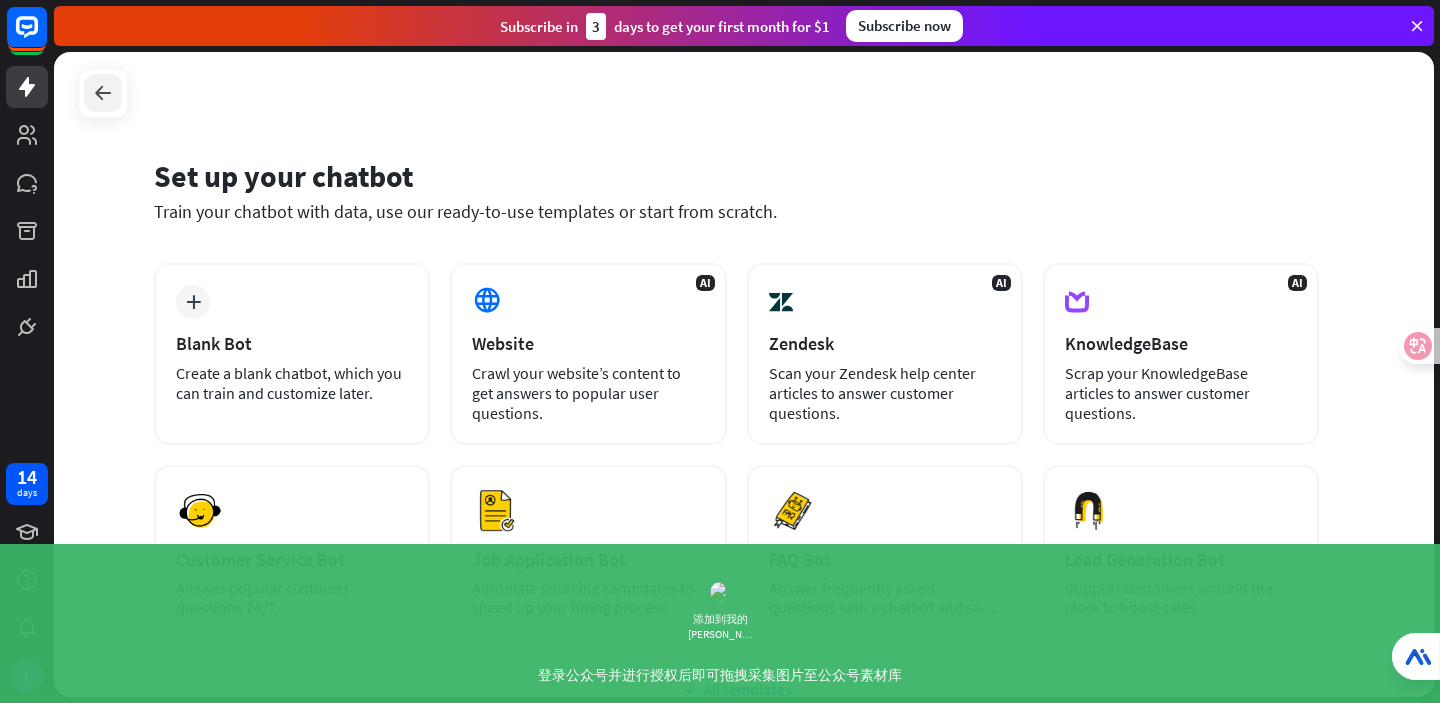 click at bounding box center (103, 93) 